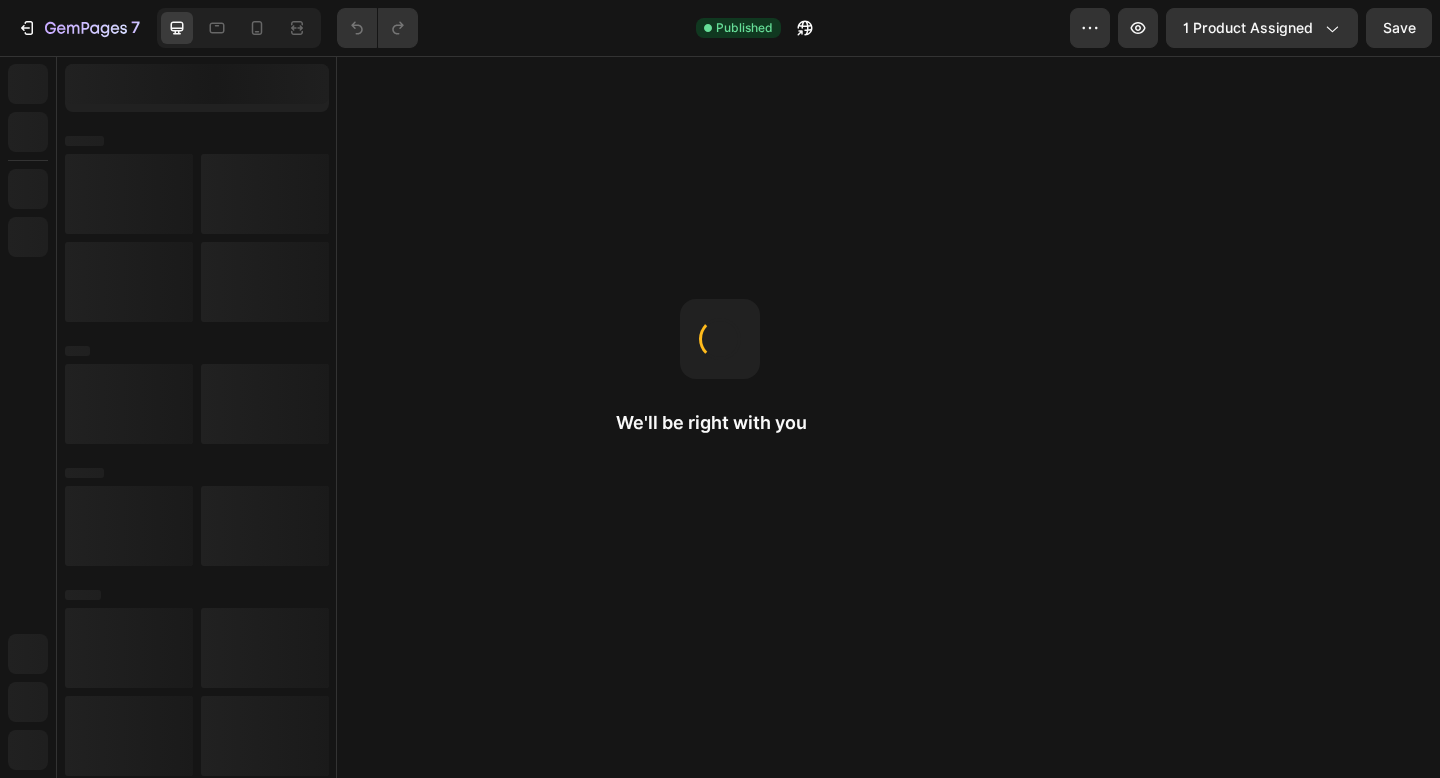 scroll, scrollTop: 0, scrollLeft: 0, axis: both 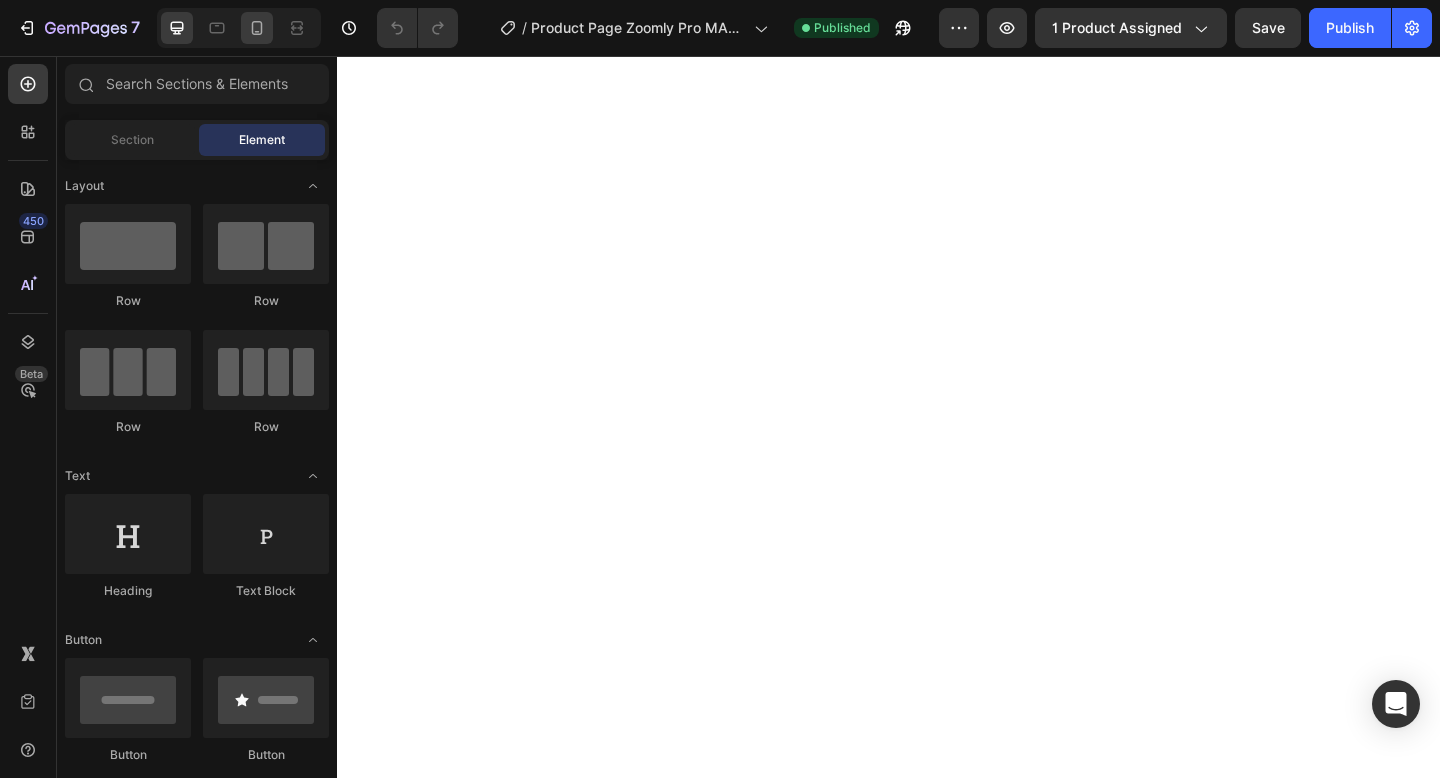 click 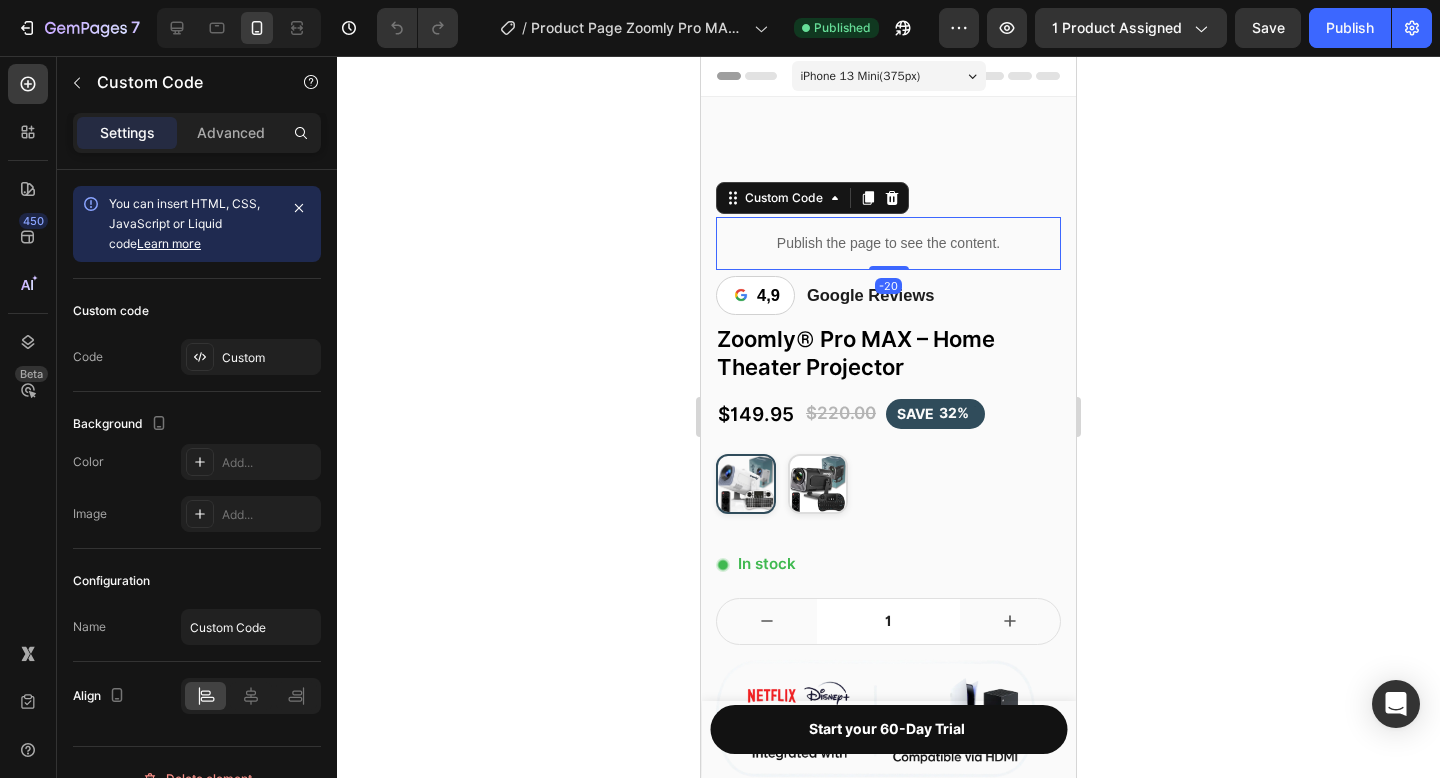 scroll, scrollTop: 0, scrollLeft: 0, axis: both 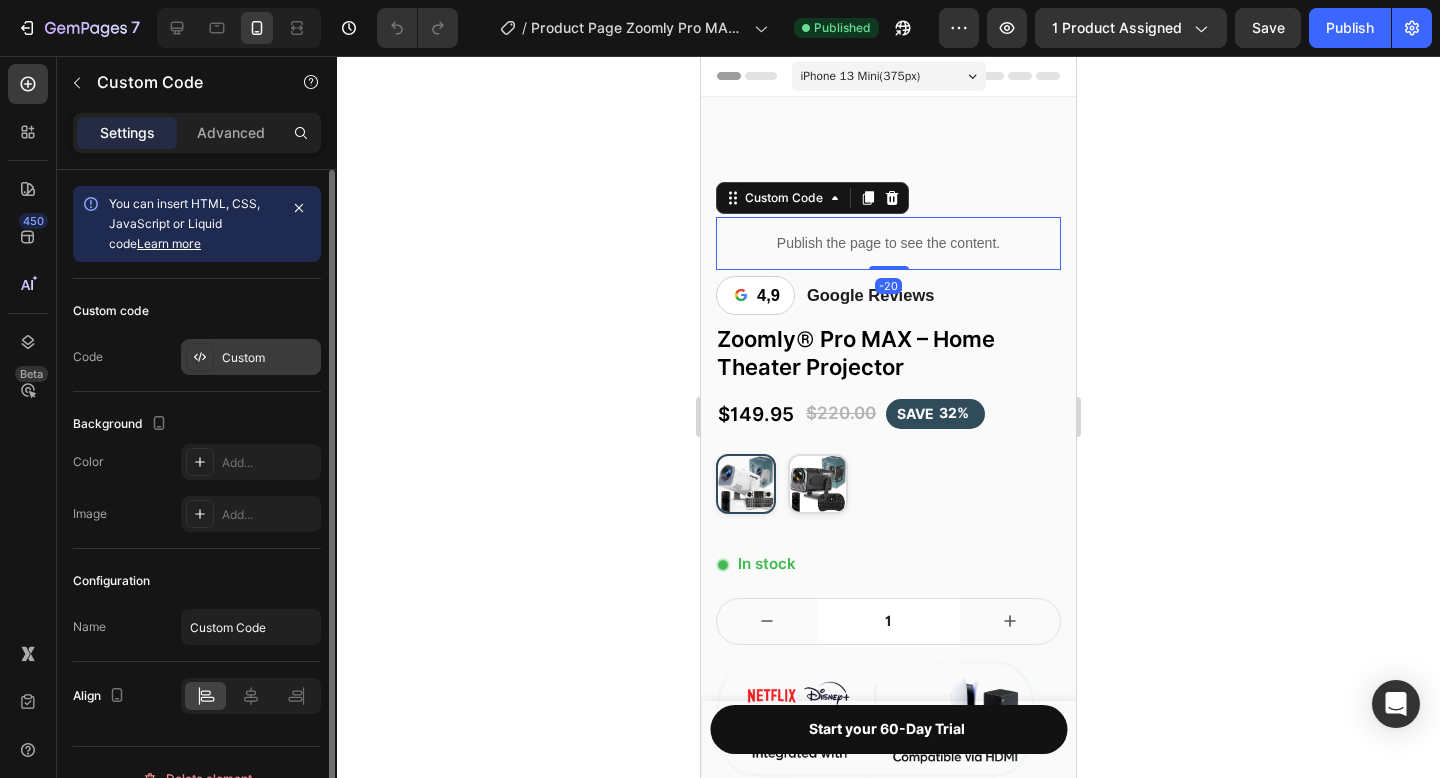 click on "Custom" at bounding box center (269, 358) 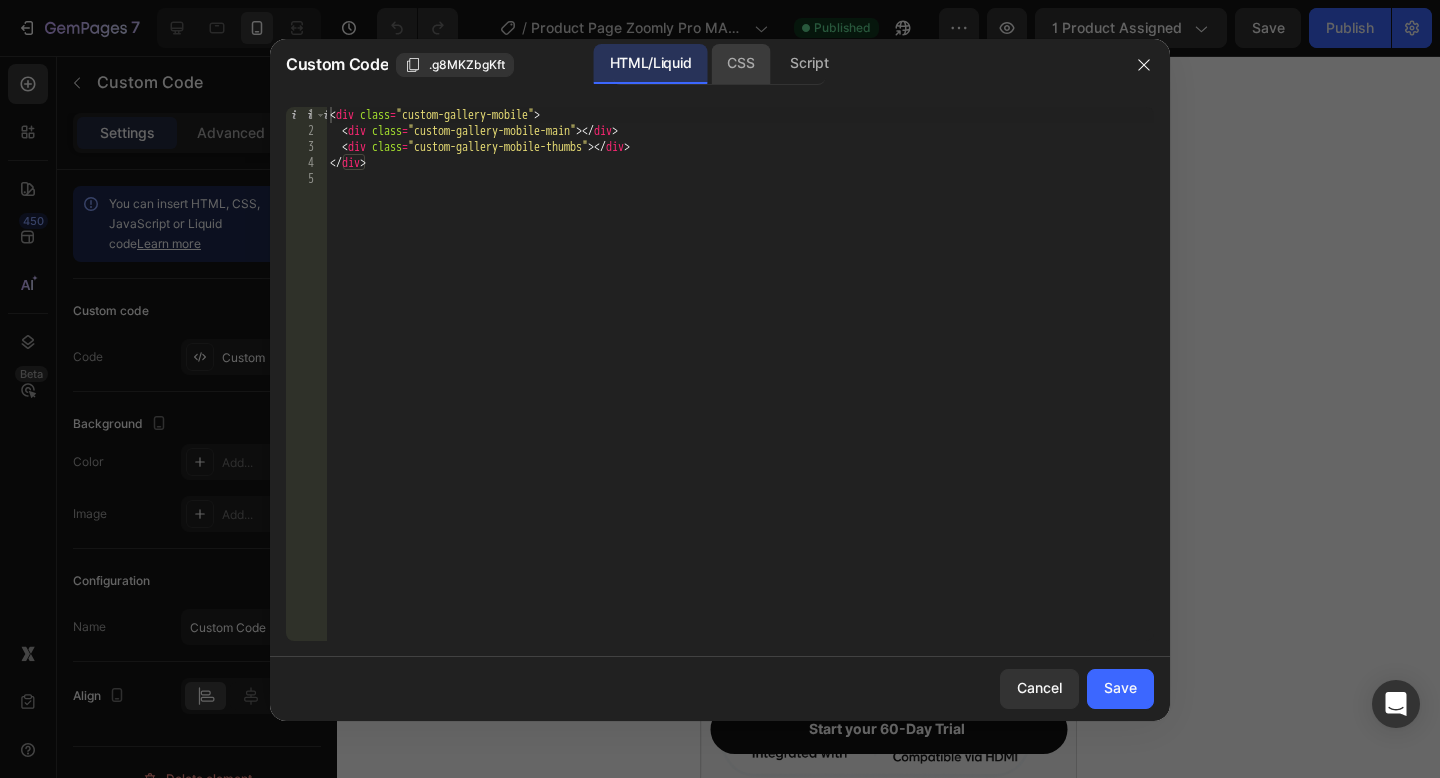 click on "CSS" 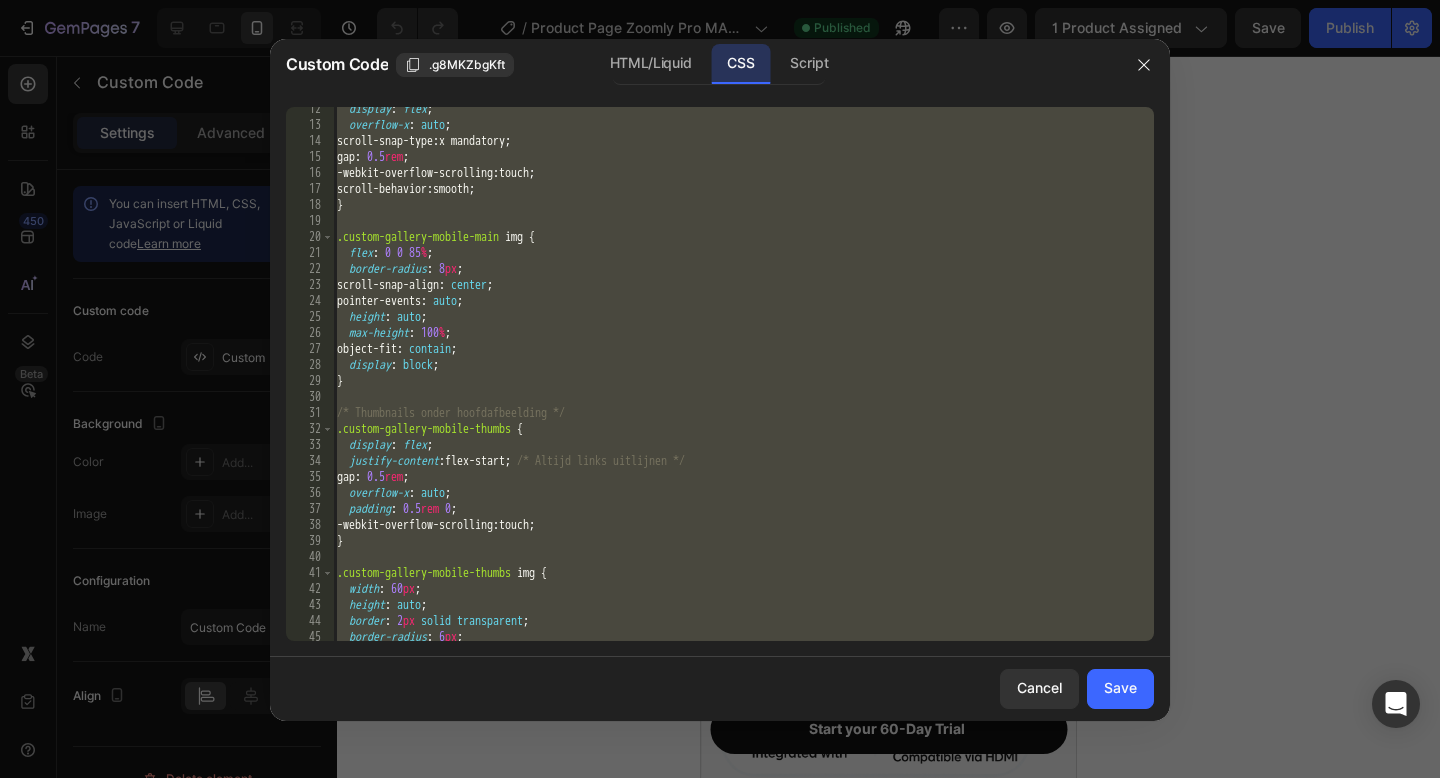 scroll, scrollTop: 346, scrollLeft: 0, axis: vertical 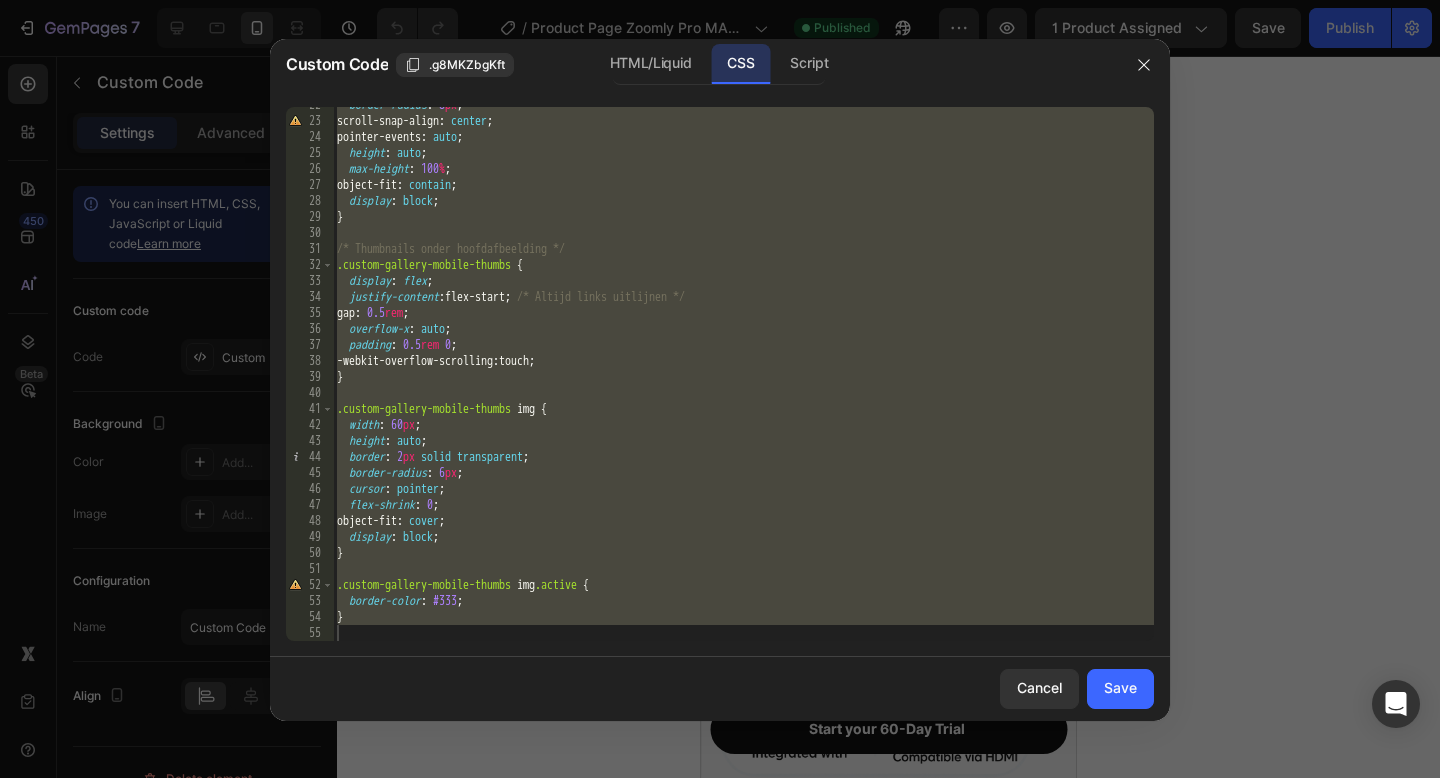 type on "}" 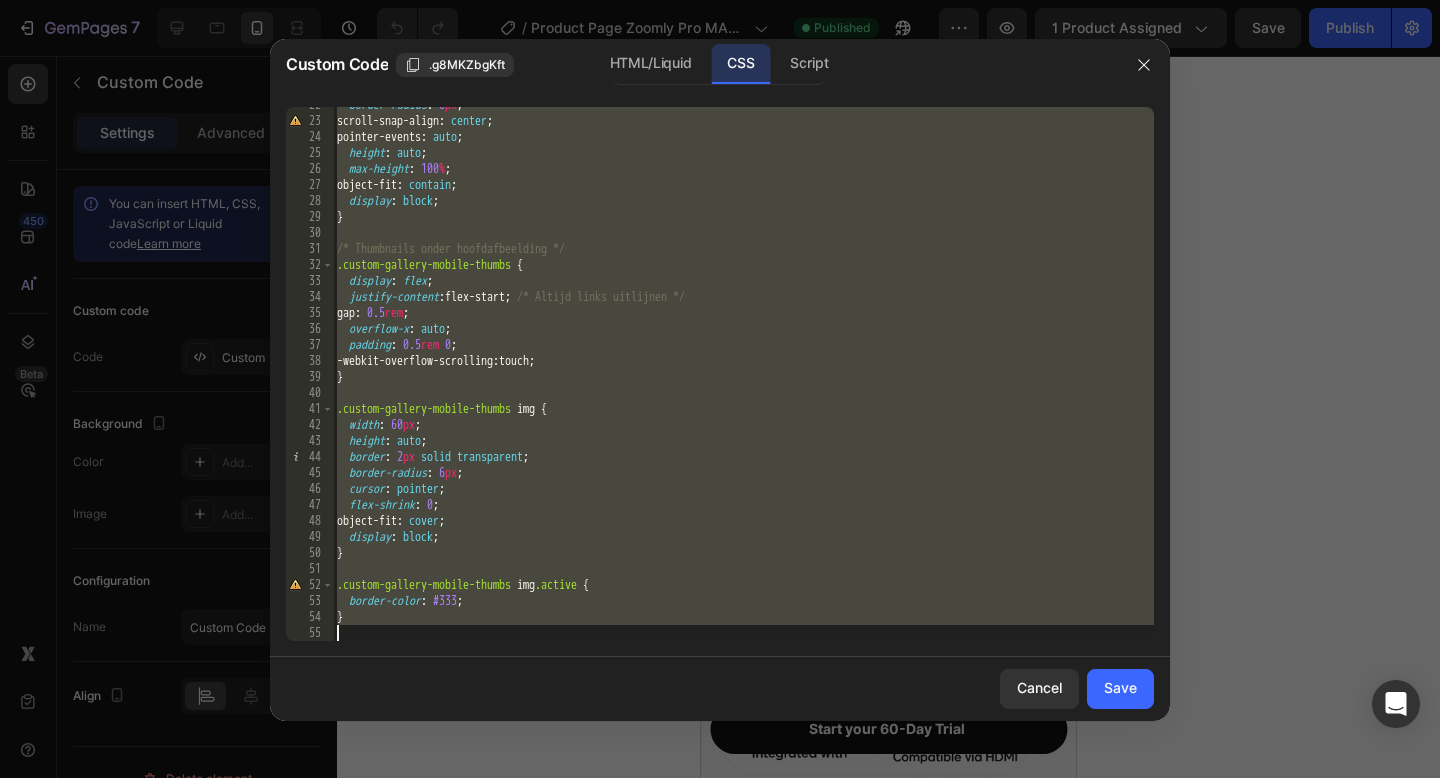 click on "border-radius :   8 px ;   scroll-snap-align :   center ;   pointer-events :   auto ;    height :   auto ;    max-height :   100 % ;   object-fit :   contain ;    display :   block ; } /* Thumbnails onder hoofdafbeelding */ .custom-gallery-mobile-thumbs   {    display :   flex ;    justify-content :  flex-start ;   /* Altijd links uitlijnen */   gap :   0.5 rem ;    overflow-x :   auto ;    padding :   0.5 rem   0 ;   -webkit-overflow-scrolling :  touch ; } .custom-gallery-mobile-thumbs   img   {    width :   60 px ;    height :   auto ;    border :   2 px   solid   transparent ;    border-radius :   6 px ;    cursor :   pointer ;    flex-shrink :   0 ;   object-fit :   cover ;    display :   block ; } .custom-gallery-mobile-thumbs   img .active   {    border-color :   #333 ; }" at bounding box center [743, 380] 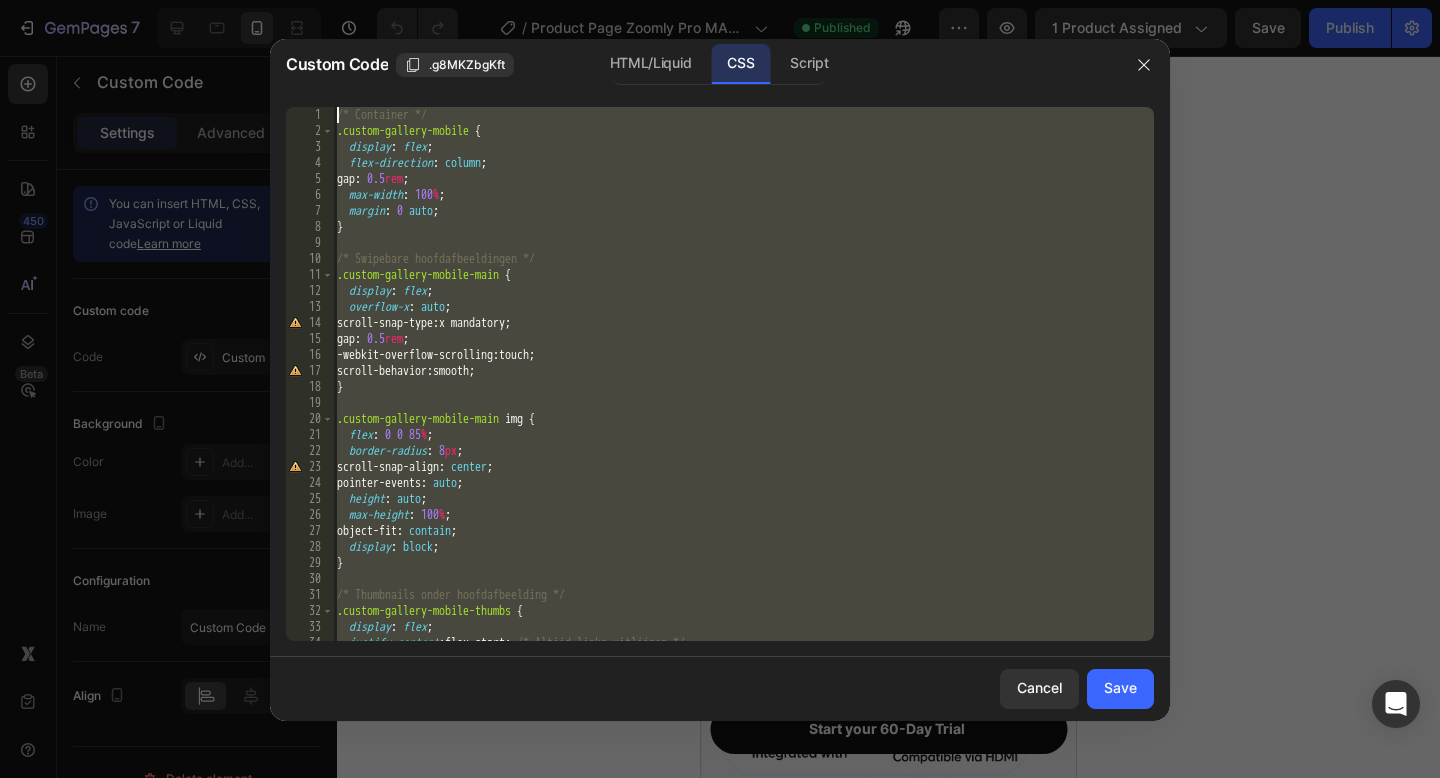 scroll, scrollTop: 0, scrollLeft: 0, axis: both 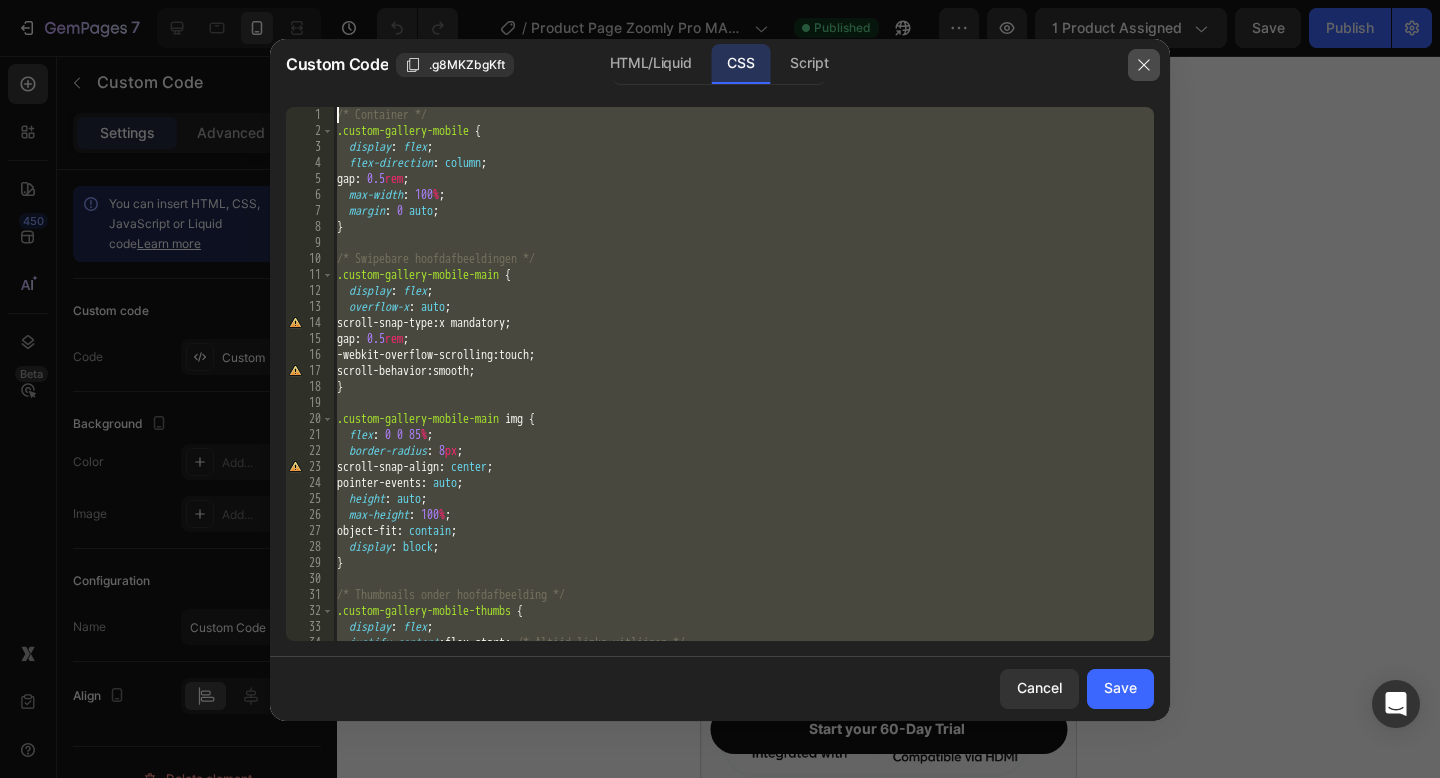 click at bounding box center (1144, 65) 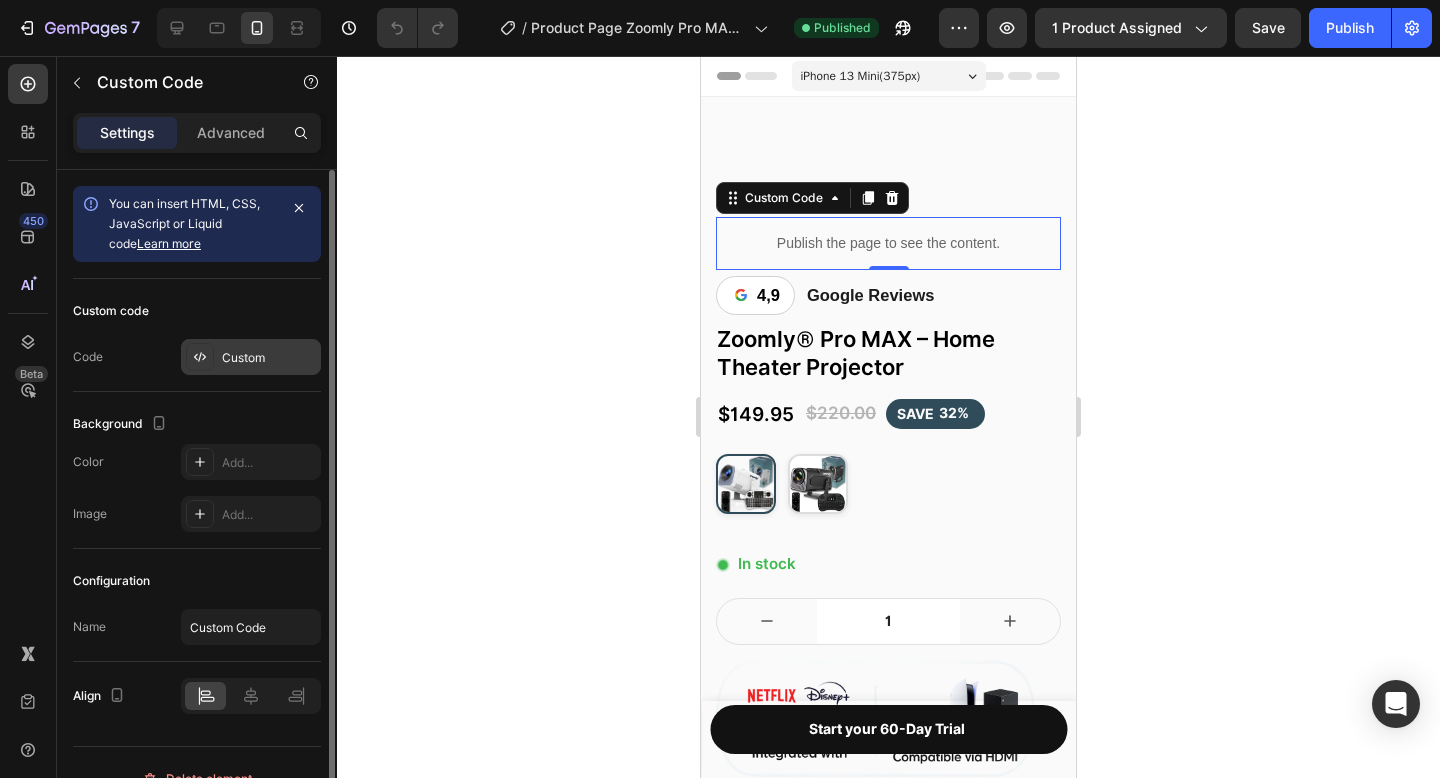 click on "Custom" at bounding box center (269, 358) 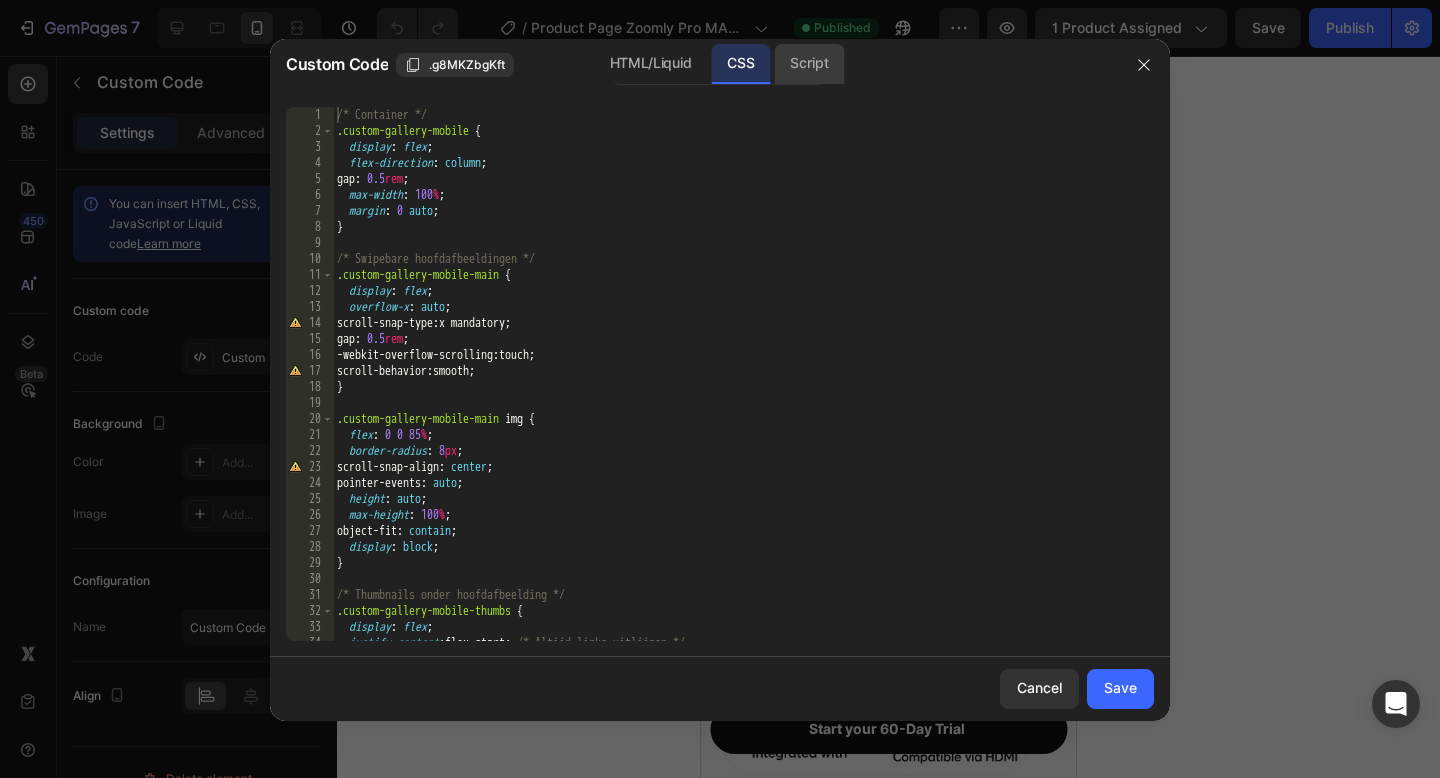 click on "Script" 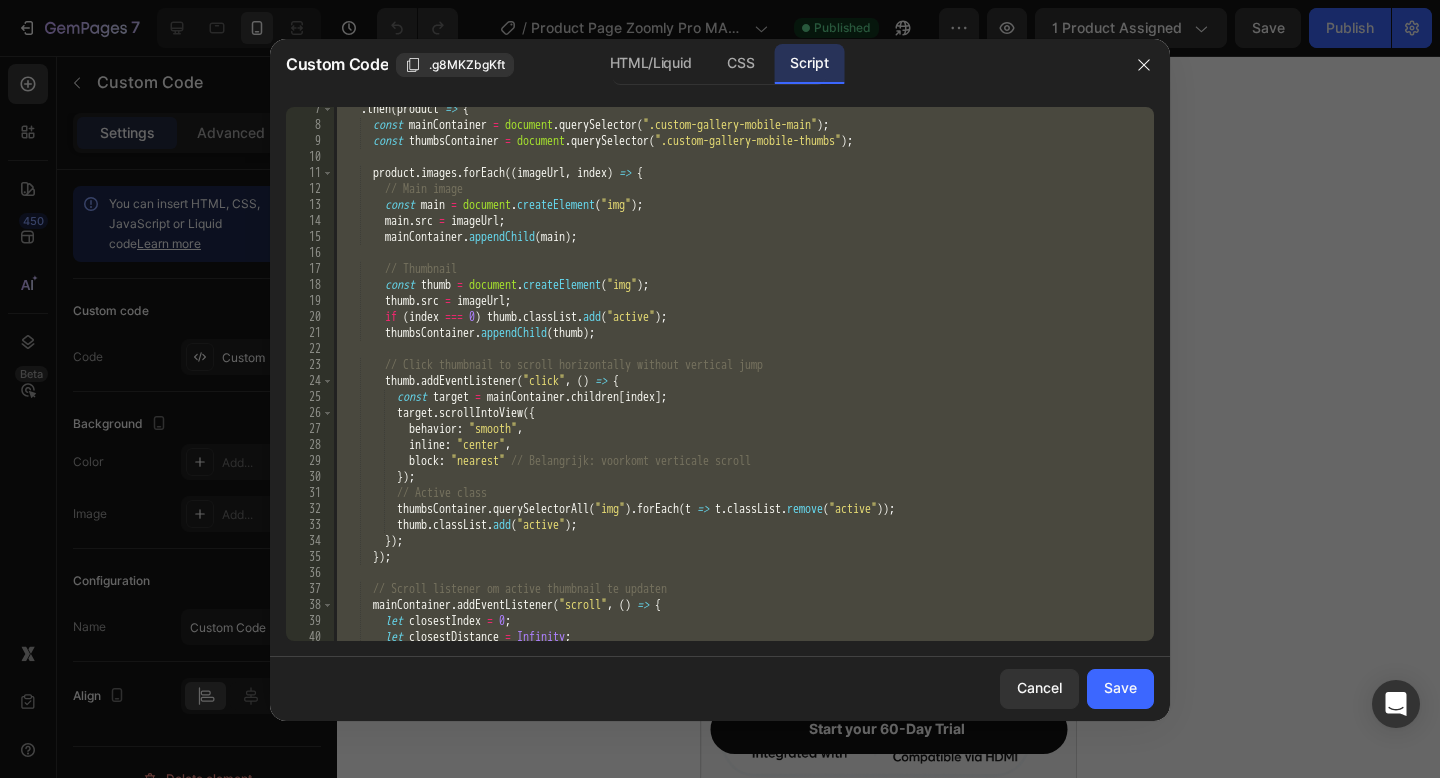 scroll, scrollTop: 77, scrollLeft: 0, axis: vertical 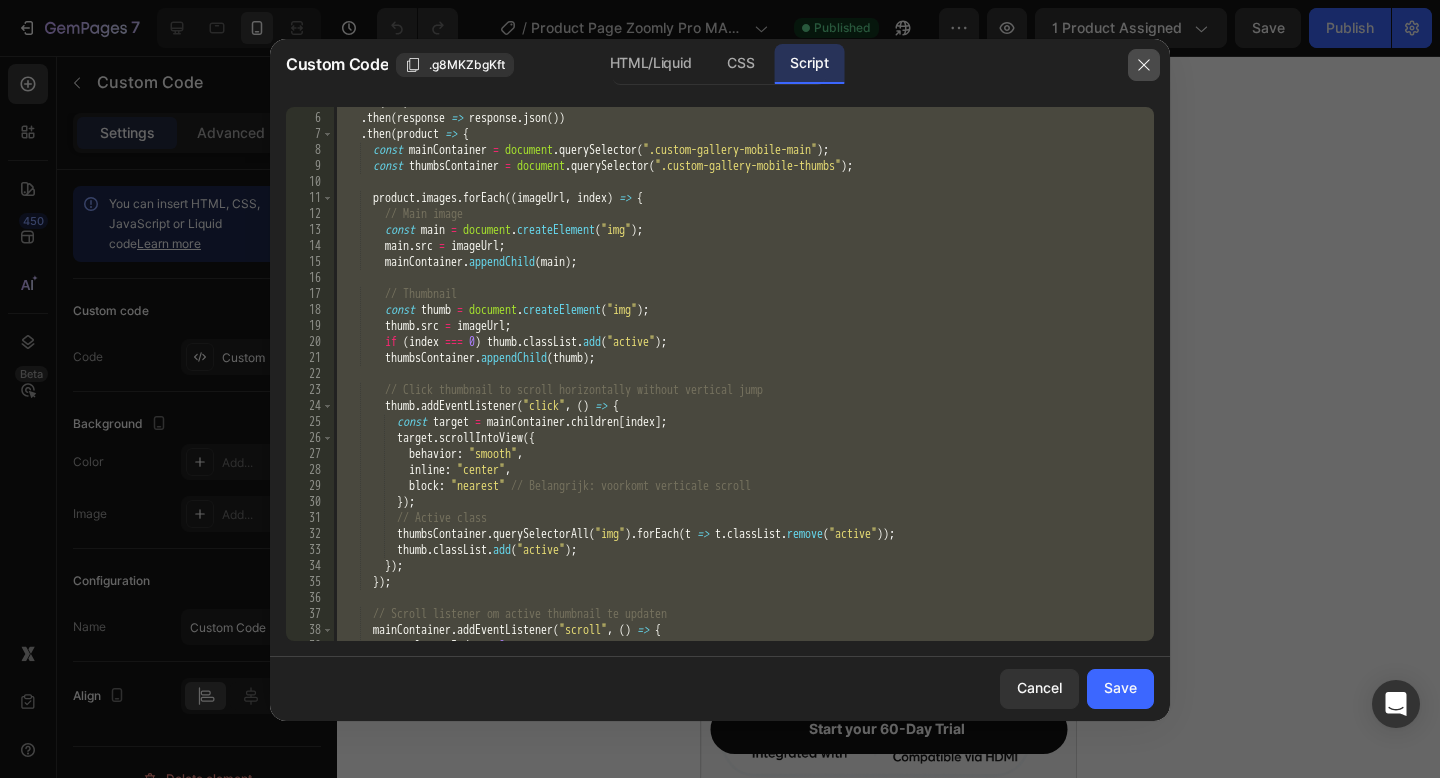 click 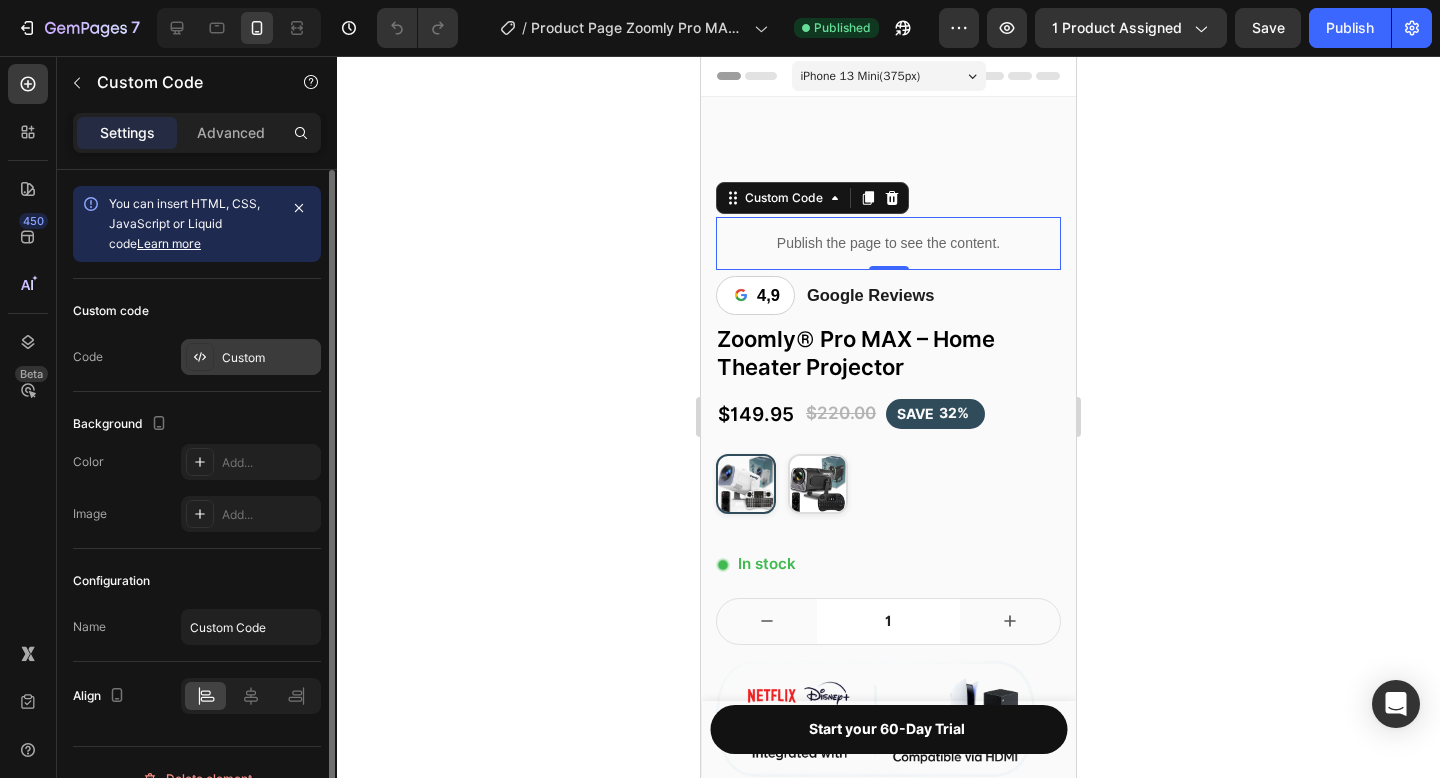 click on "Custom" at bounding box center (269, 358) 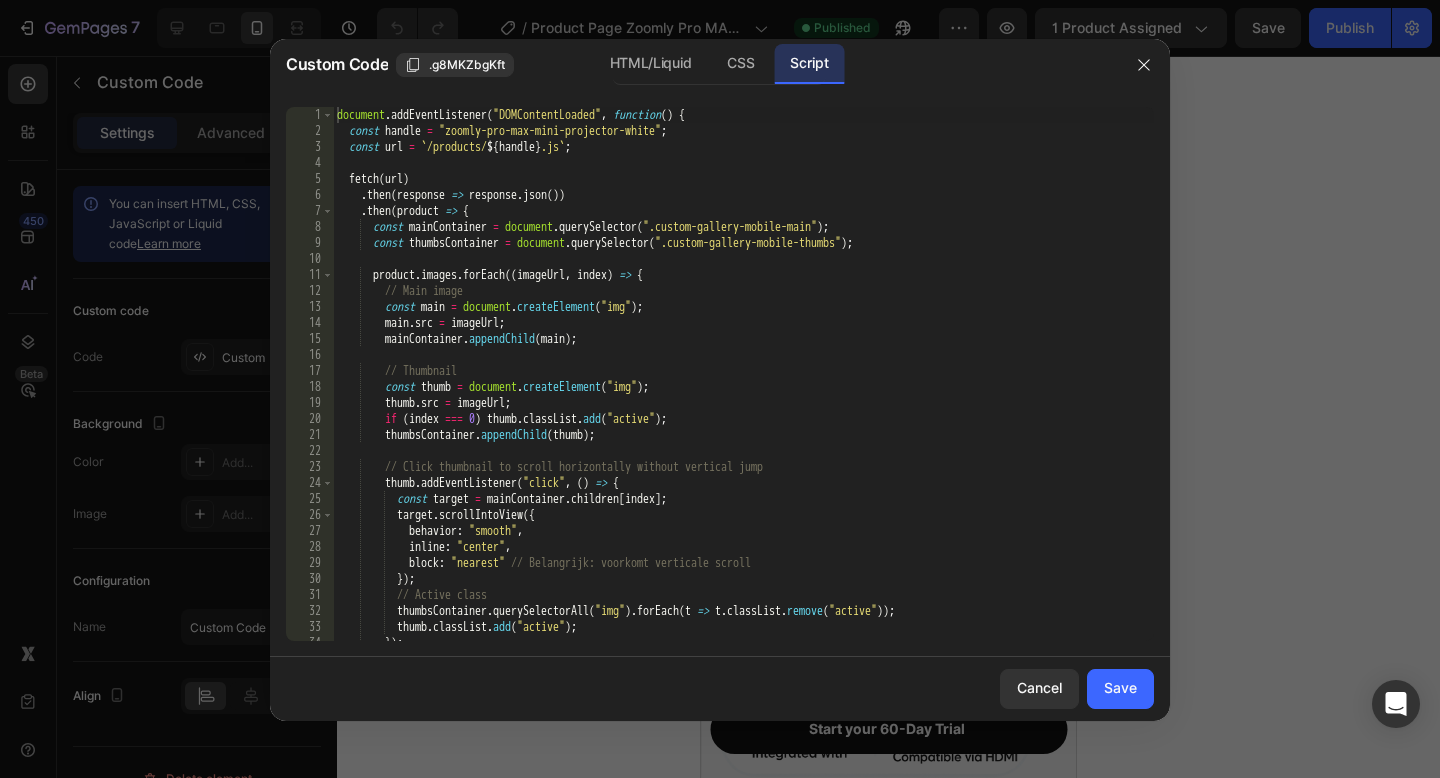 scroll, scrollTop: 346, scrollLeft: 0, axis: vertical 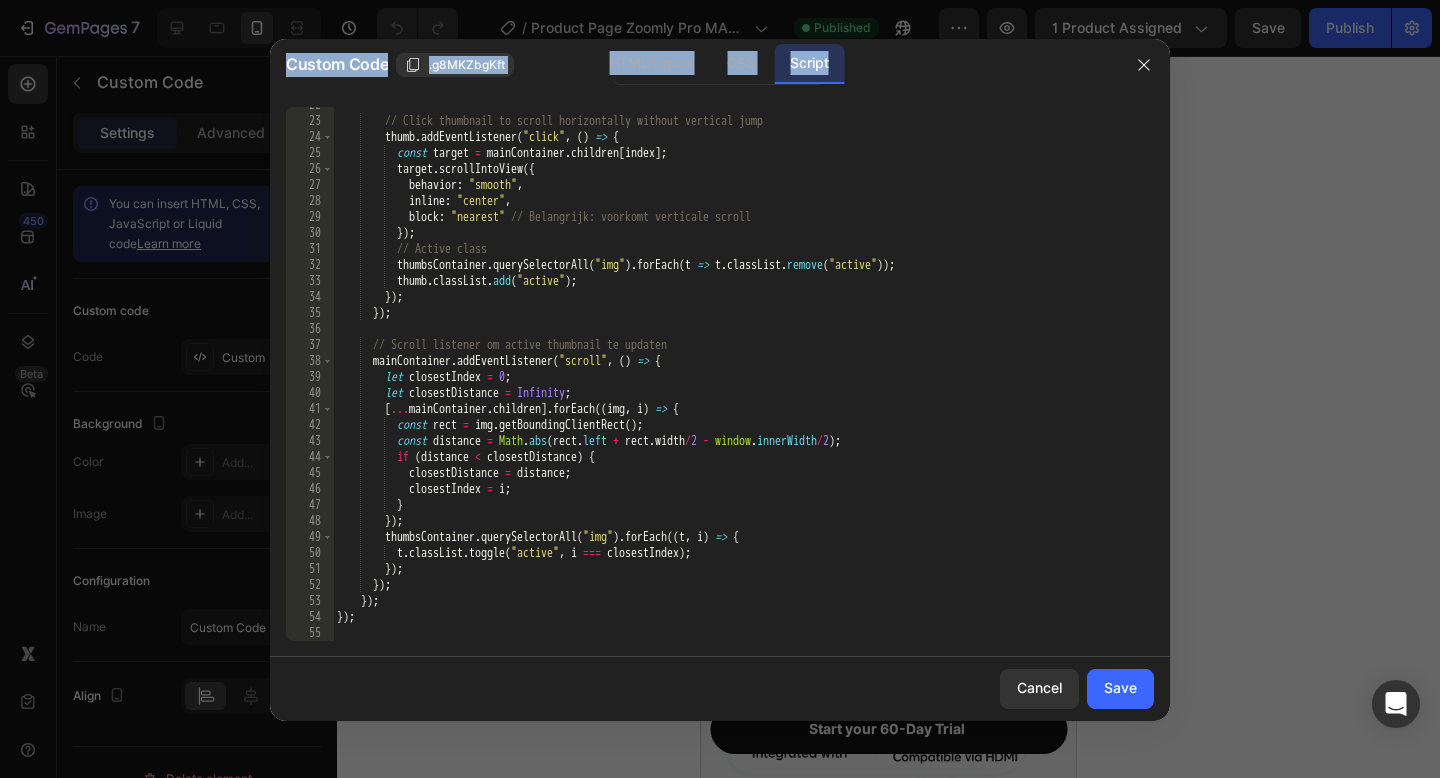 drag, startPoint x: 408, startPoint y: 641, endPoint x: 528, endPoint y: -122, distance: 772.3788 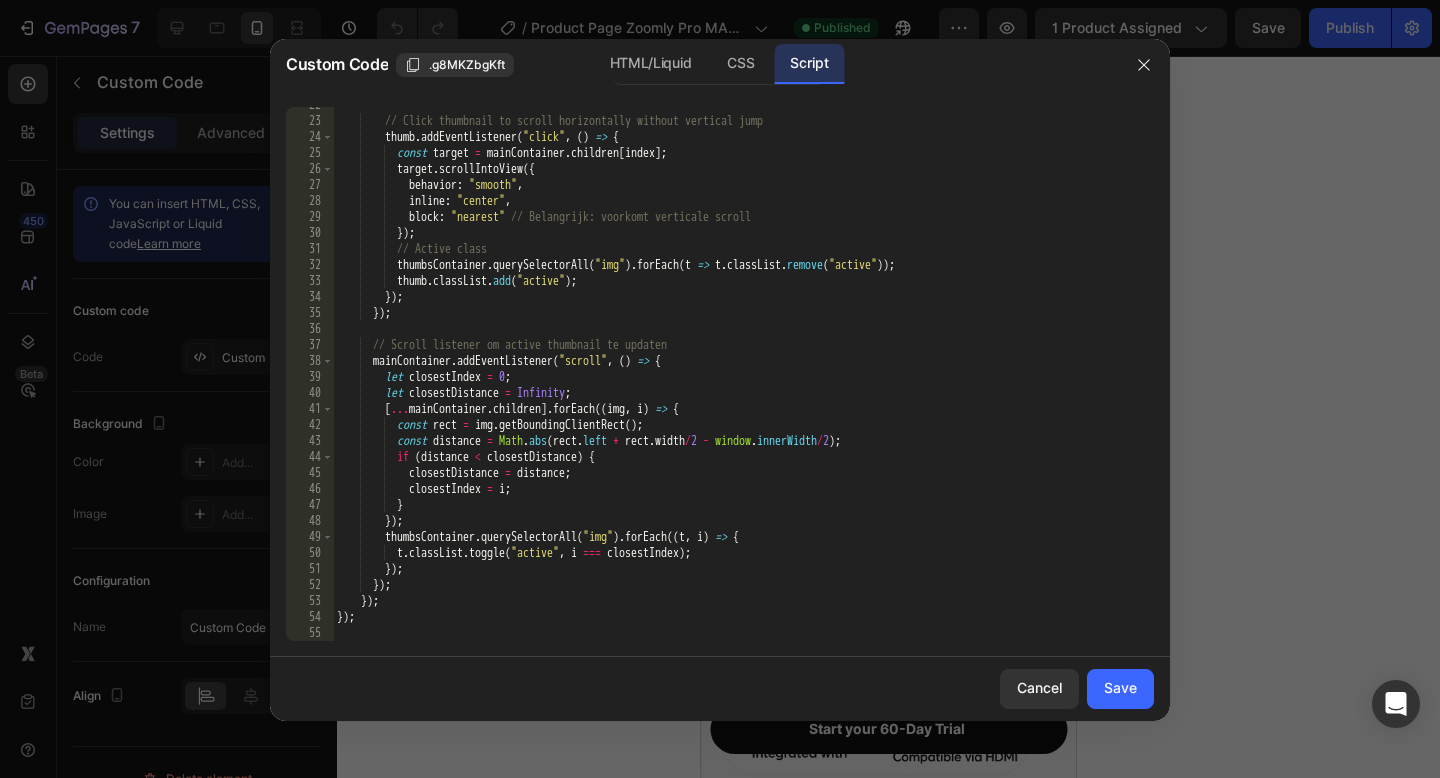 click on "// Click thumbnail to scroll horizontally without vertical jump           thumb . addEventListener ( "click" ,   ( )   =>   {              const   target   =   mainContainer . children [ index ] ;              target . scrollIntoView ({                behavior :   "smooth" ,                inline :   "center" ,                block :   "nearest"   // Belangrijk: voorkomt verticale scroll              }) ;              // Active class              thumbsContainer . querySelectorAll ( "img" ) . forEach ( t   =>   t . classList . remove ( "active" )) ;              thumb . classList . add ( "active" ) ;           }) ;         }) ;         // Scroll listener om active thumbnail te updaten         mainContainer . addEventListener ( "scroll" ,   ( )   =>   {           let   closestIndex   =   0 ;           let   closestDistance   =   Infinity ;           [ ... mainContainer . children ] . forEach (( img ,   i )   =>   {              const   rect   =   img . getBoundingClientRect ( ) ;              const" at bounding box center (743, 380) 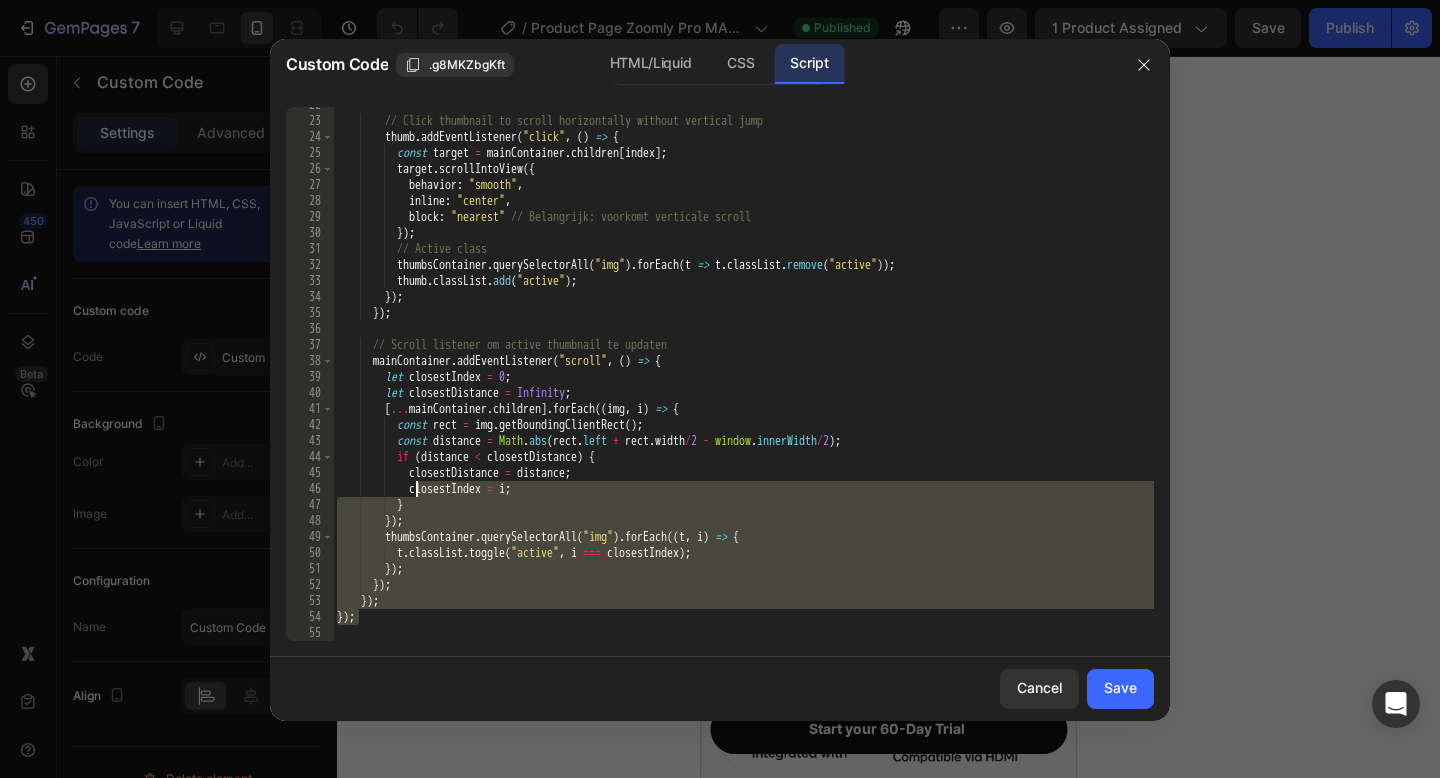 scroll, scrollTop: 0, scrollLeft: 0, axis: both 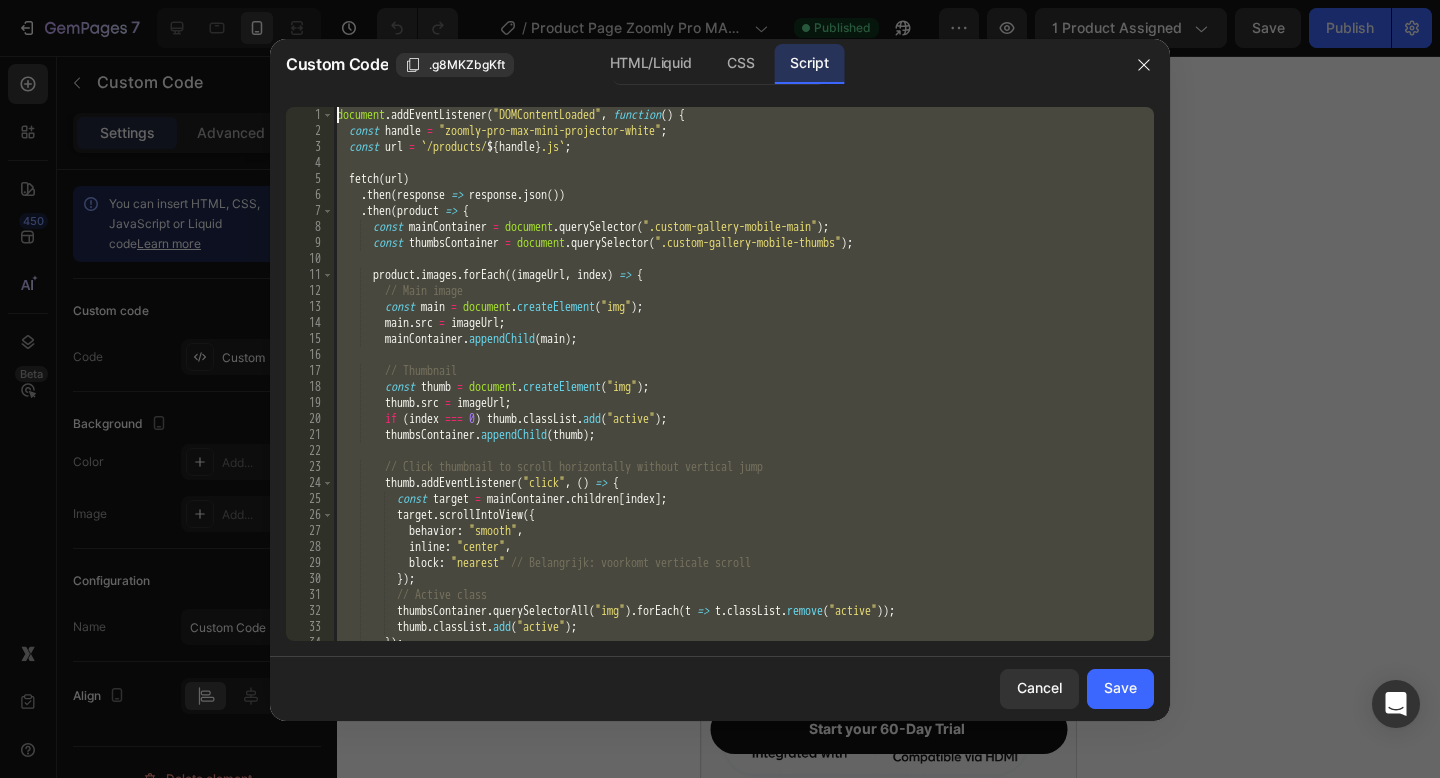 drag, startPoint x: 395, startPoint y: 621, endPoint x: 480, endPoint y: 7, distance: 619.85565 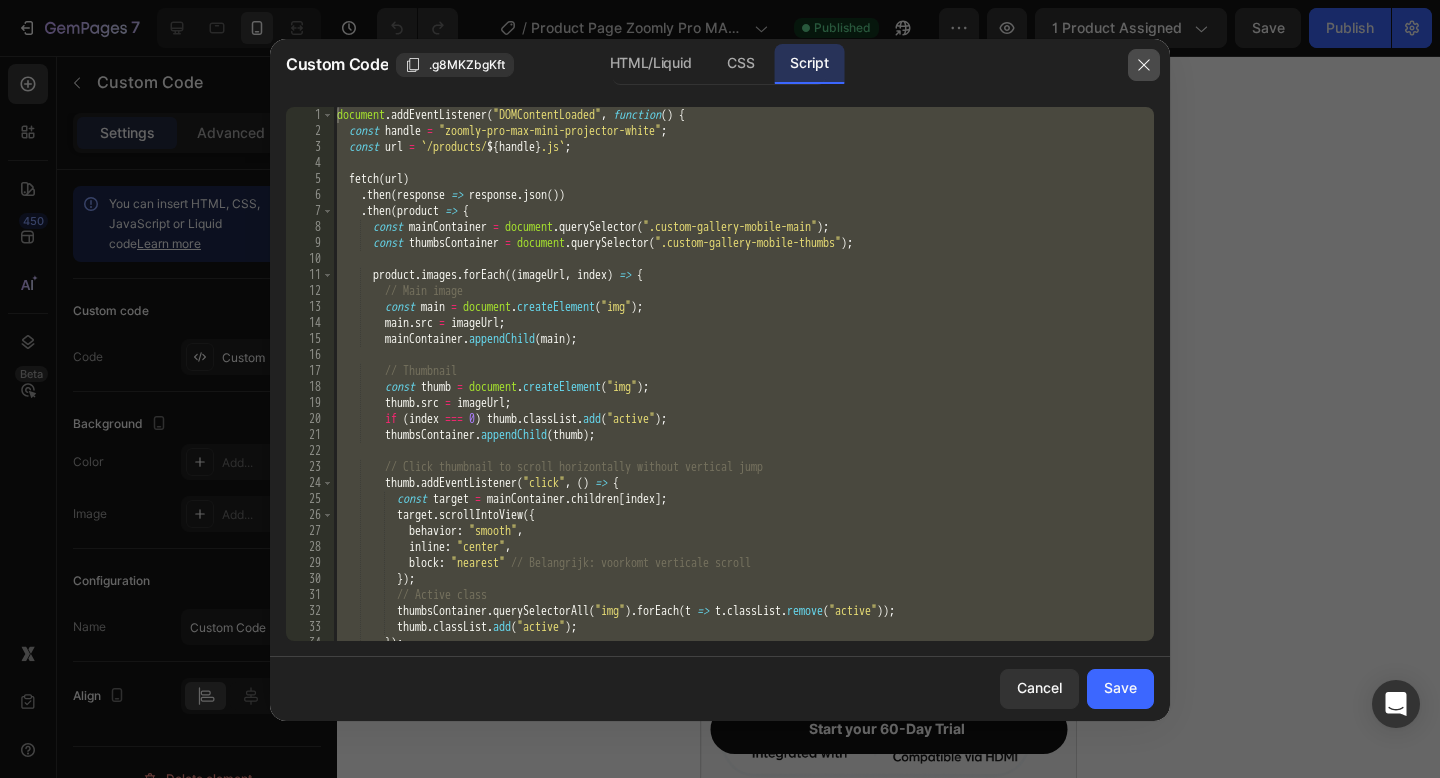 click at bounding box center [1144, 65] 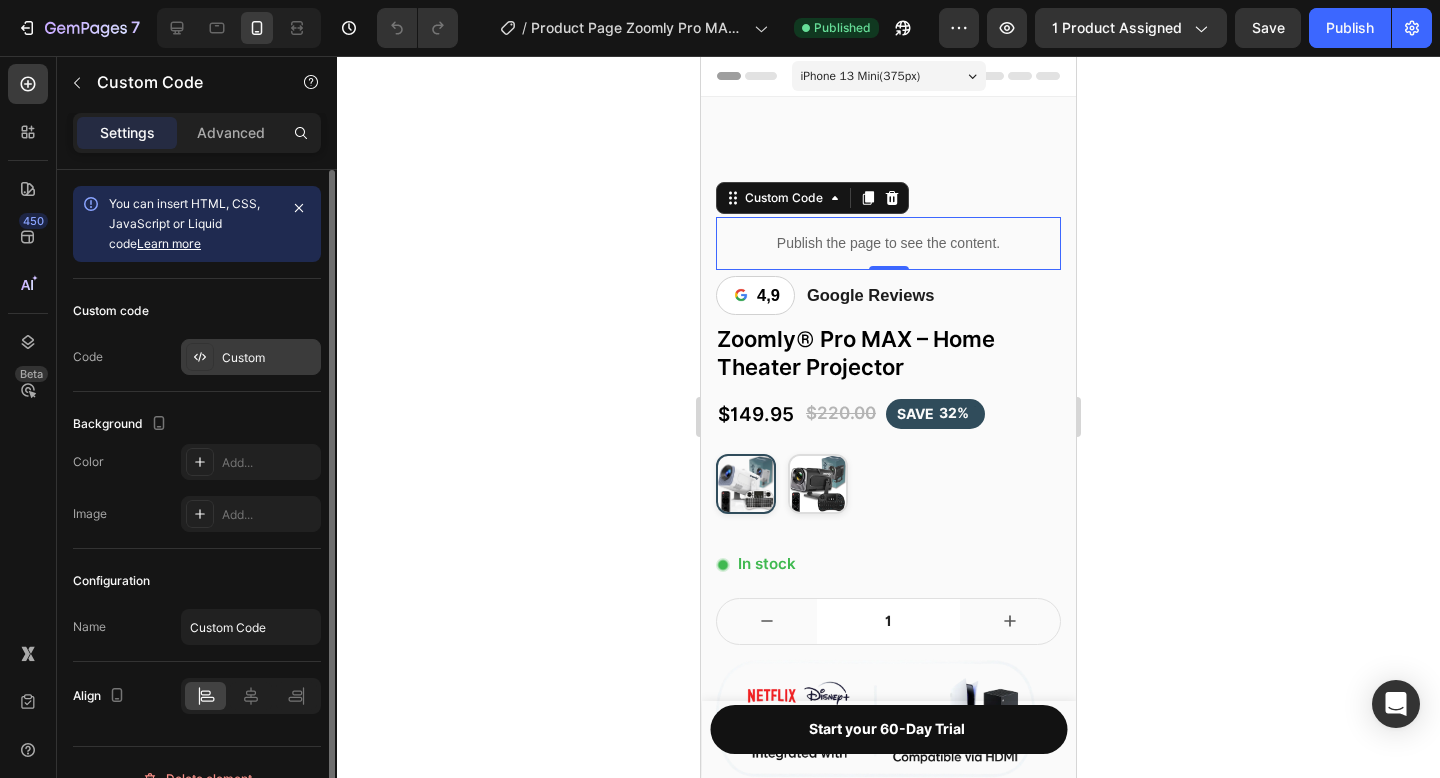 click on "Custom" at bounding box center (269, 358) 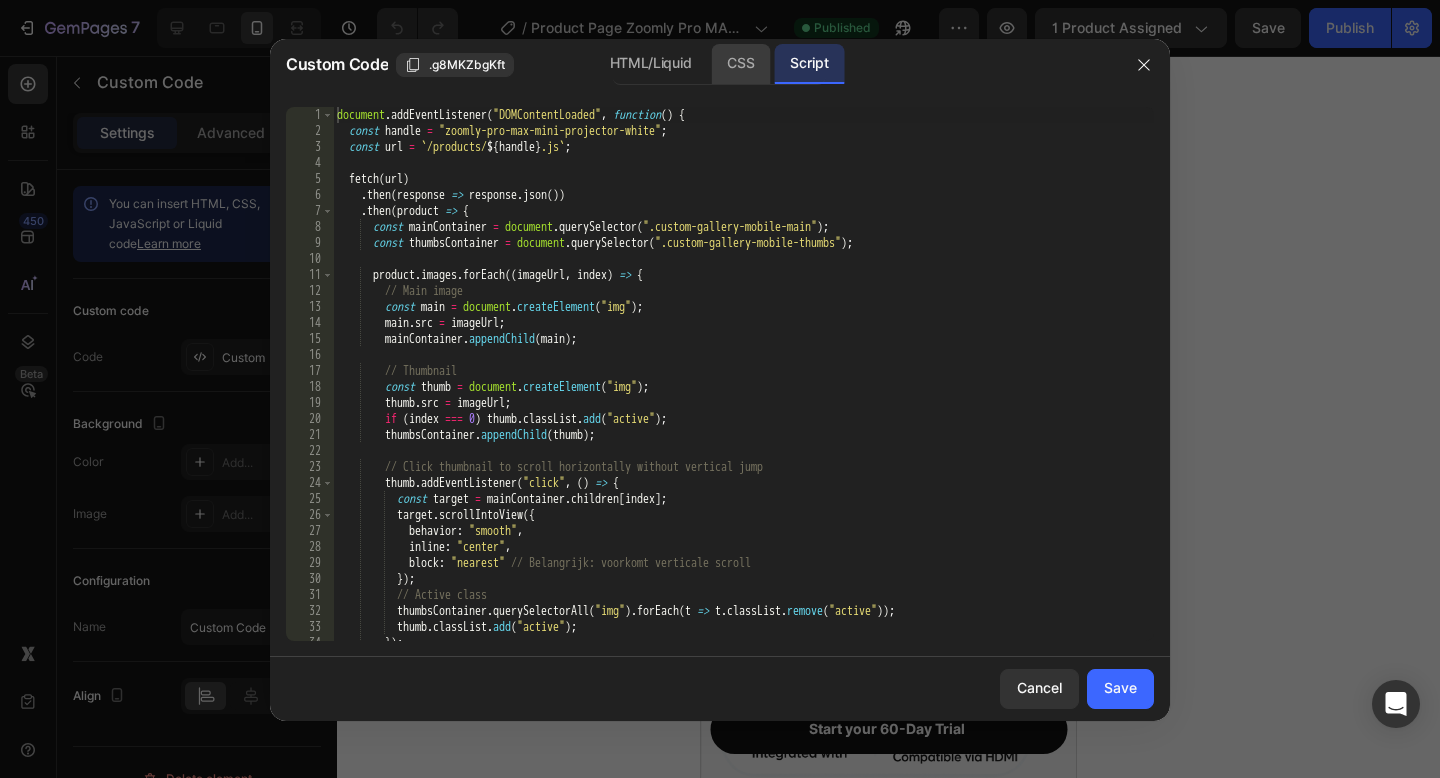 click on "CSS" 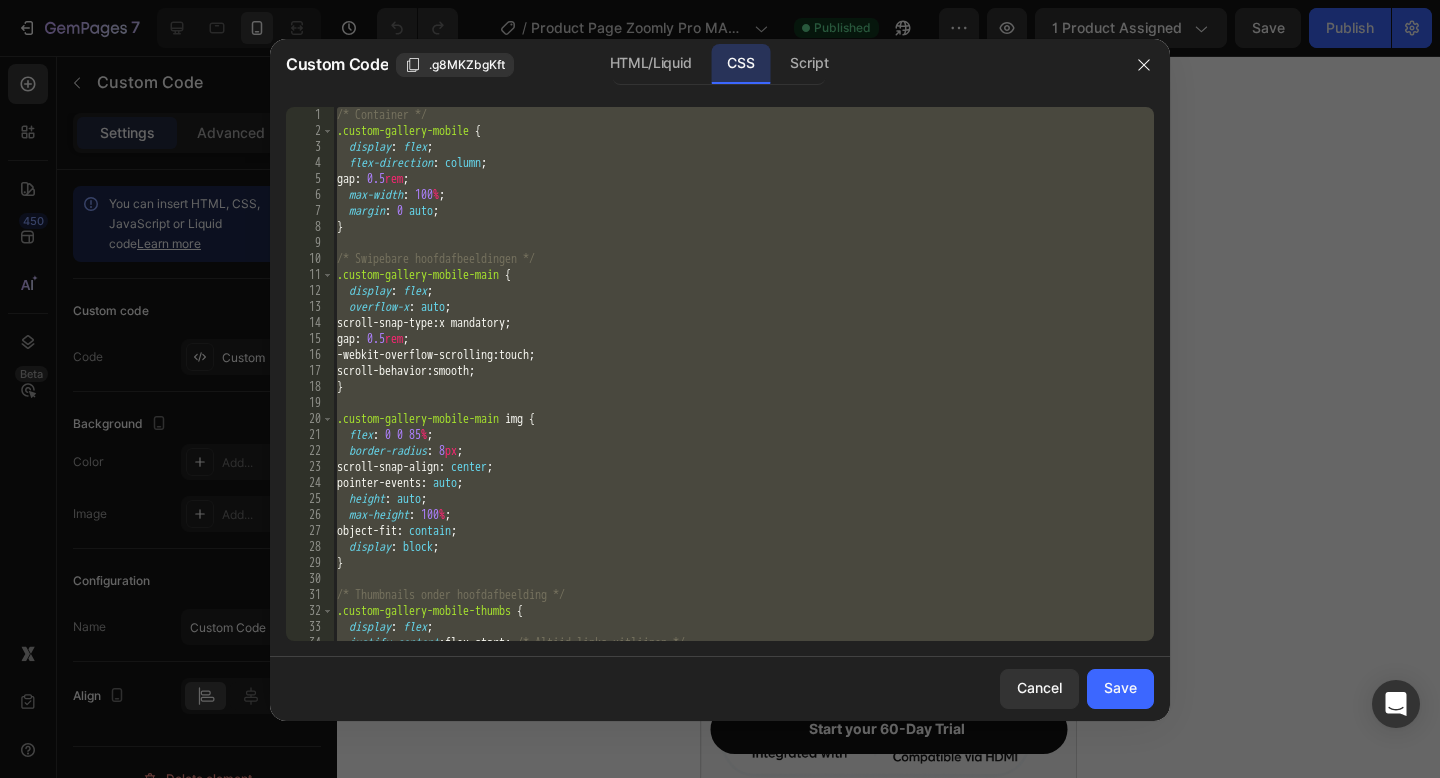scroll, scrollTop: 346, scrollLeft: 0, axis: vertical 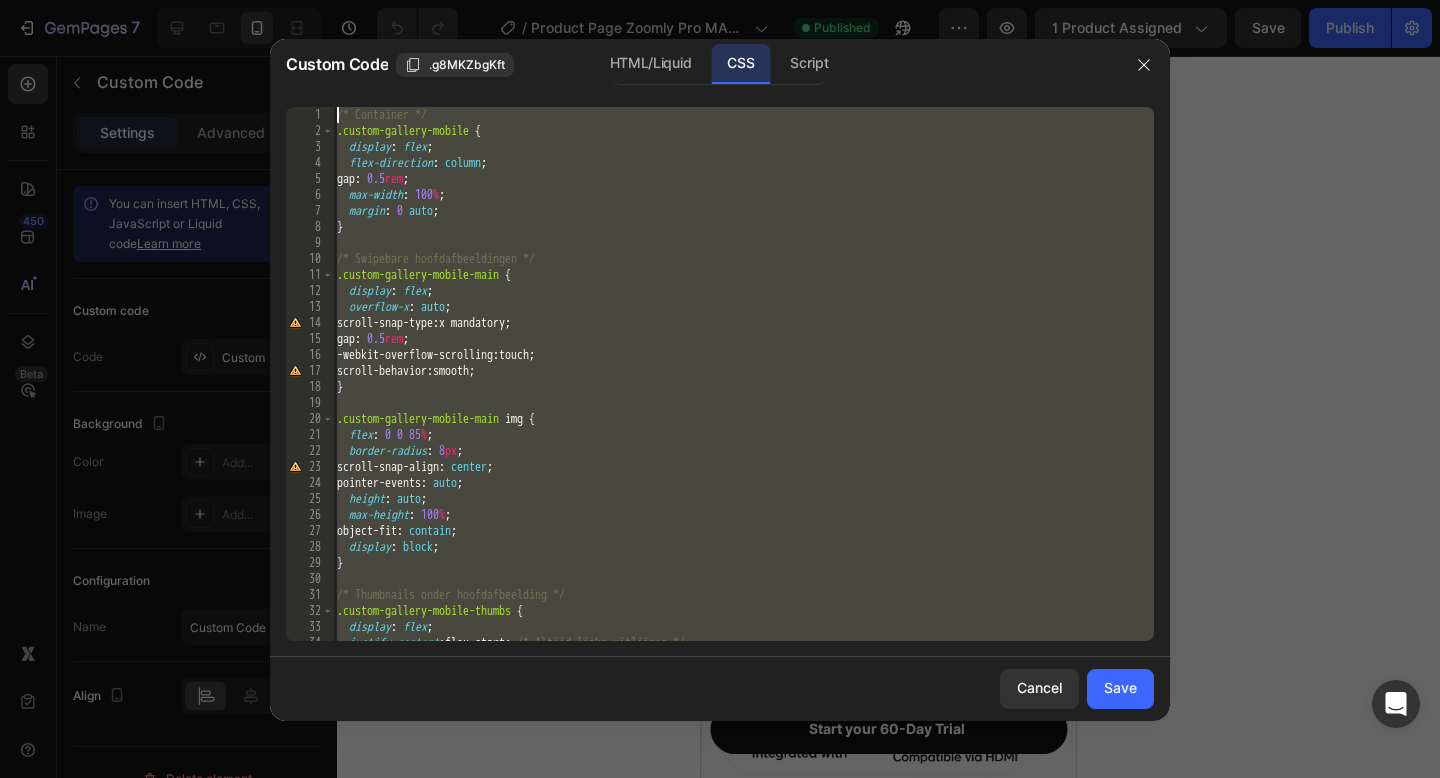 drag, startPoint x: 472, startPoint y: 623, endPoint x: 560, endPoint y: -42, distance: 670.7973 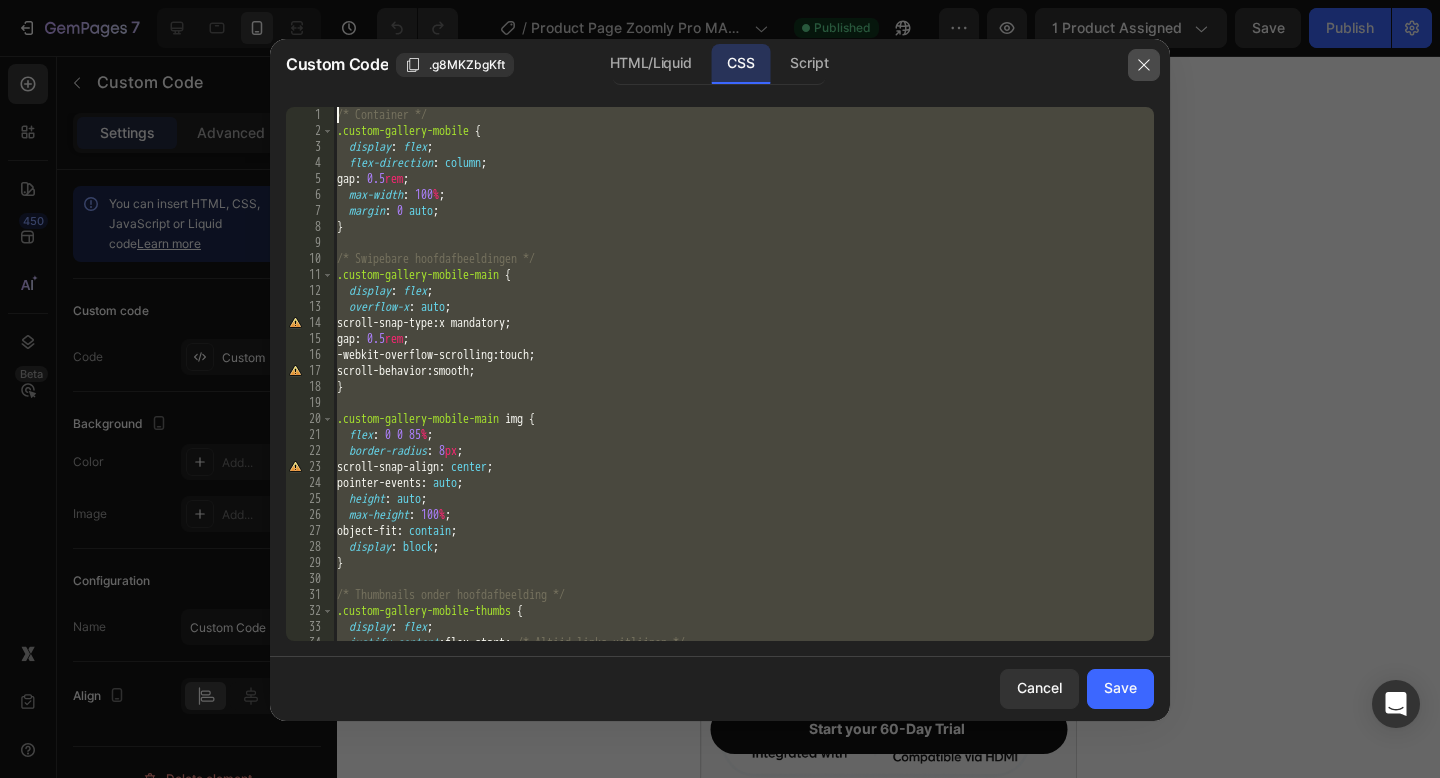 click 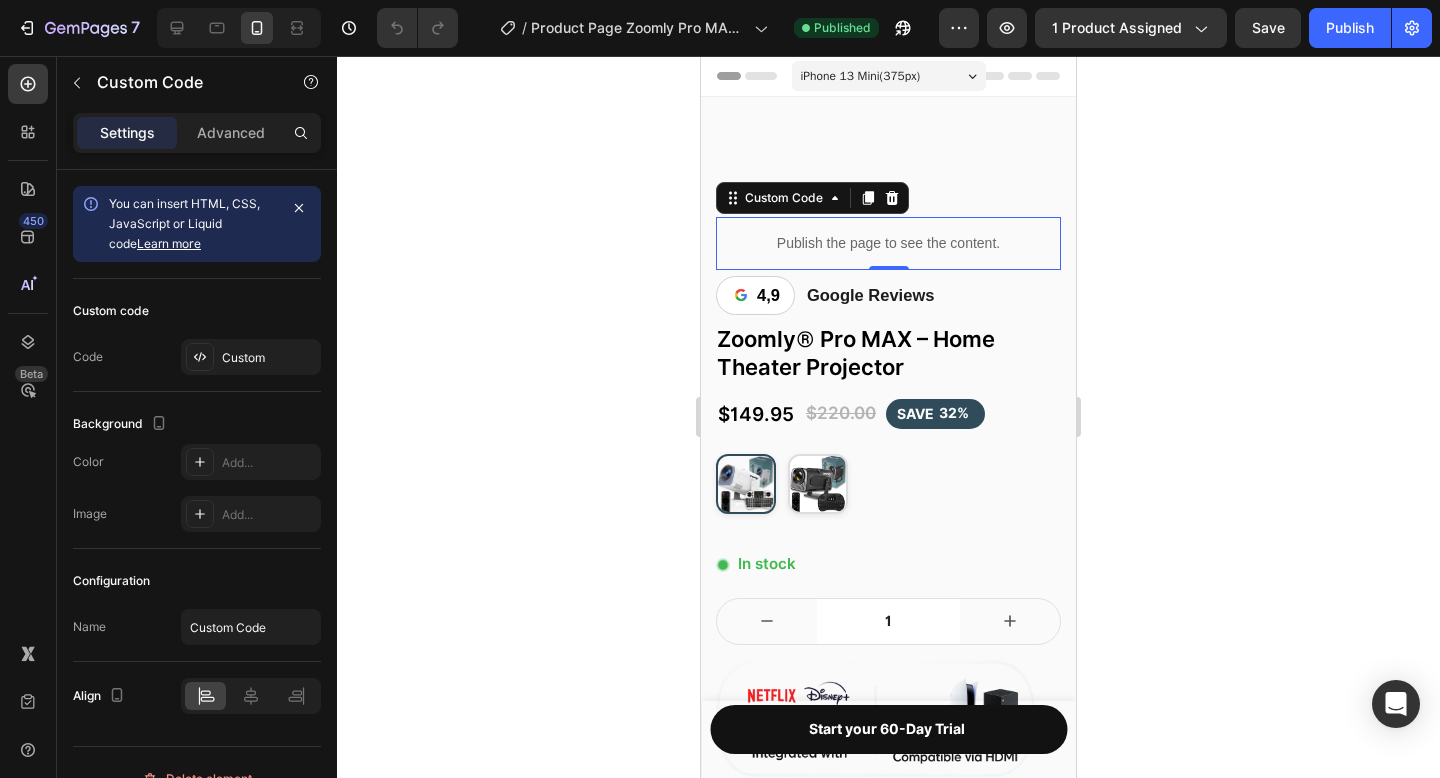 click 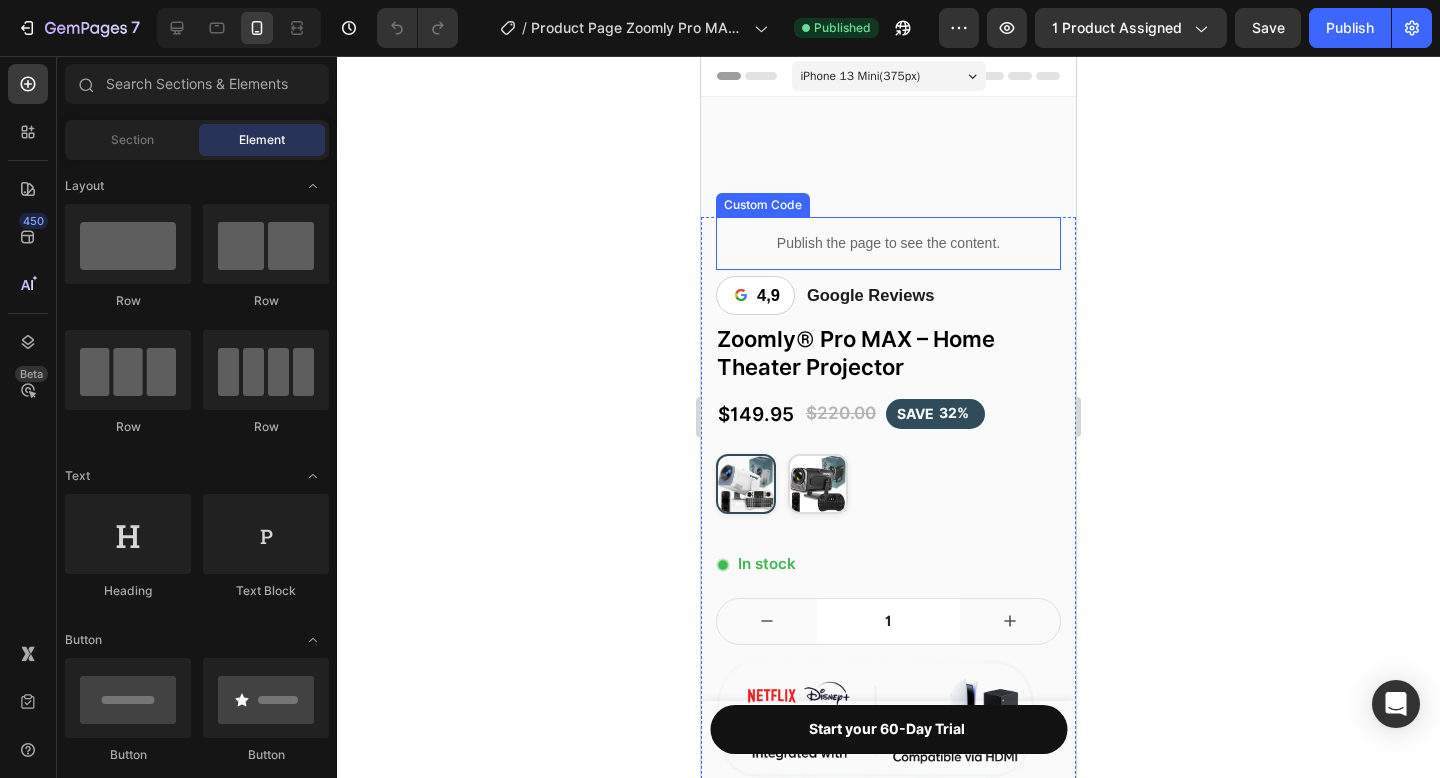 click on "Publish the page to see the content." at bounding box center (888, 243) 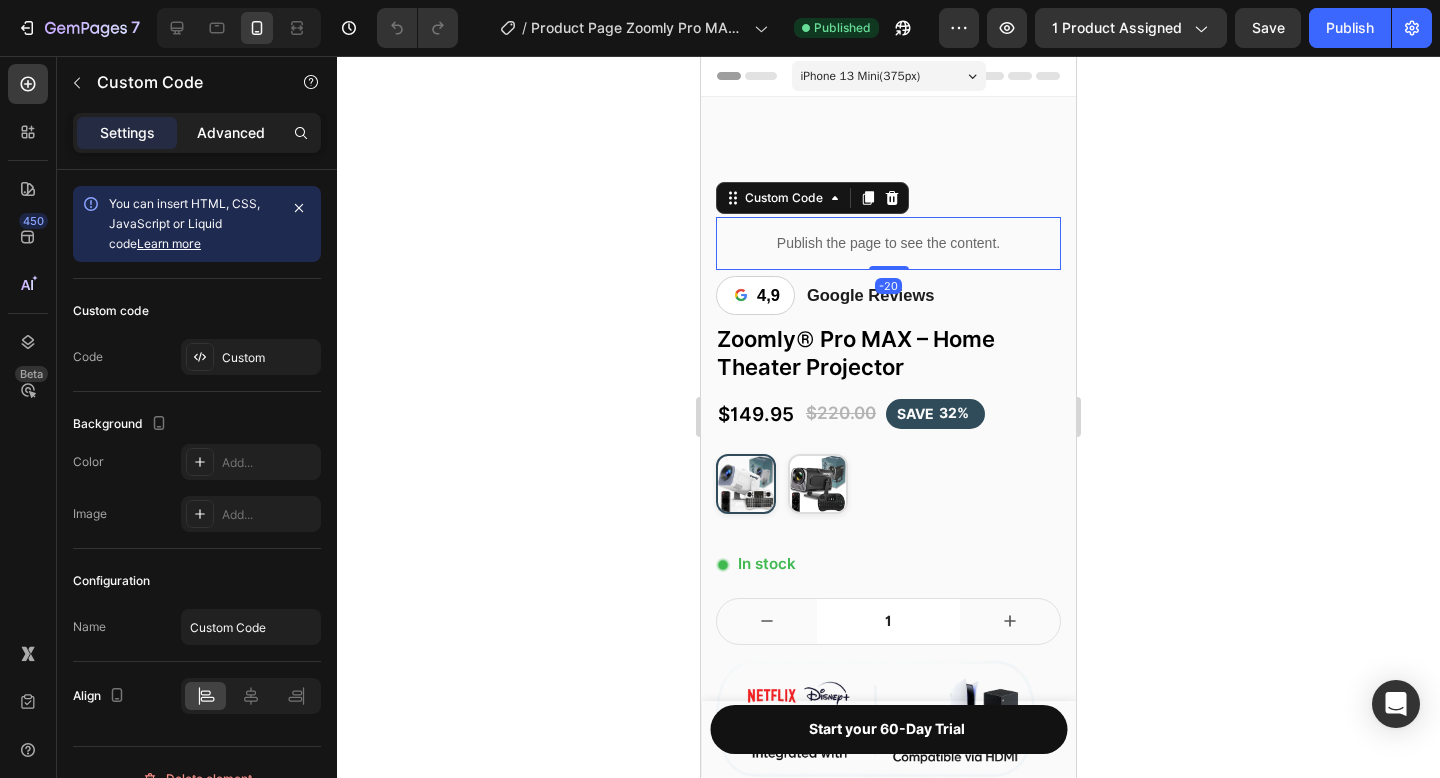 click on "Advanced" 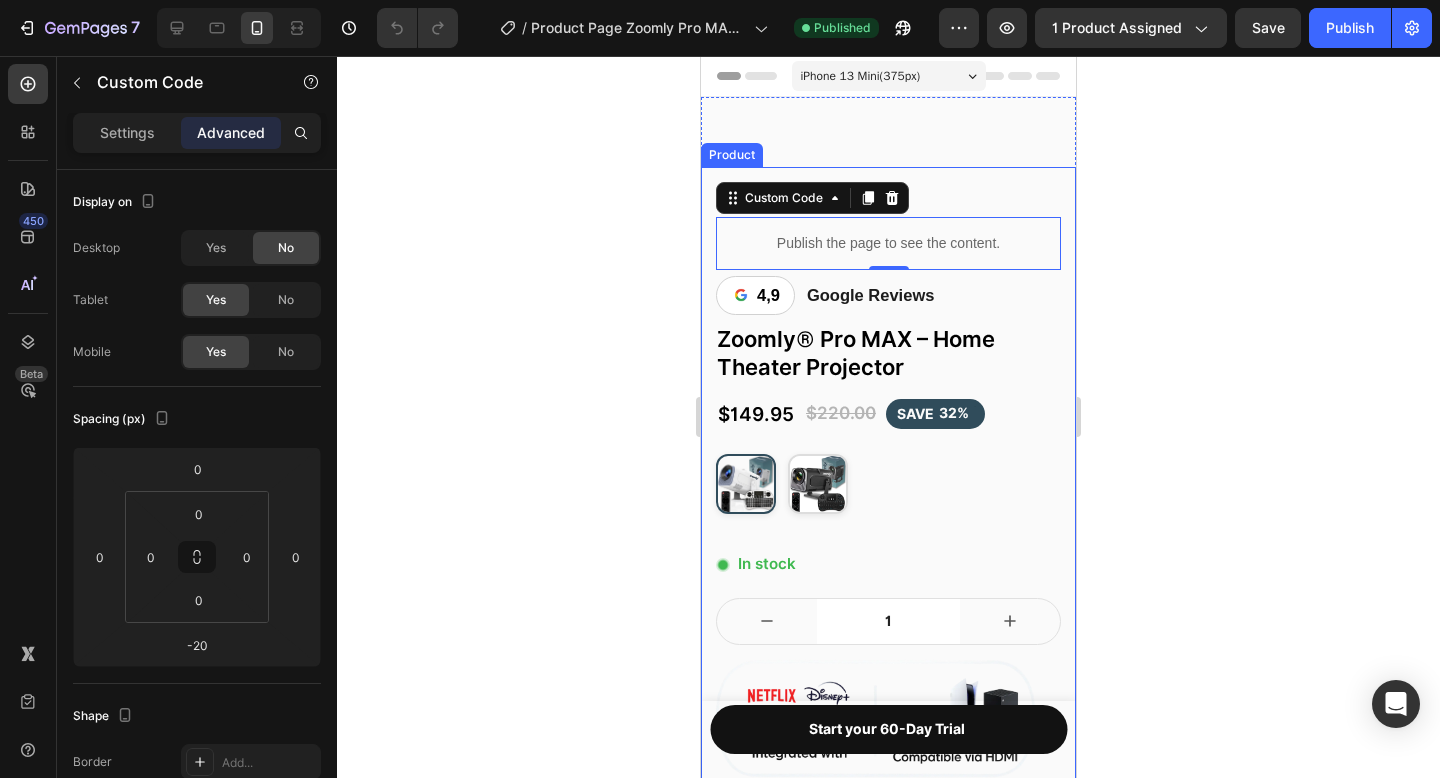 click on "Publish the page to see the content.
Custom Code   -20
4,9
Google Reviews
Custom Code Zoomly® Pro MAX – Home Theater Projector Product Title $149.95 Product Price Product Price $220.00 Product Price Product Price SAVE 32% Discount Tag Row
White
Black
Custom Code
In stock
Custom Code Row Quantity Text Block
1
Product Quantity Row Row Image Add to cart Add to Cart
FREE SHIPPING ON ALL ORDERS
60 DAY HOME TRIAL
1-YEAR WARRANTY
Custom Code
Publish the page to see the content.
Custom Code
Specifications
Shipping & Returns
Payment Methods Accordion Row" at bounding box center [888, 674] 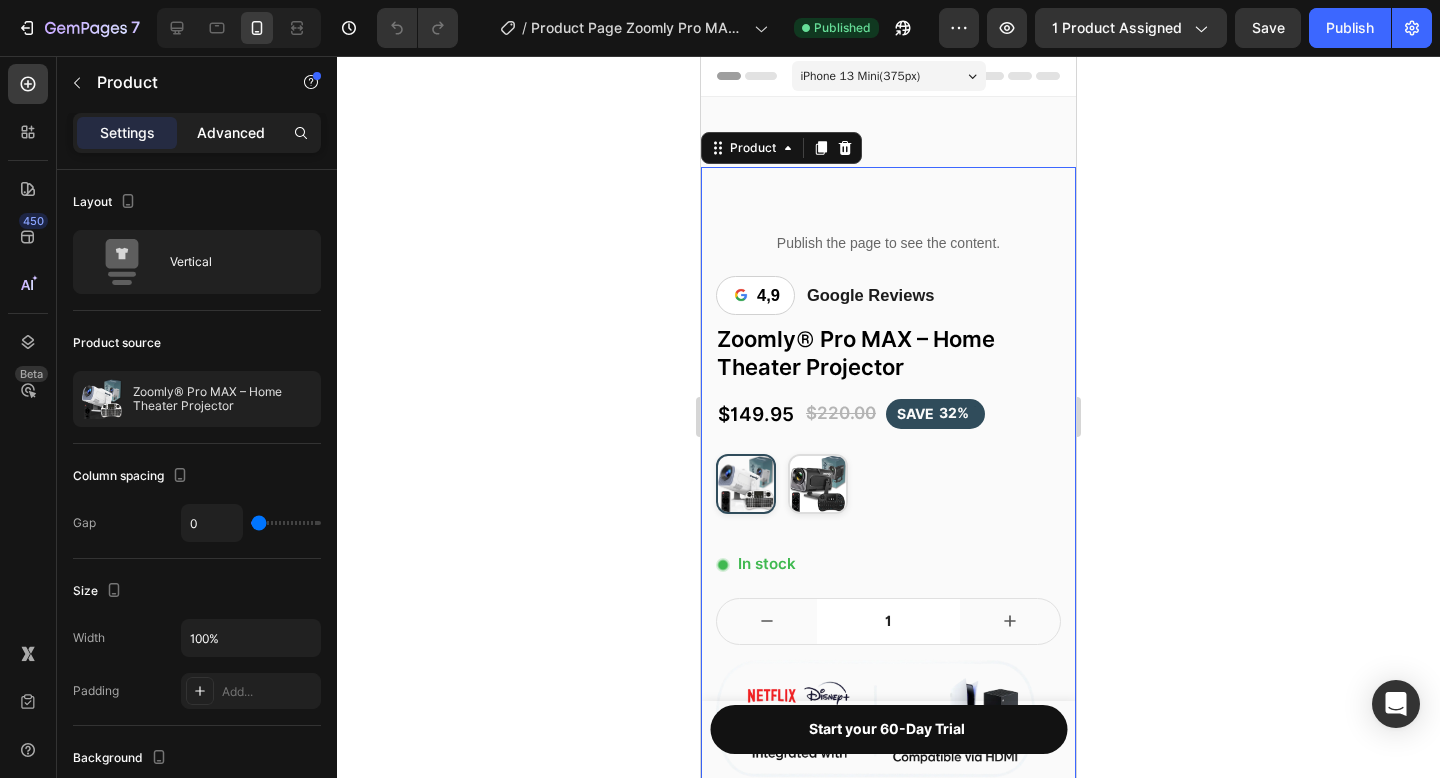 click on "Advanced" at bounding box center [231, 133] 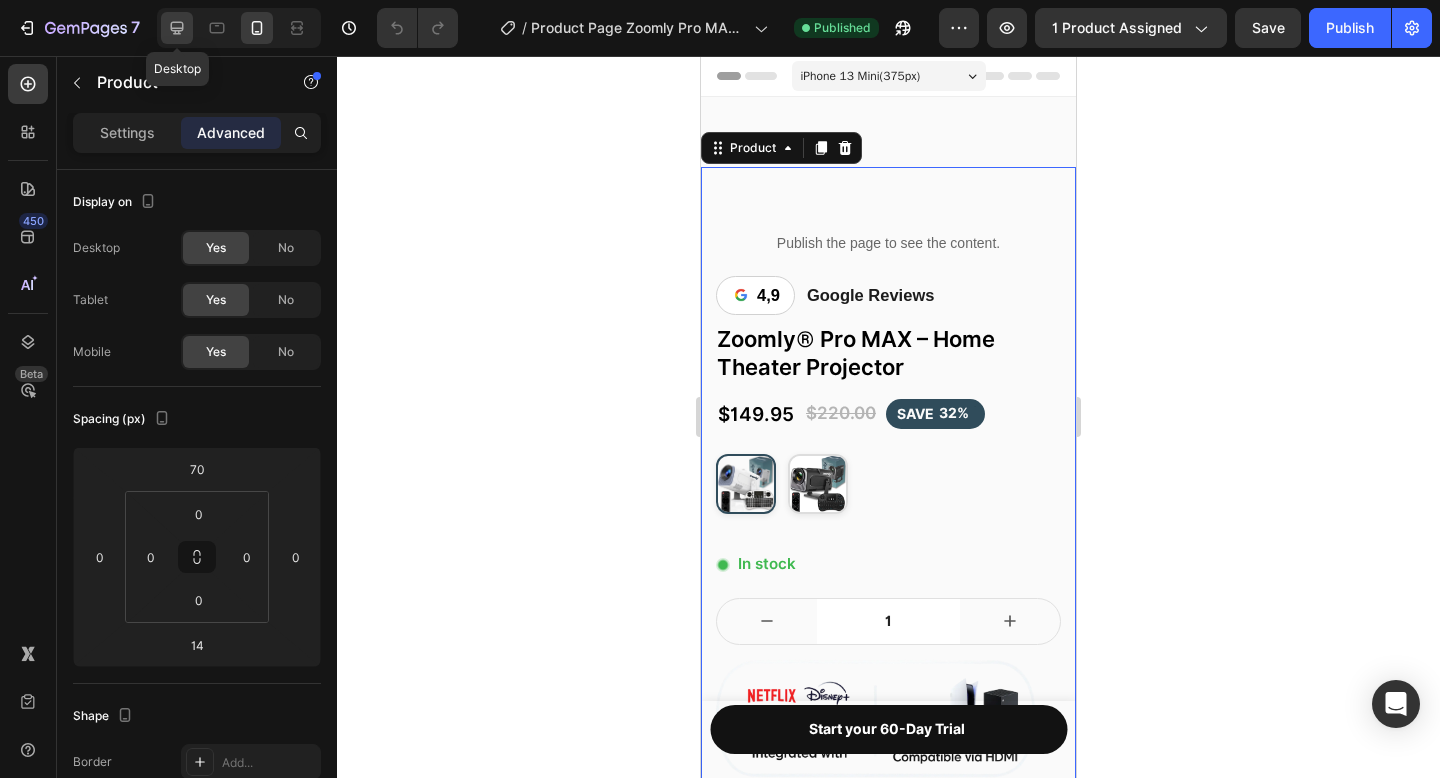 drag, startPoint x: 569, startPoint y: 246, endPoint x: 632, endPoint y: 200, distance: 78.00641 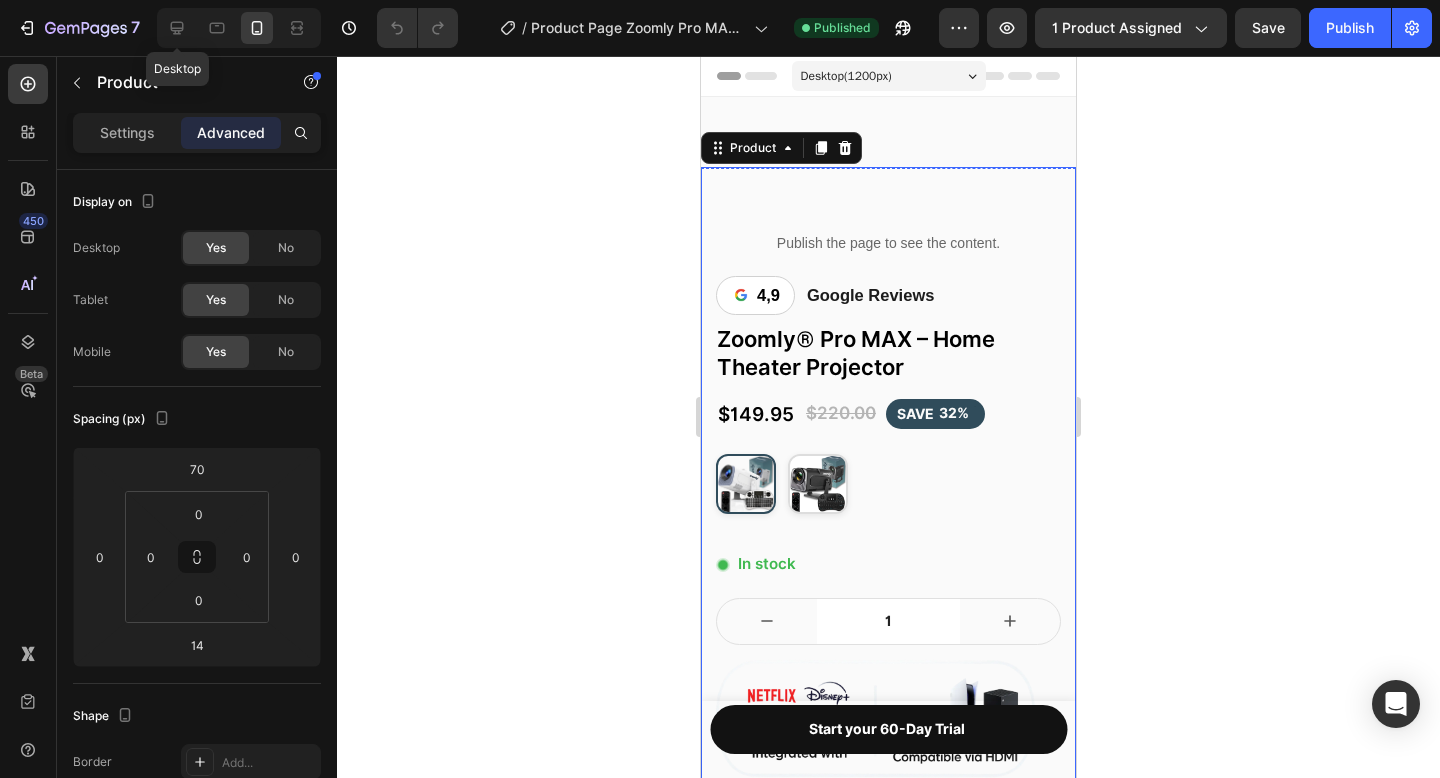 type on "75" 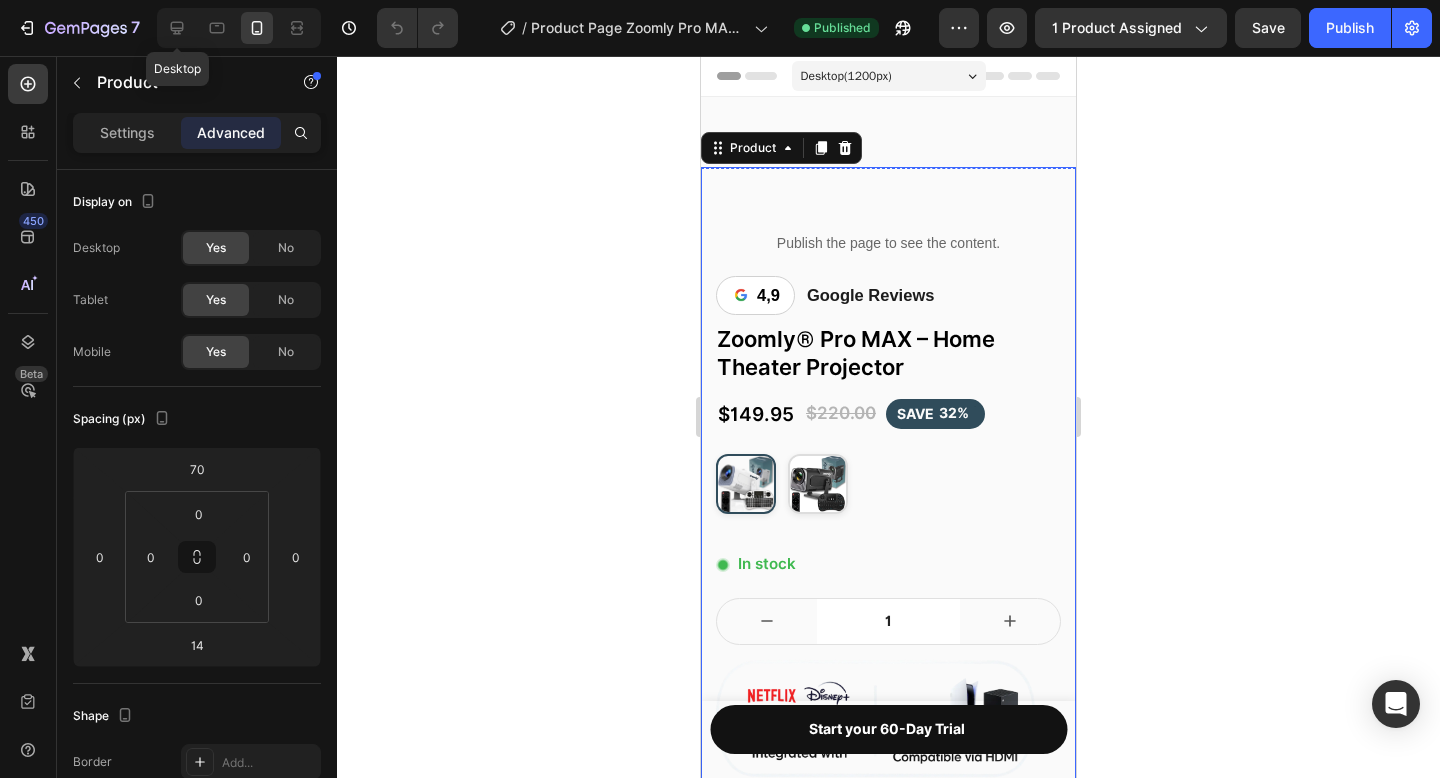 type on "16" 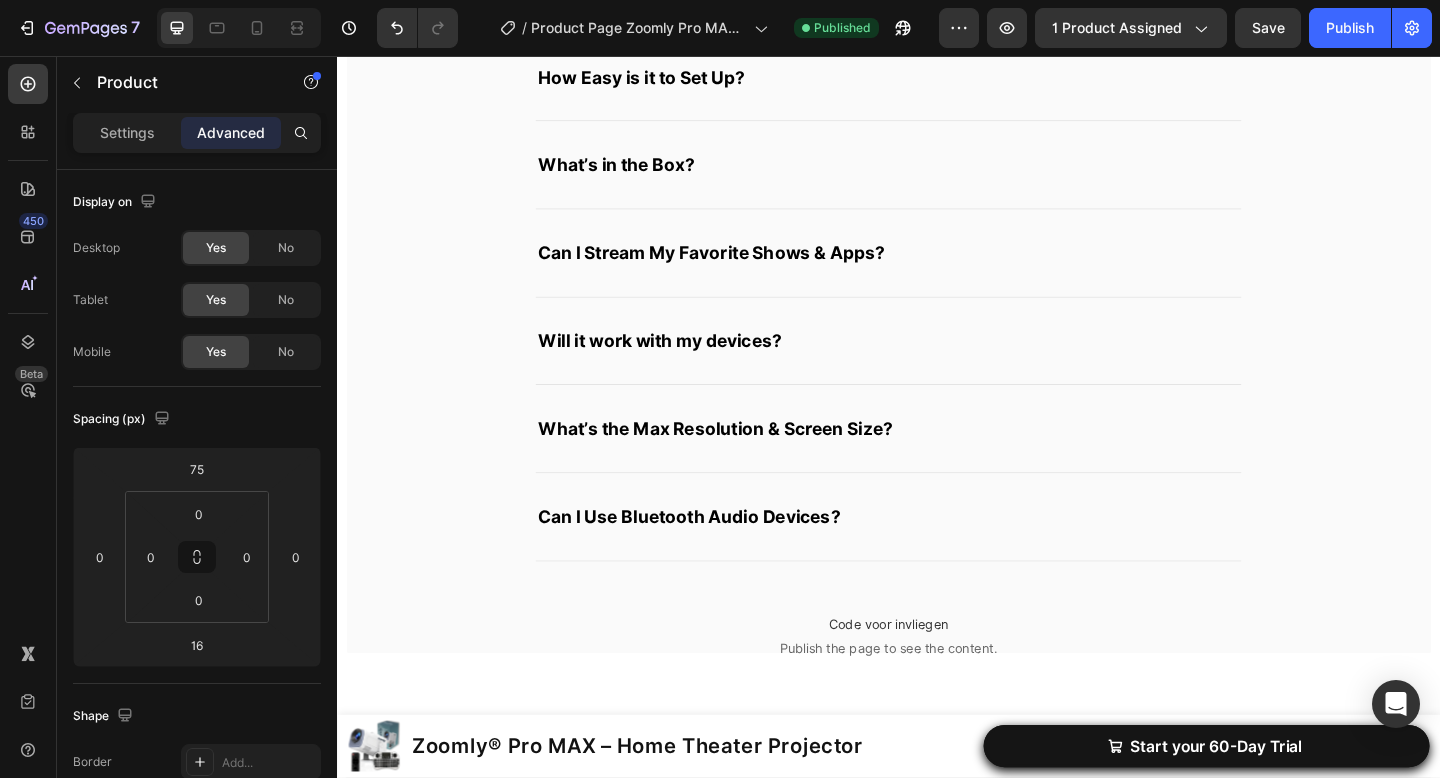 scroll, scrollTop: 4480, scrollLeft: 0, axis: vertical 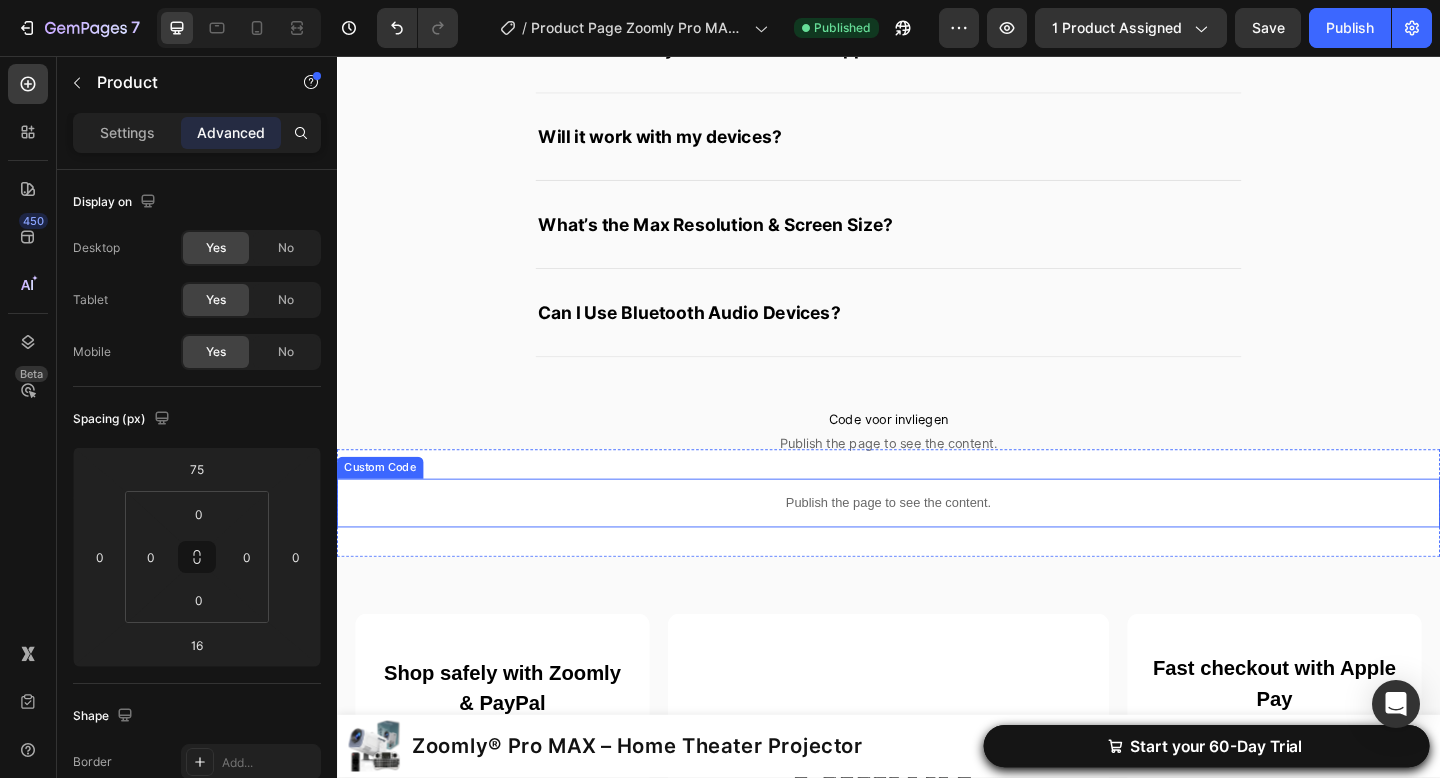 click on "Publish the page to see the content." at bounding box center (937, 542) 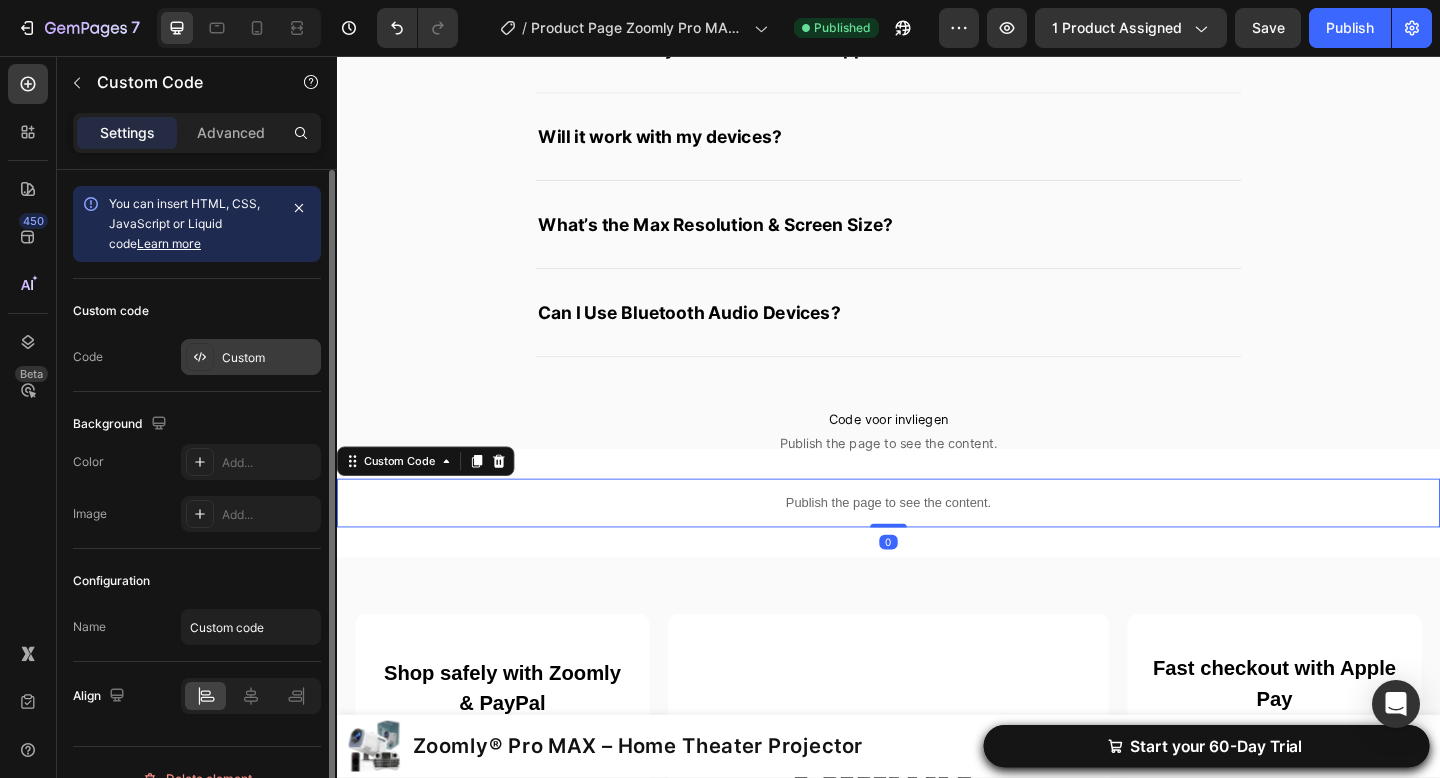 click on "Custom" at bounding box center (269, 358) 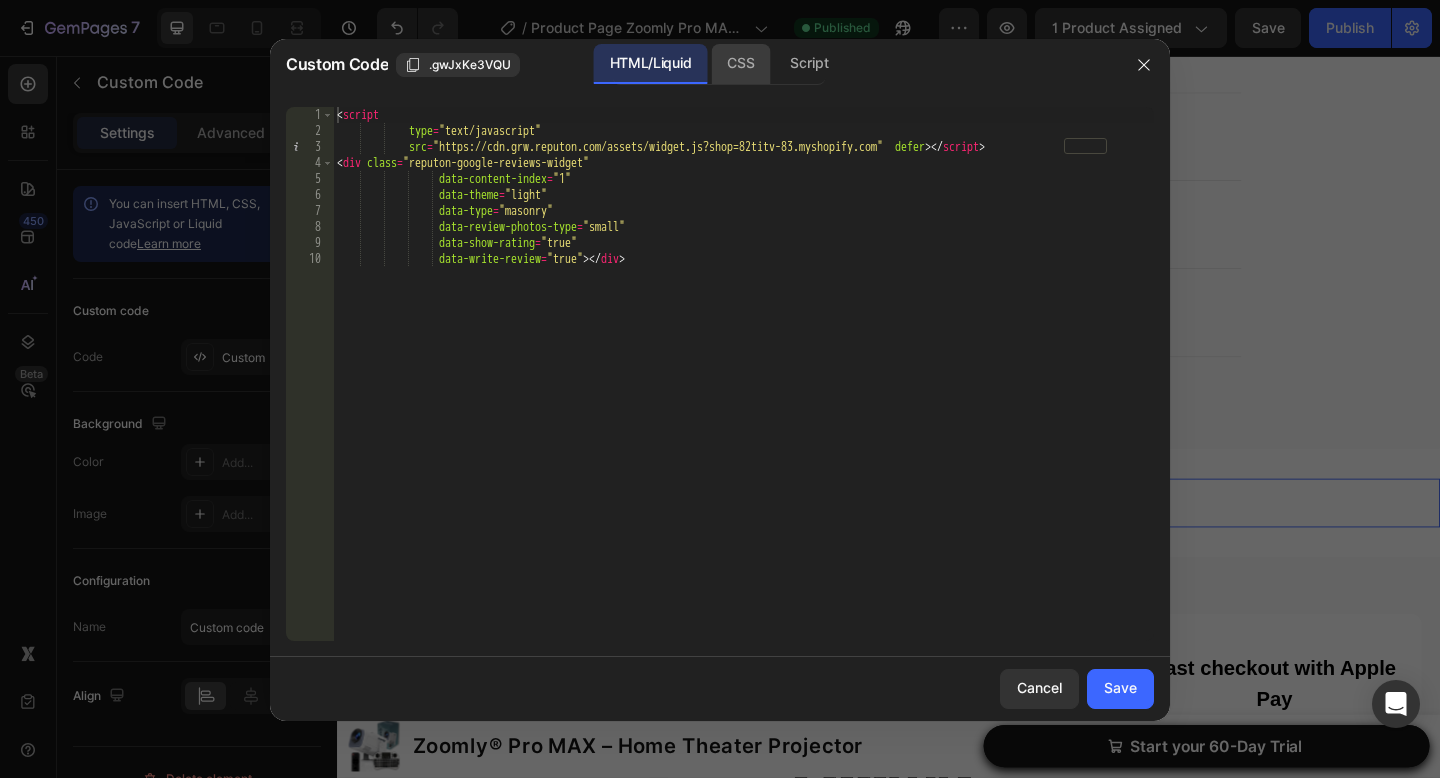 click on "CSS" 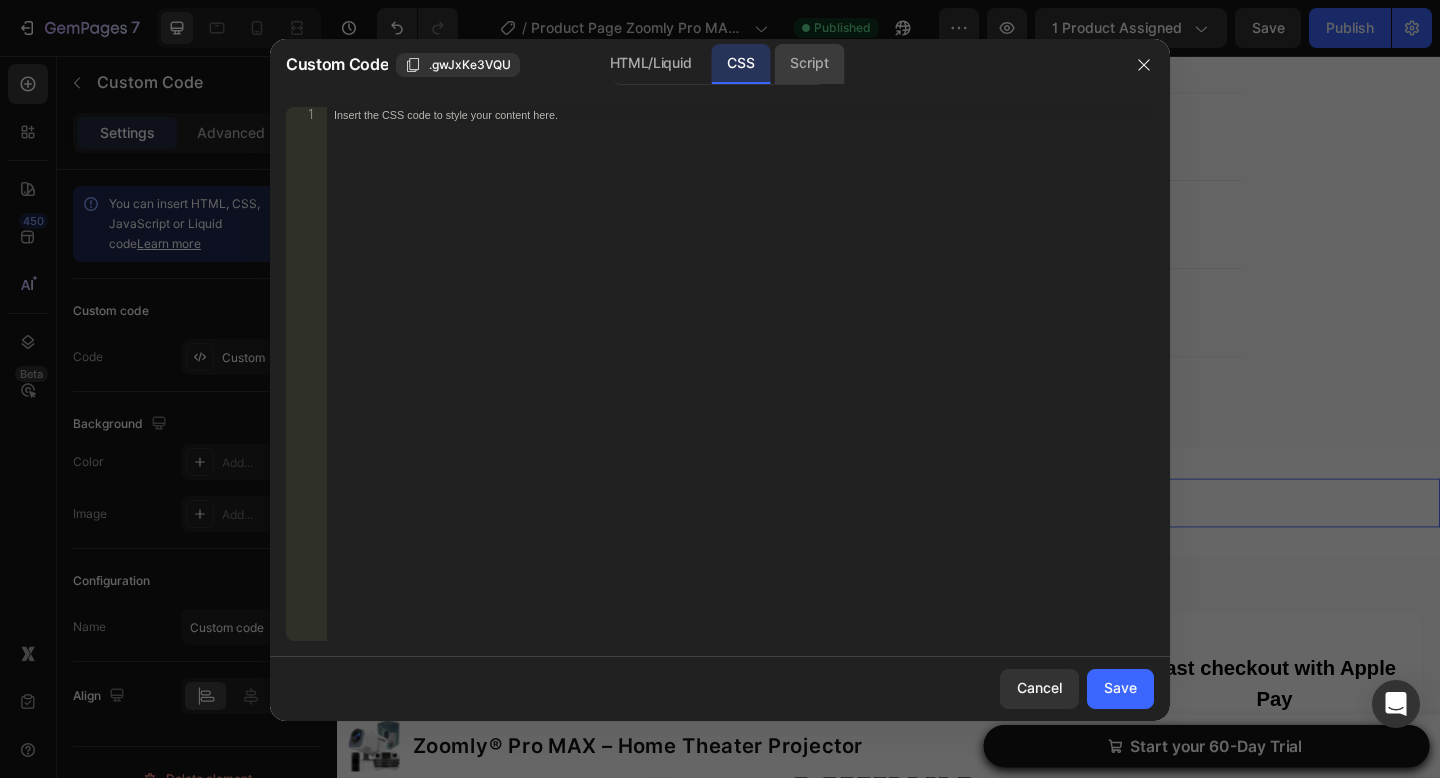 click on "Script" 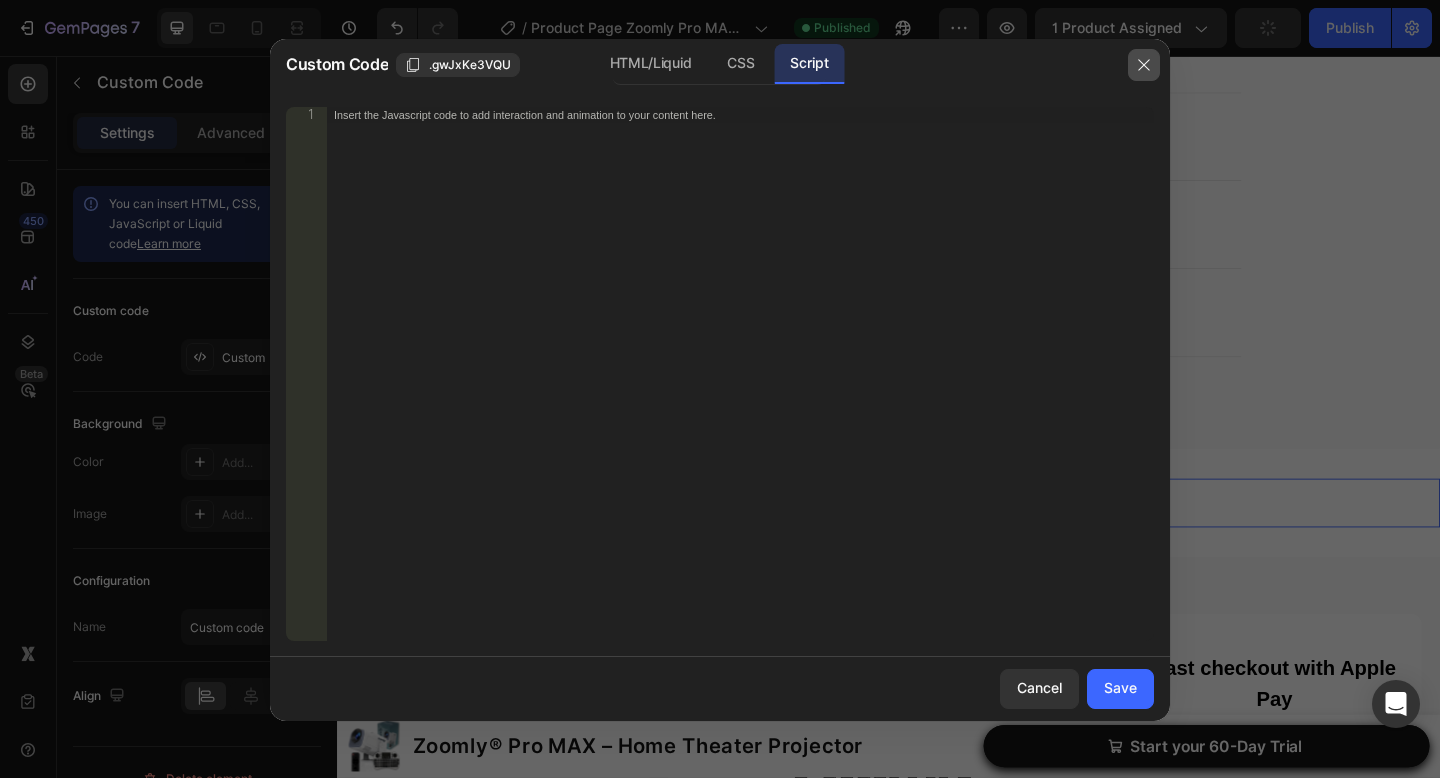 click 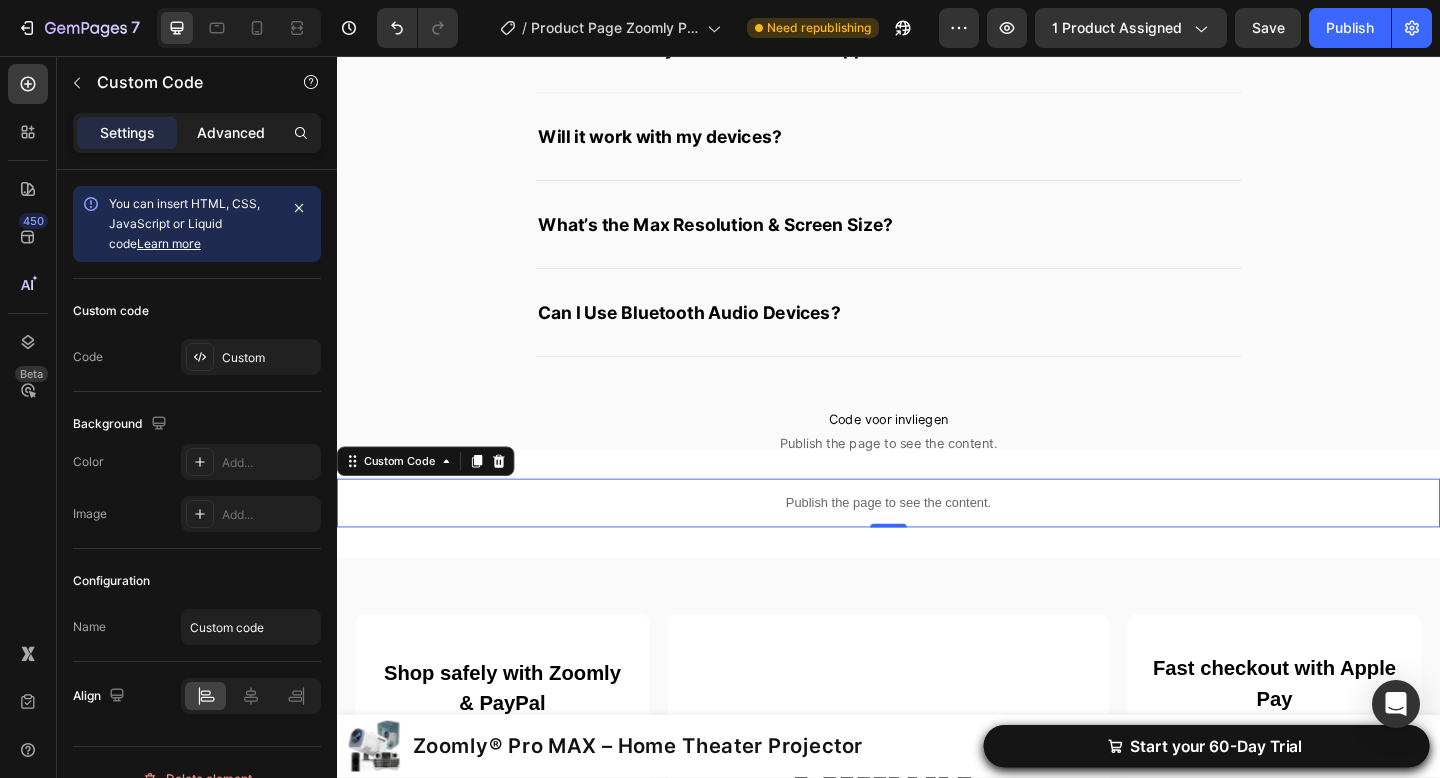 click on "Advanced" at bounding box center (231, 133) 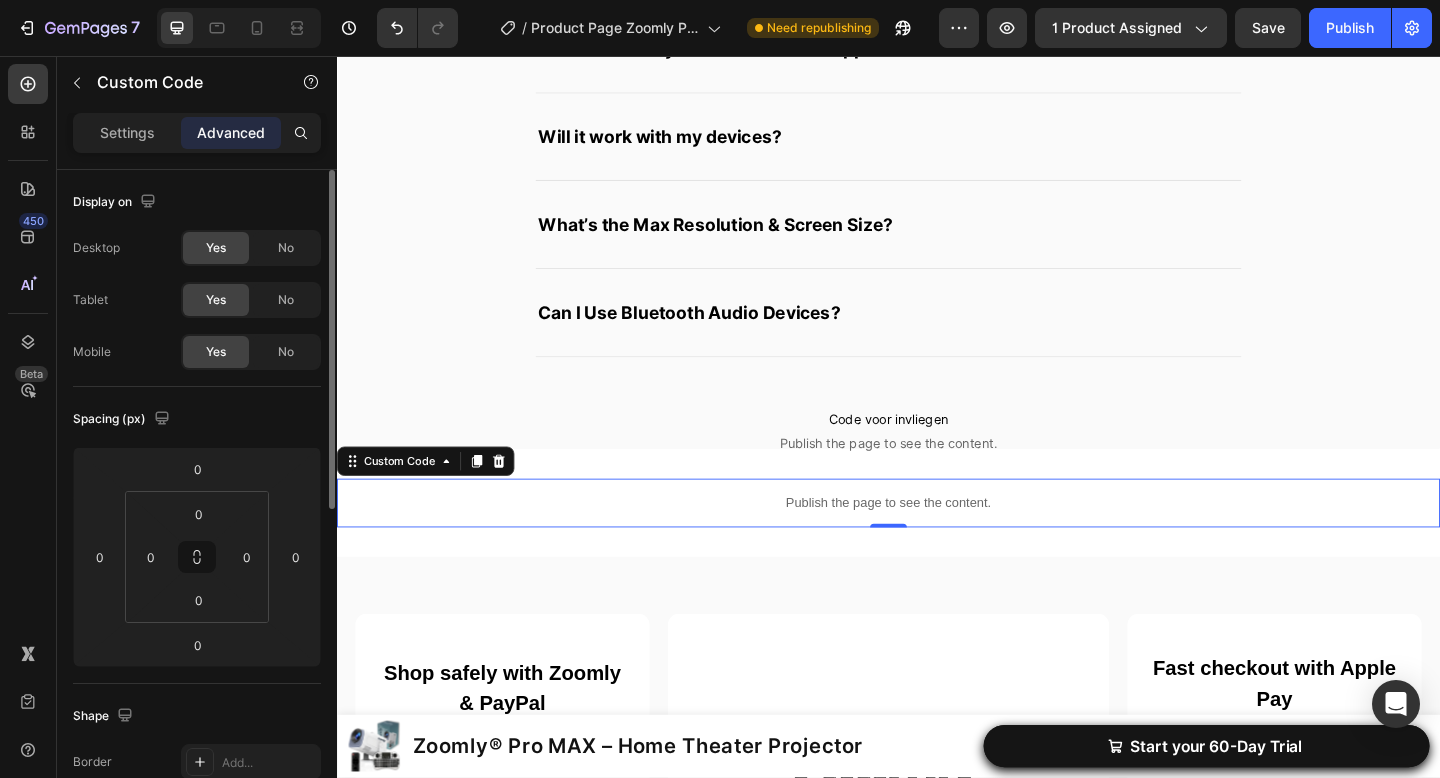 click on "Settings" at bounding box center [127, 133] 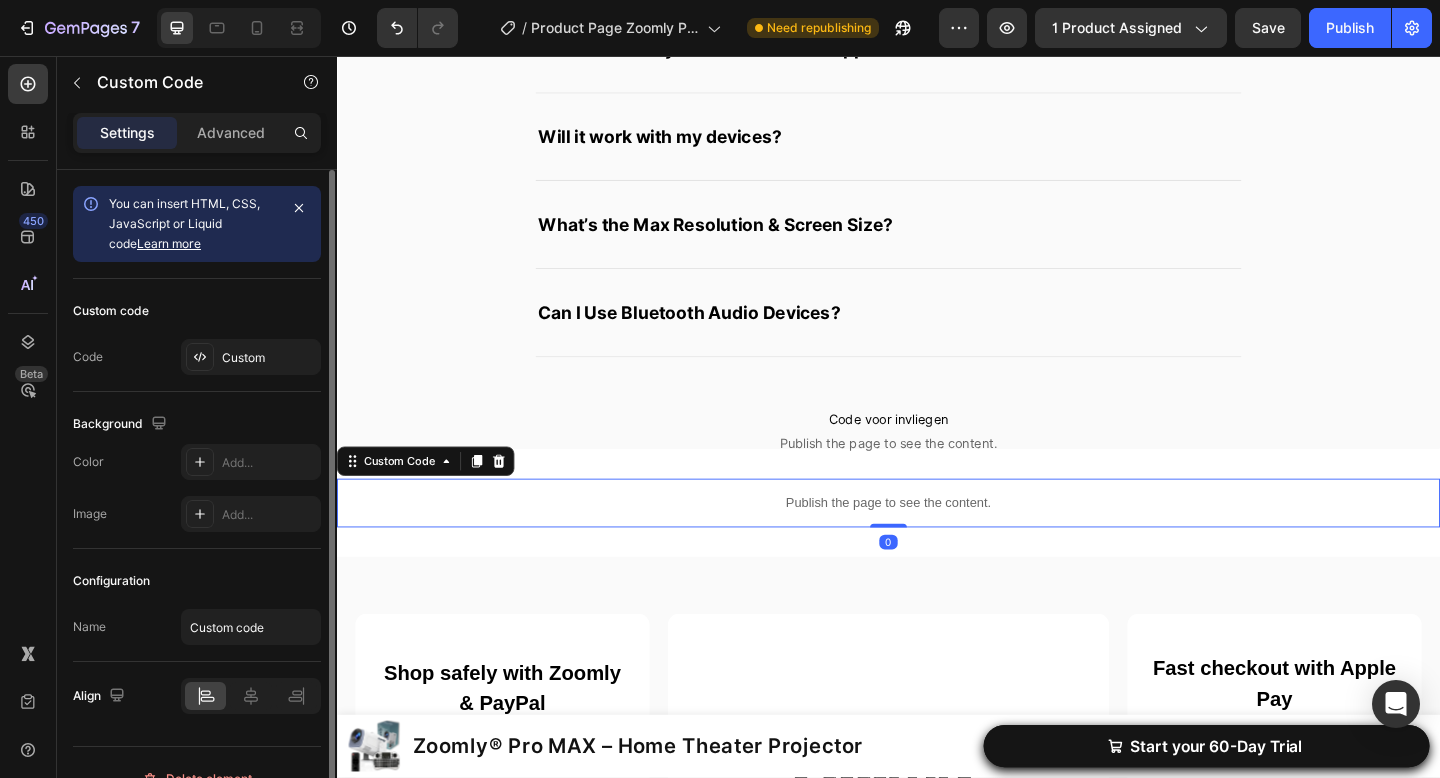 scroll, scrollTop: 32, scrollLeft: 0, axis: vertical 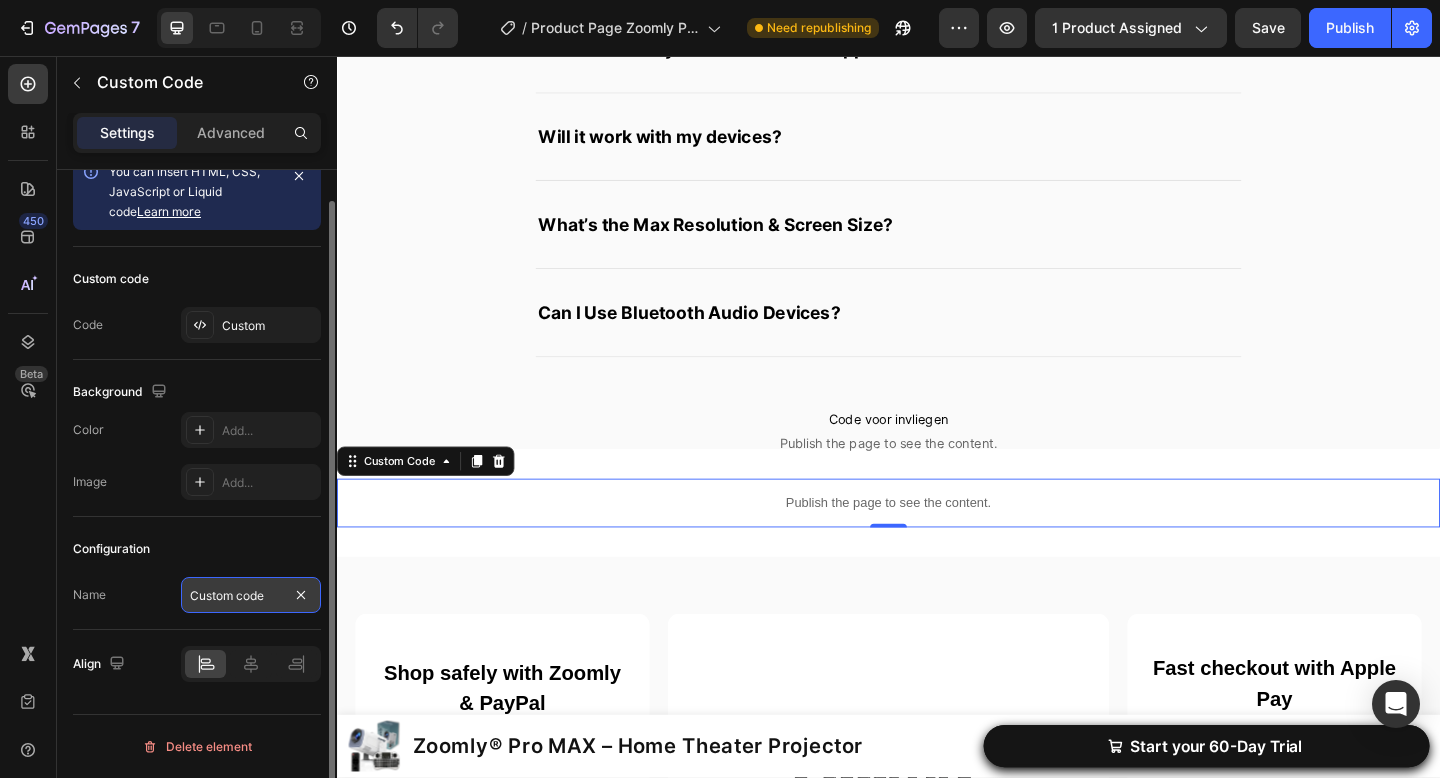 click on "Custom code" at bounding box center [251, 595] 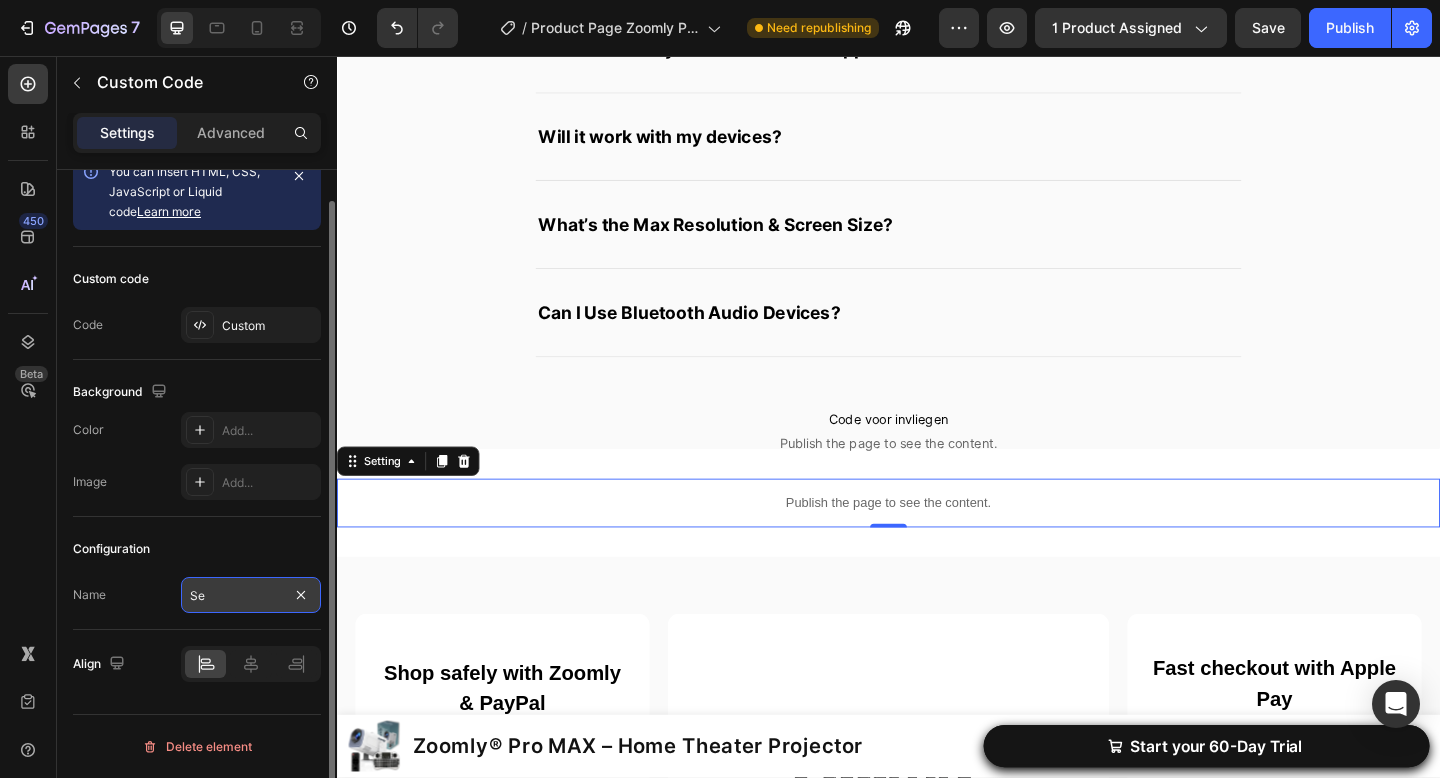 type on "S" 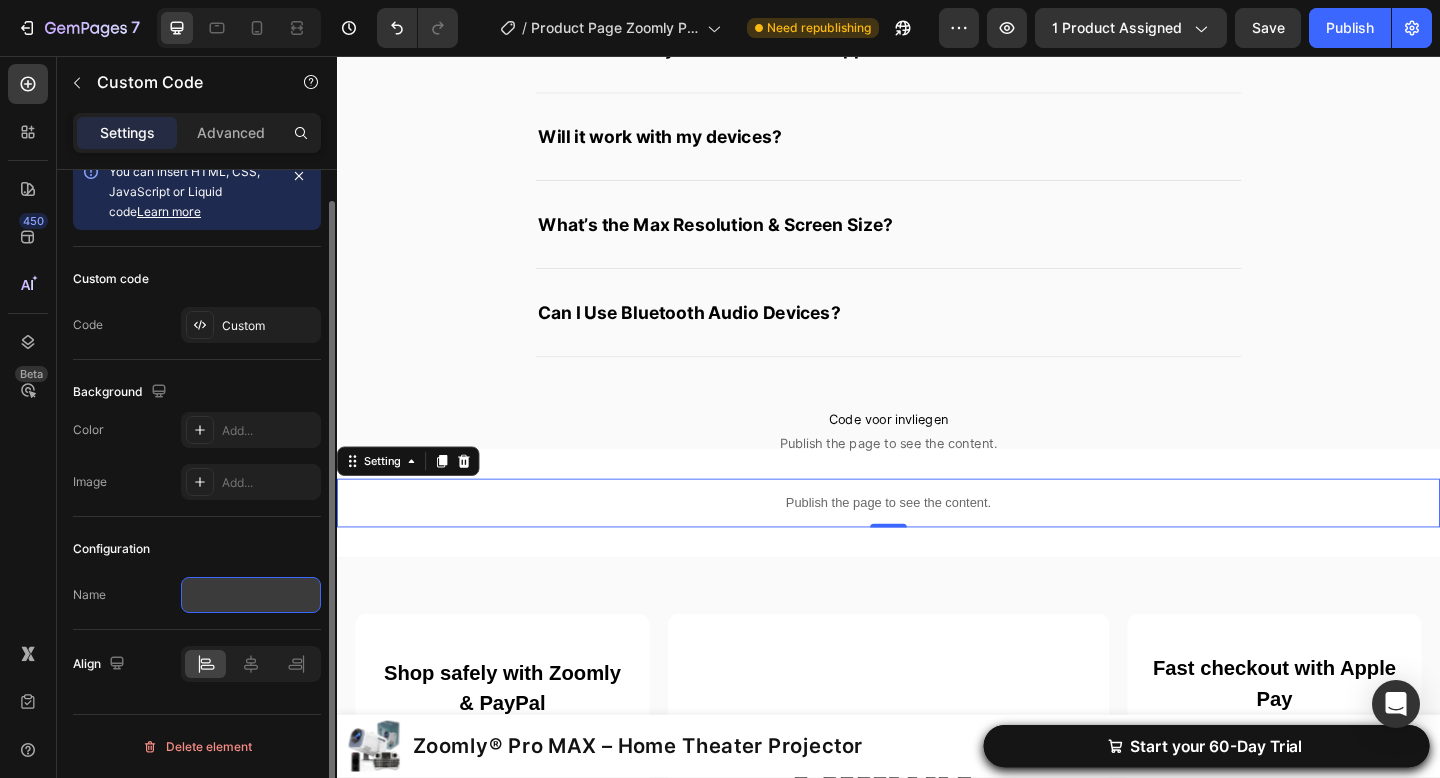 type on "r" 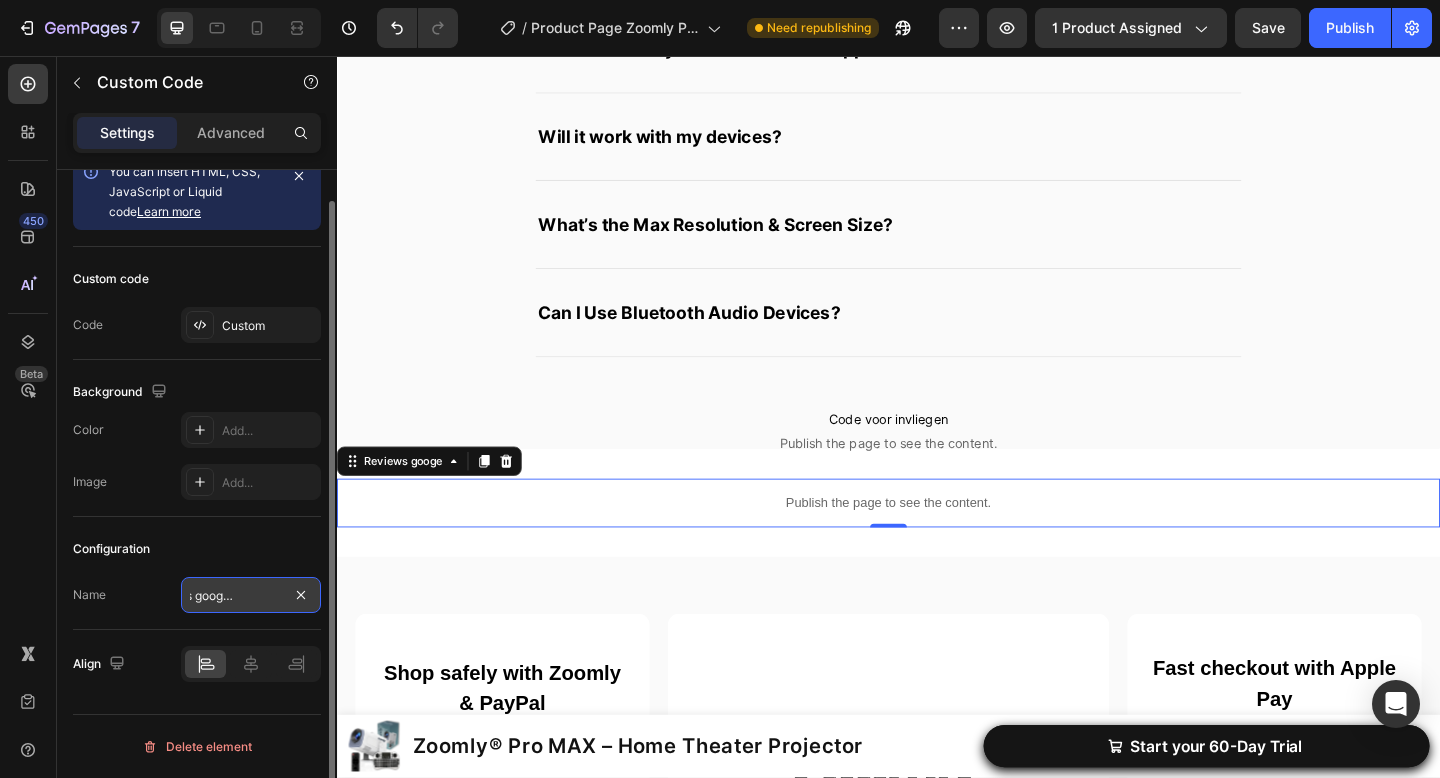 scroll, scrollTop: 0, scrollLeft: 49, axis: horizontal 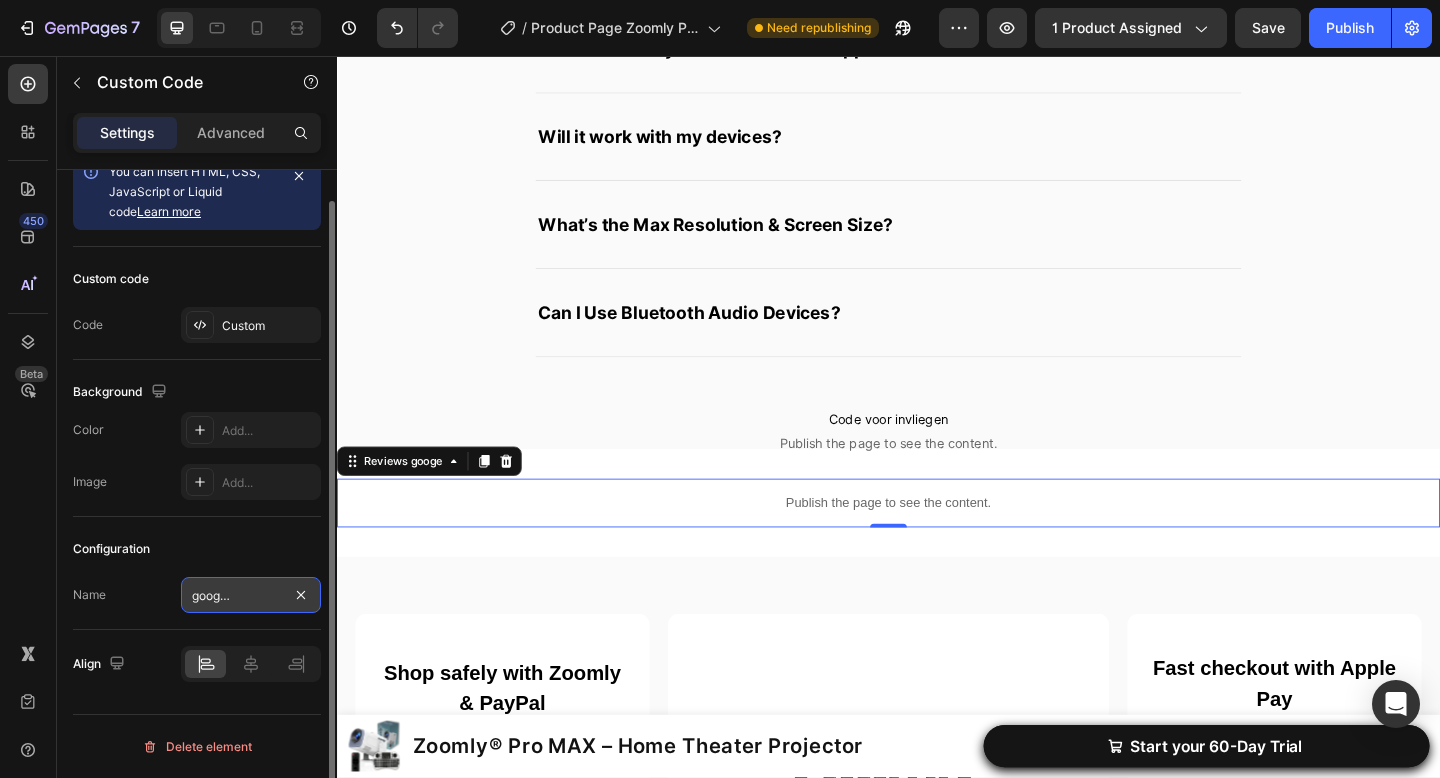 type on "Reviews google allemaal" 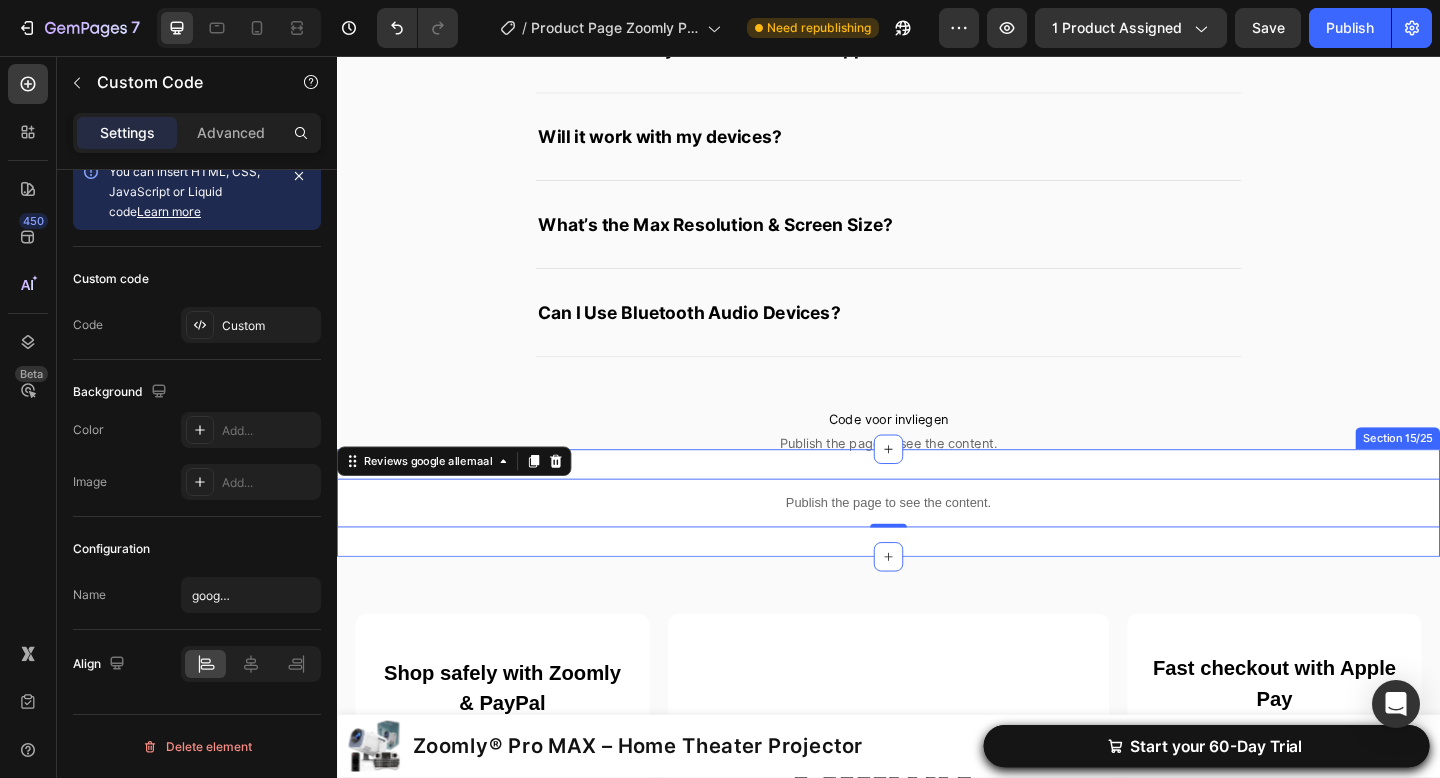 click on "Publish the page to see the content.
Reviews google allemaal   0 Section 15/25" at bounding box center [937, 542] 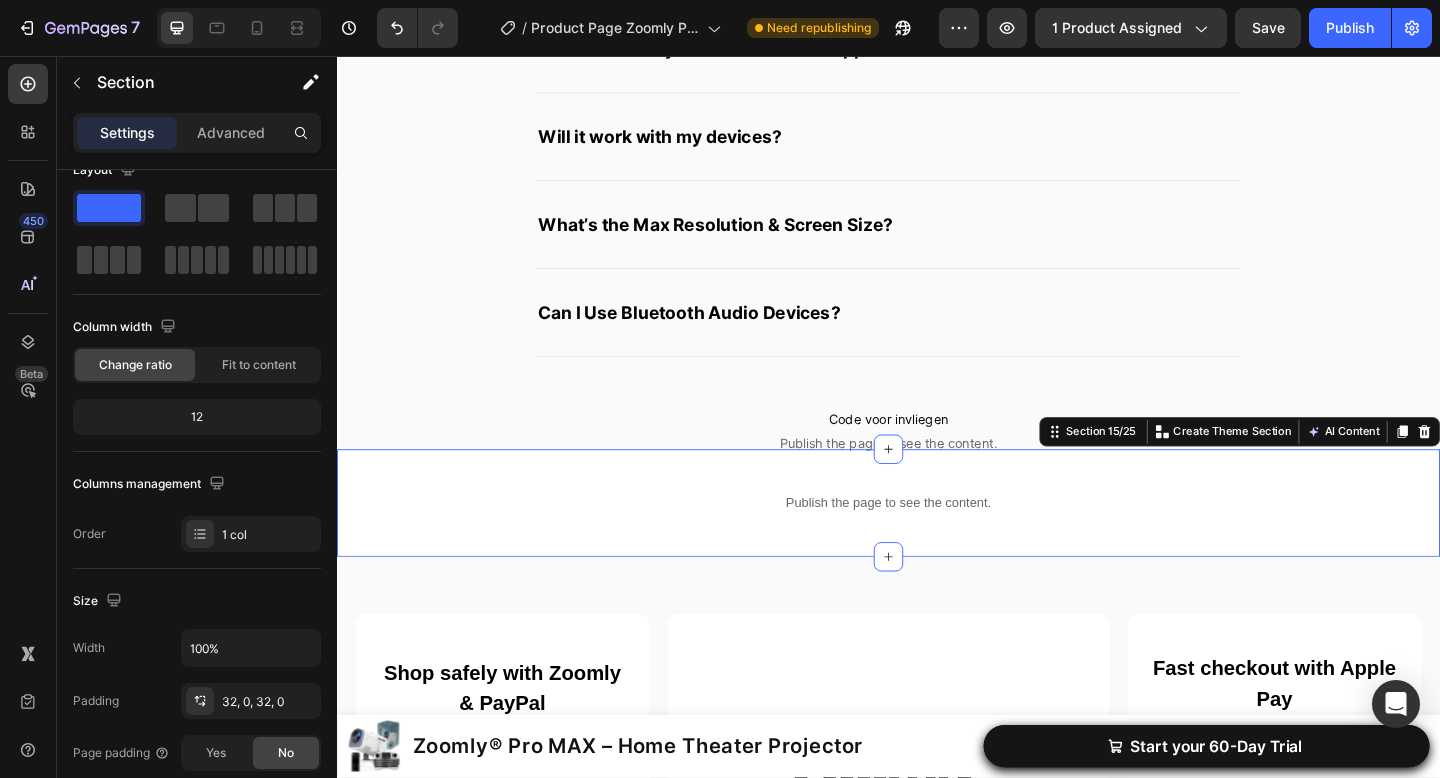 scroll, scrollTop: 0, scrollLeft: 0, axis: both 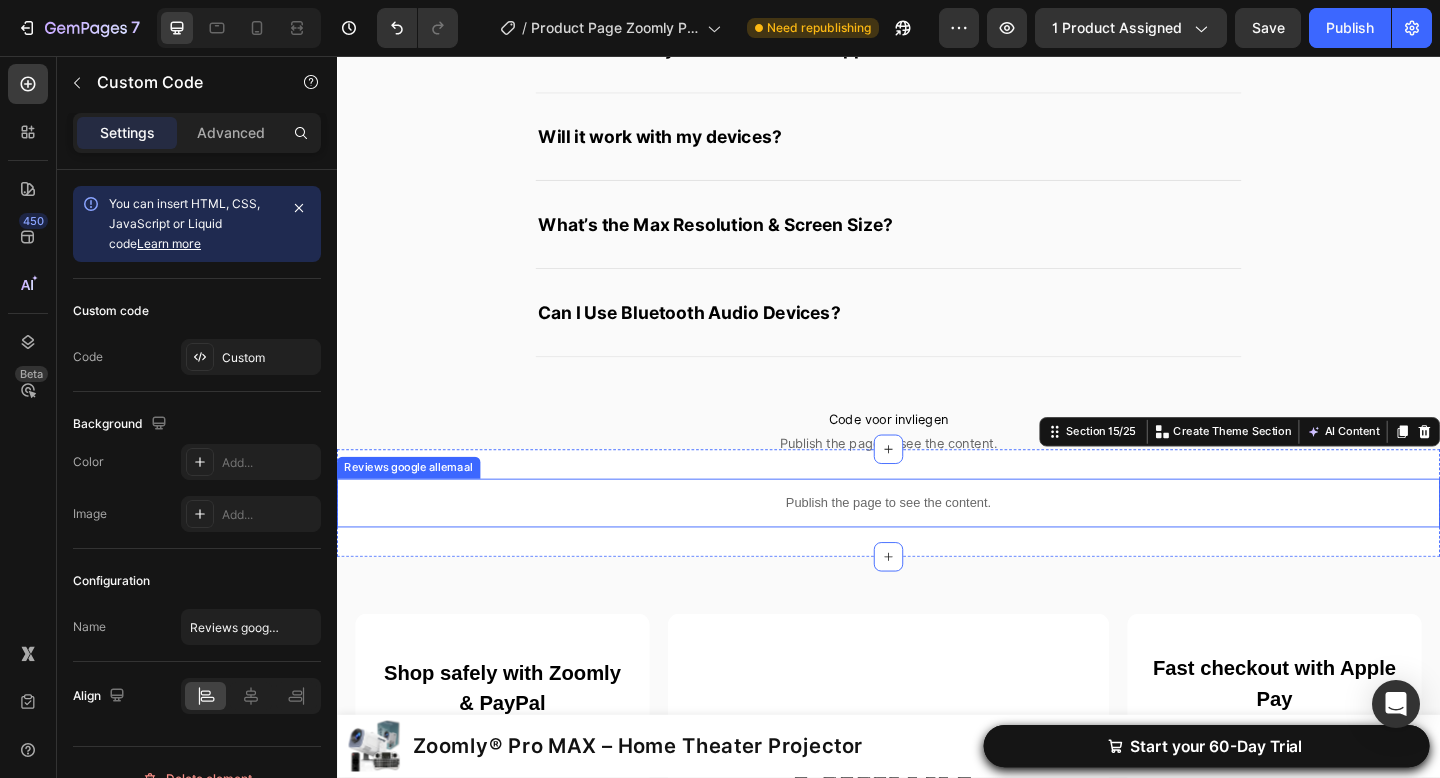 click on "Publish the page to see the content." at bounding box center (937, 542) 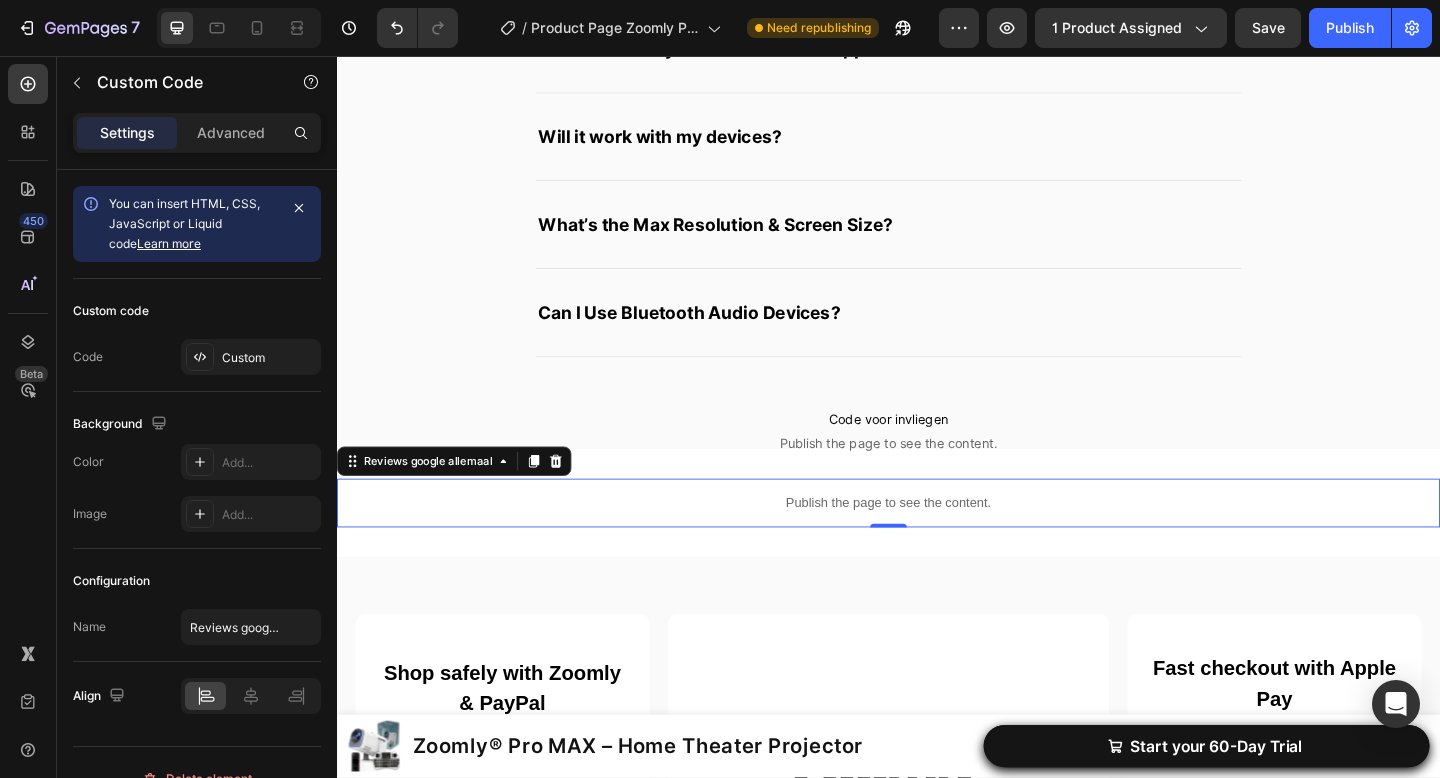 click on "Publish the page to see the content.
Reviews google allemaal   0 Section 15/25" at bounding box center [937, 542] 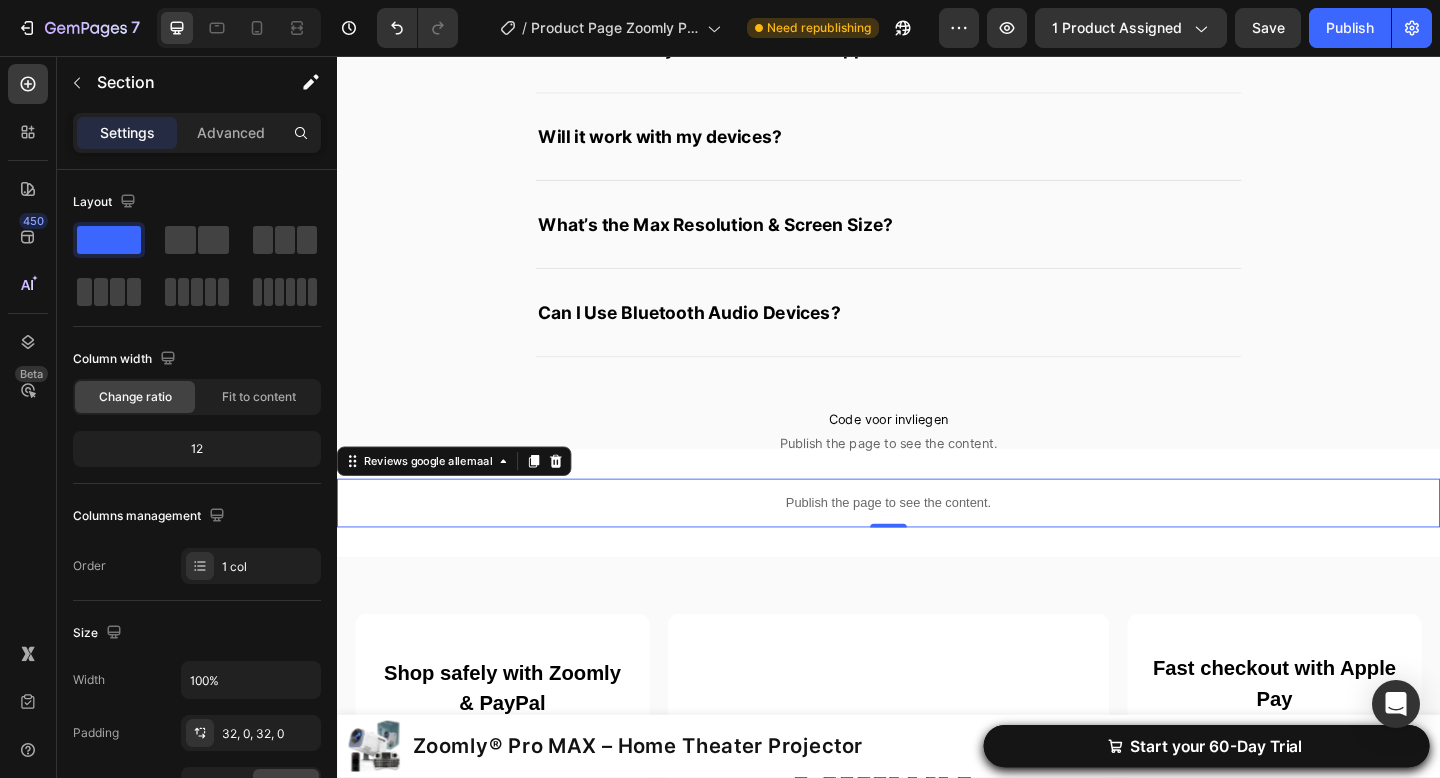 click on "Publish the page to see the content." at bounding box center [937, 542] 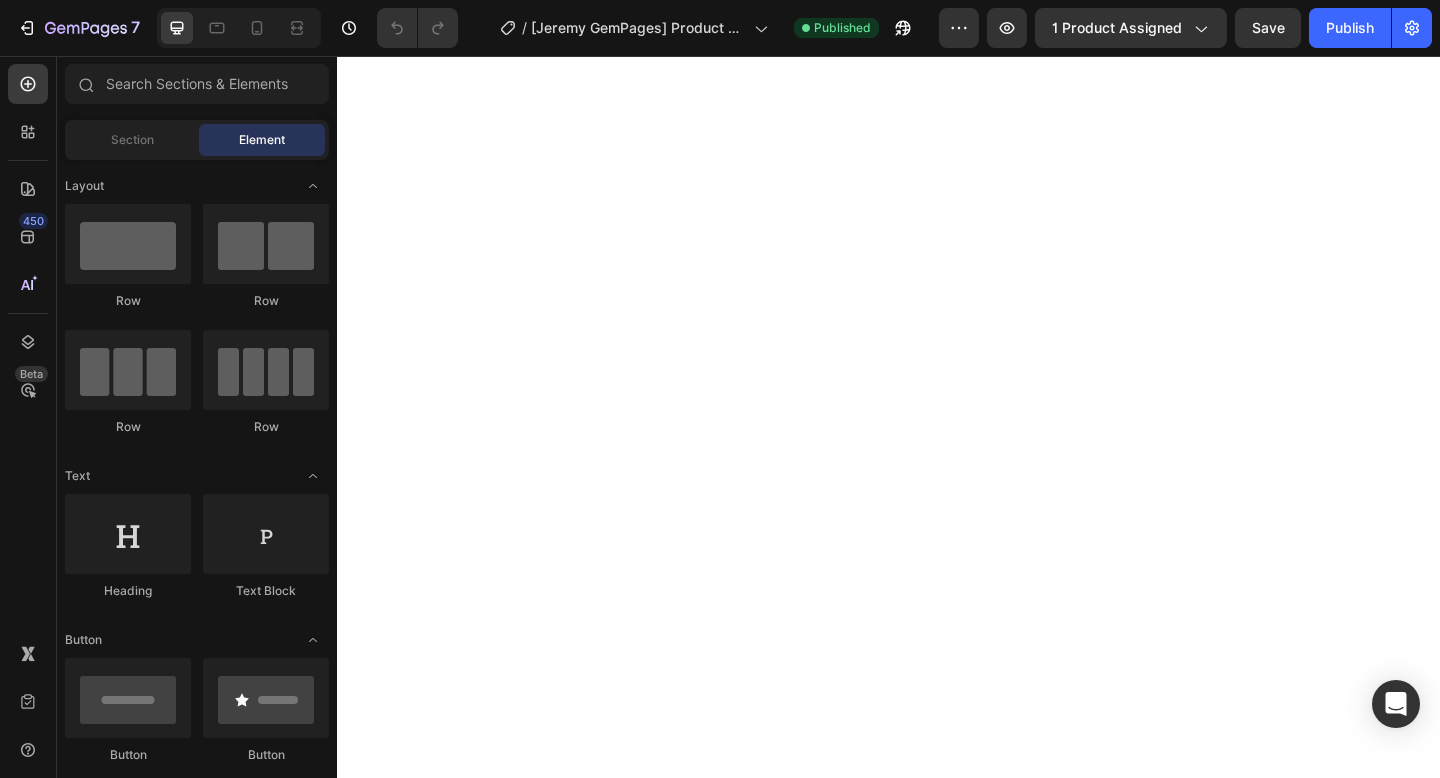 scroll, scrollTop: 0, scrollLeft: 0, axis: both 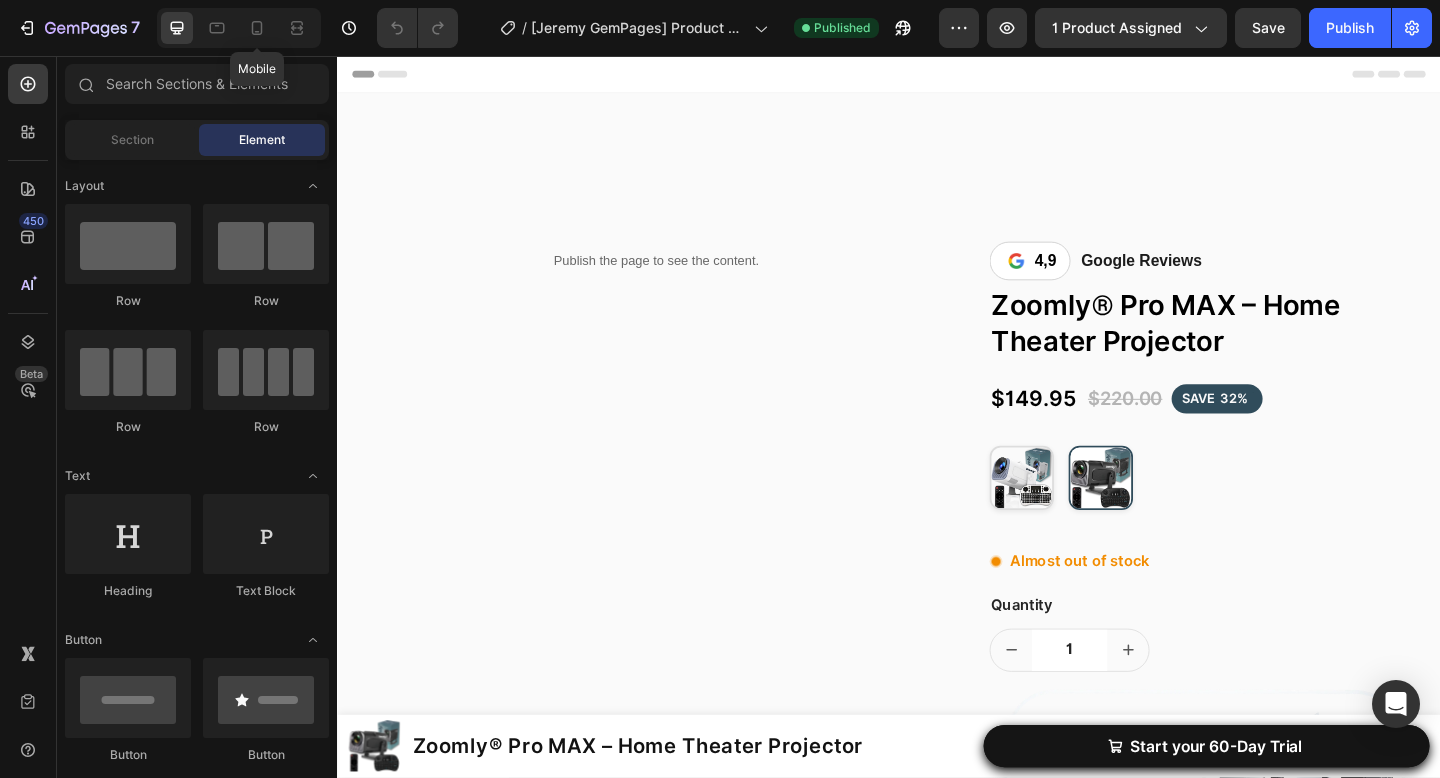 click 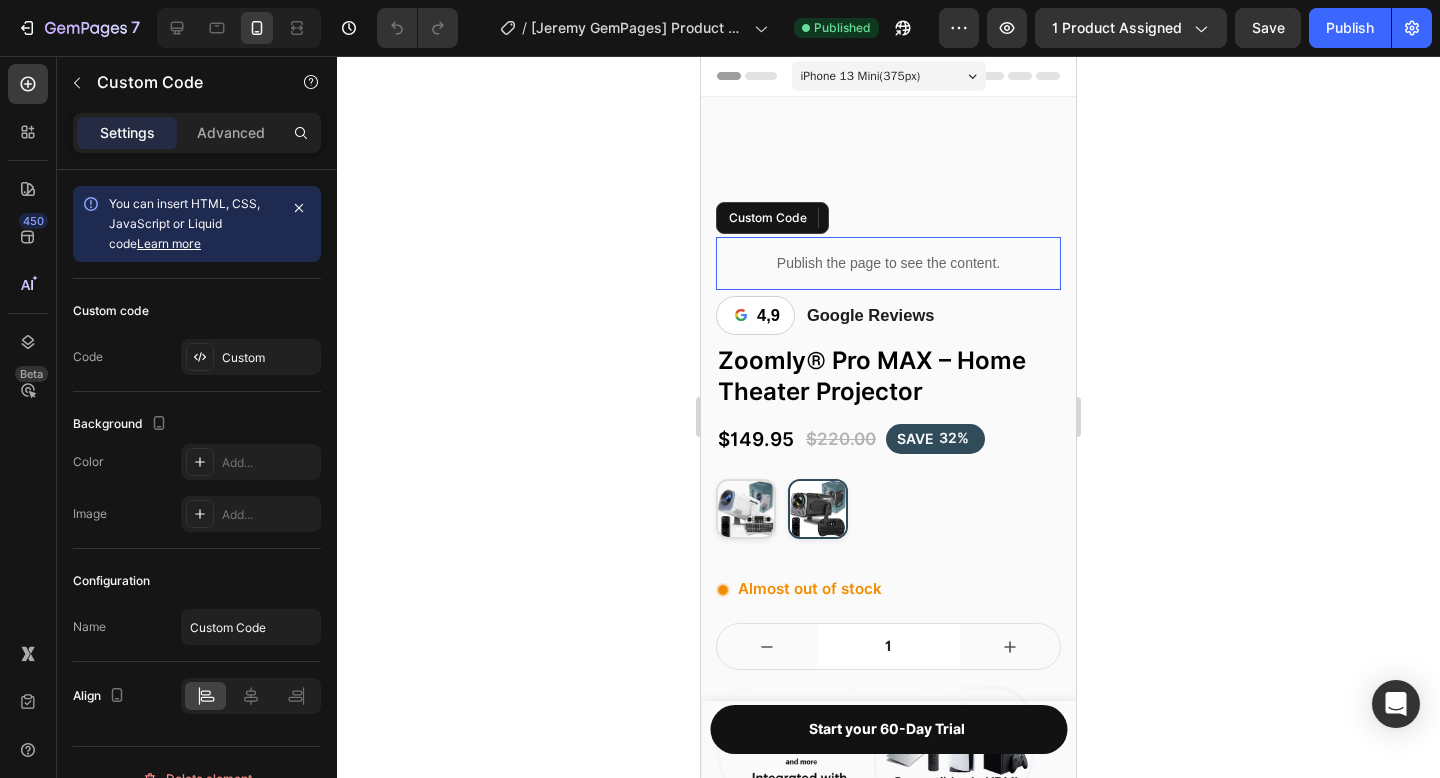 click on "Publish the page to see the content." at bounding box center [888, 263] 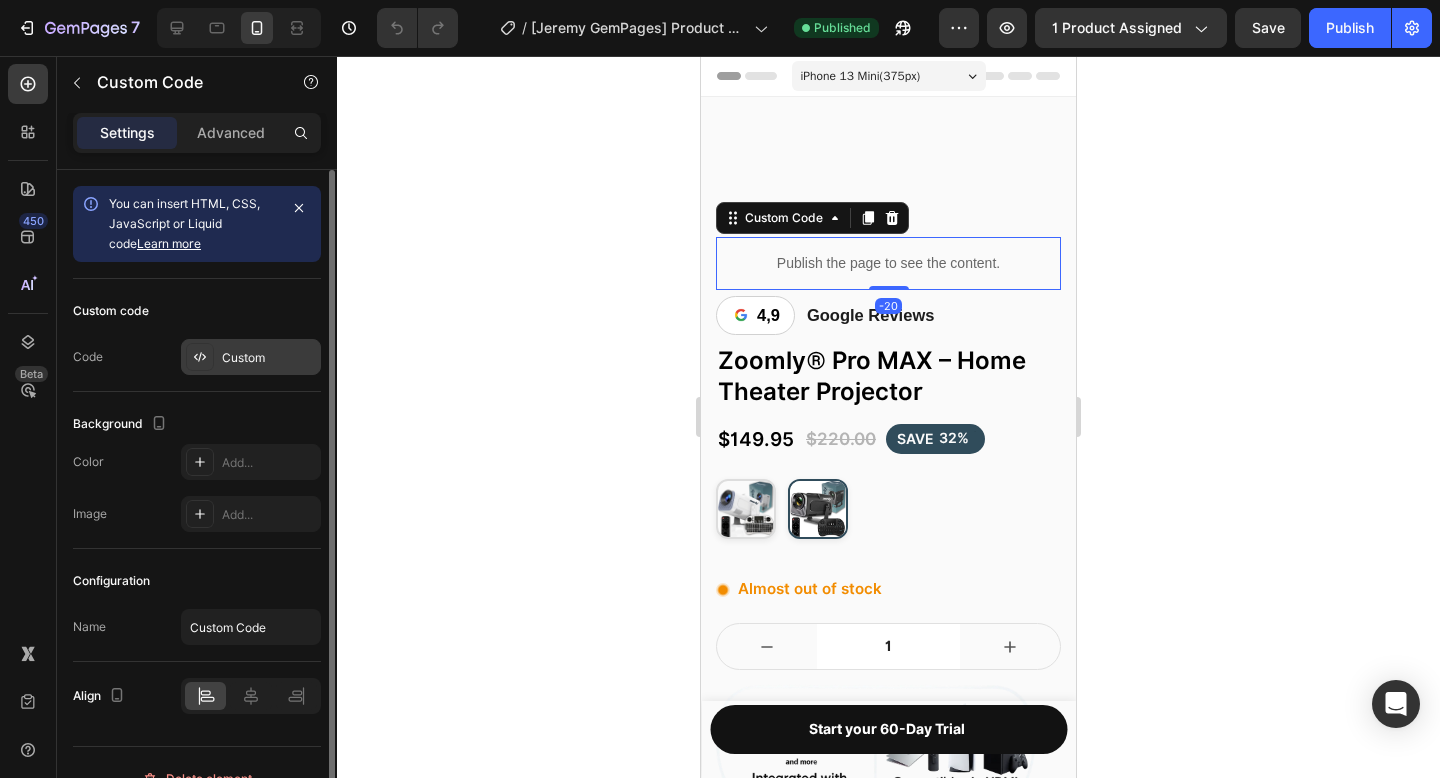 click on "Custom" at bounding box center (269, 358) 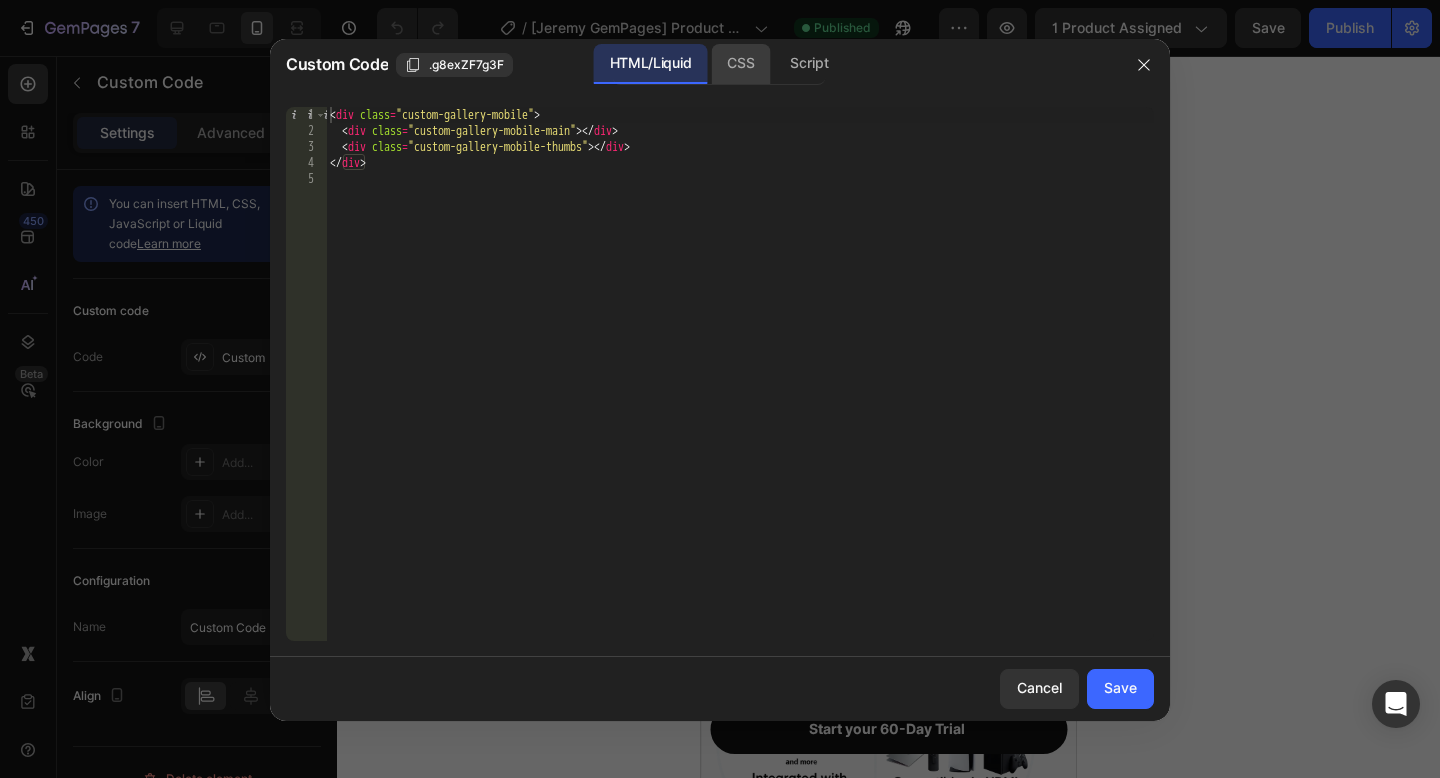 click on "CSS" 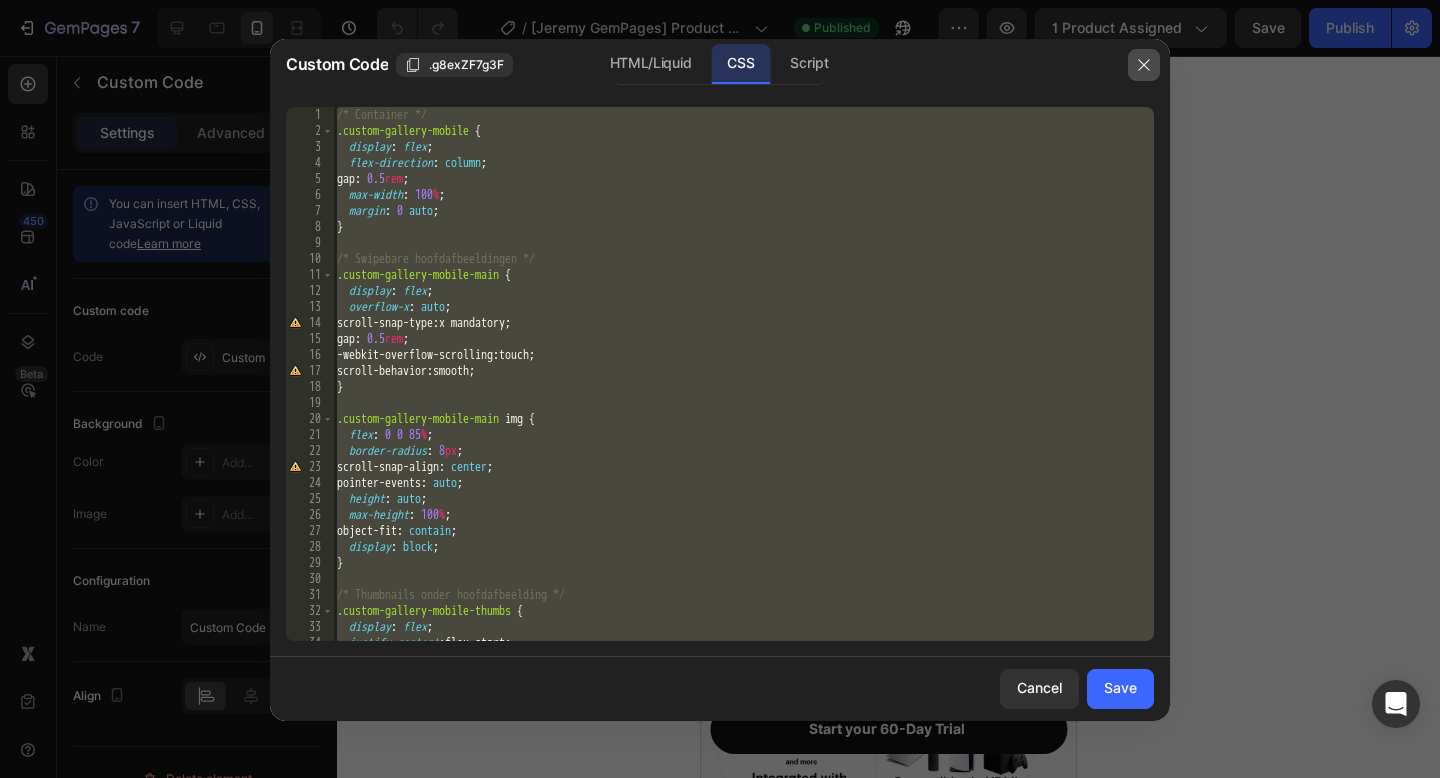 click at bounding box center (1144, 65) 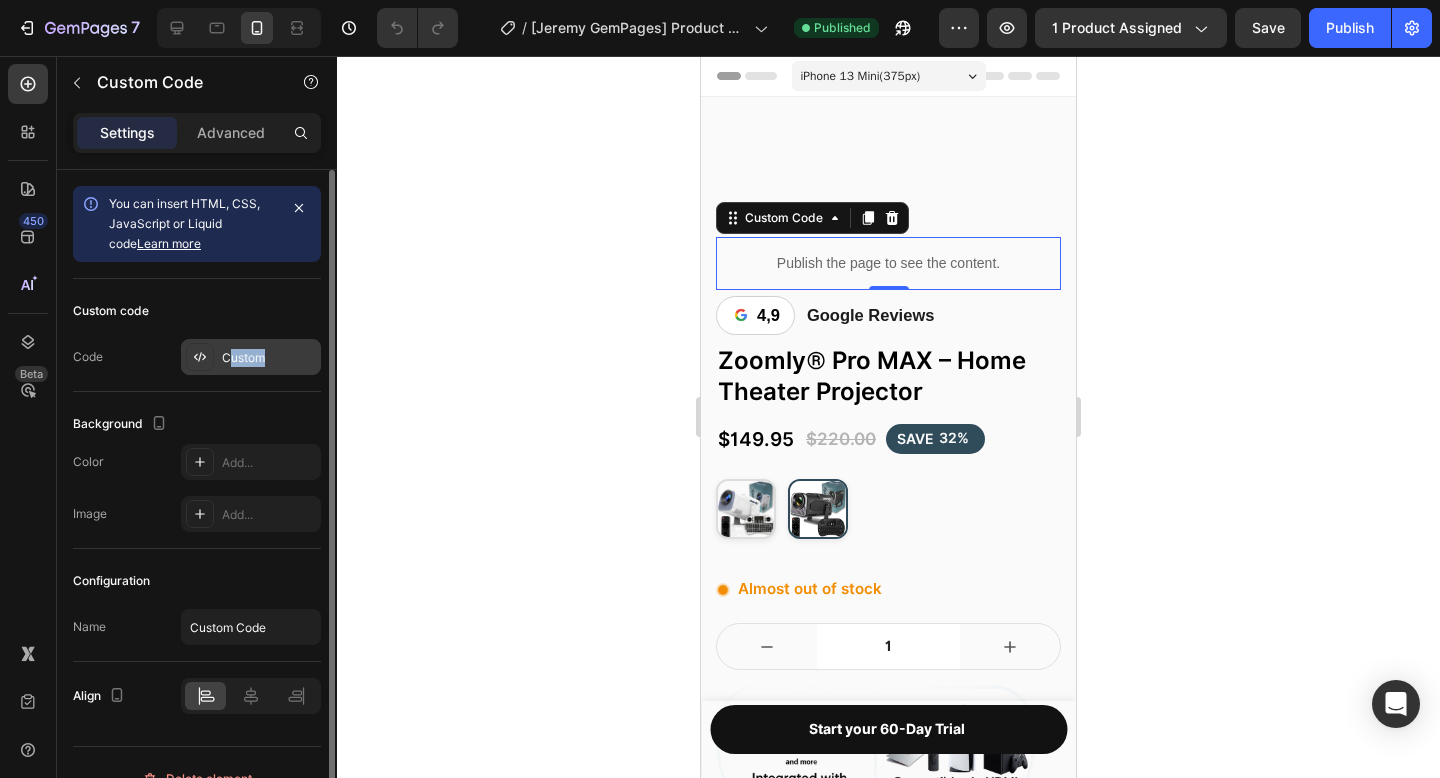 click on "Custom" at bounding box center (251, 357) 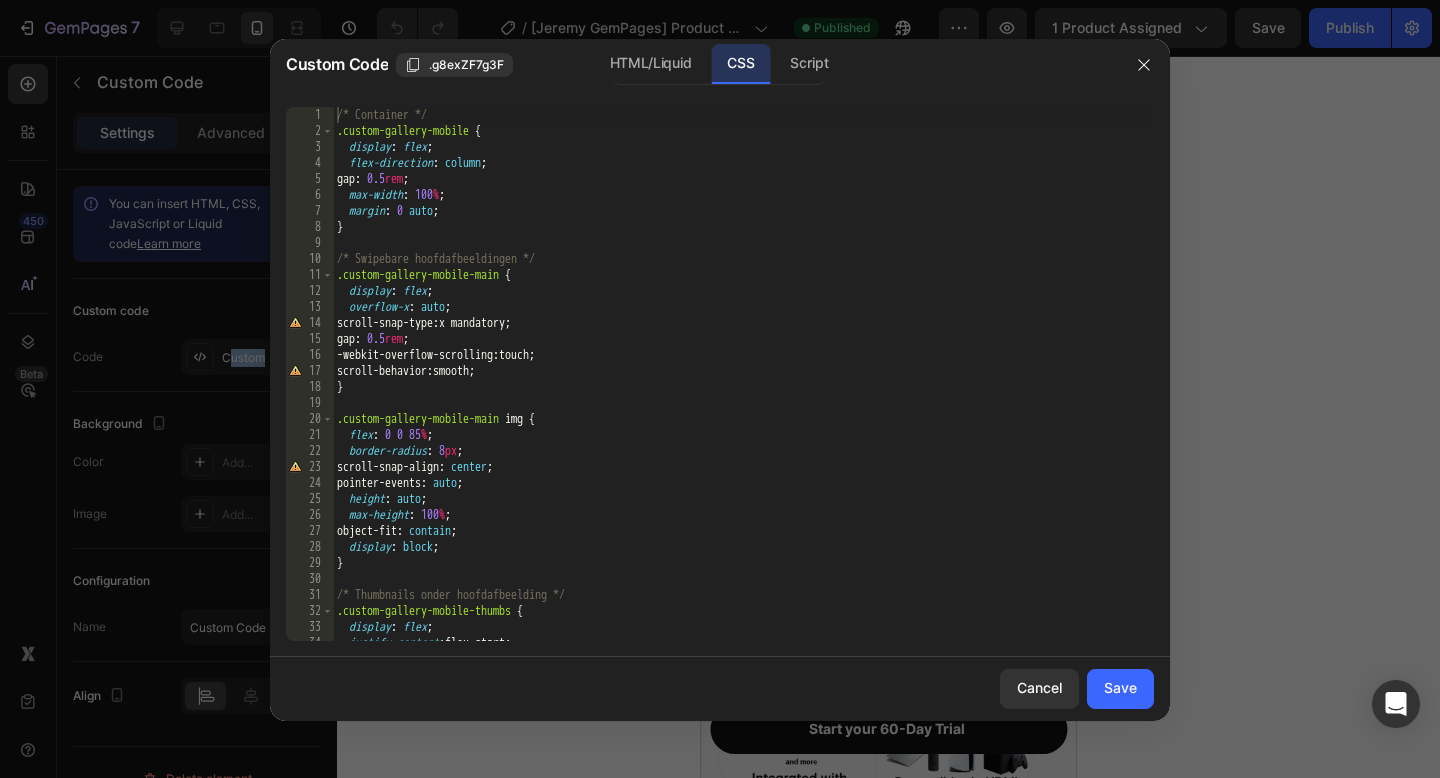 scroll, scrollTop: 346, scrollLeft: 0, axis: vertical 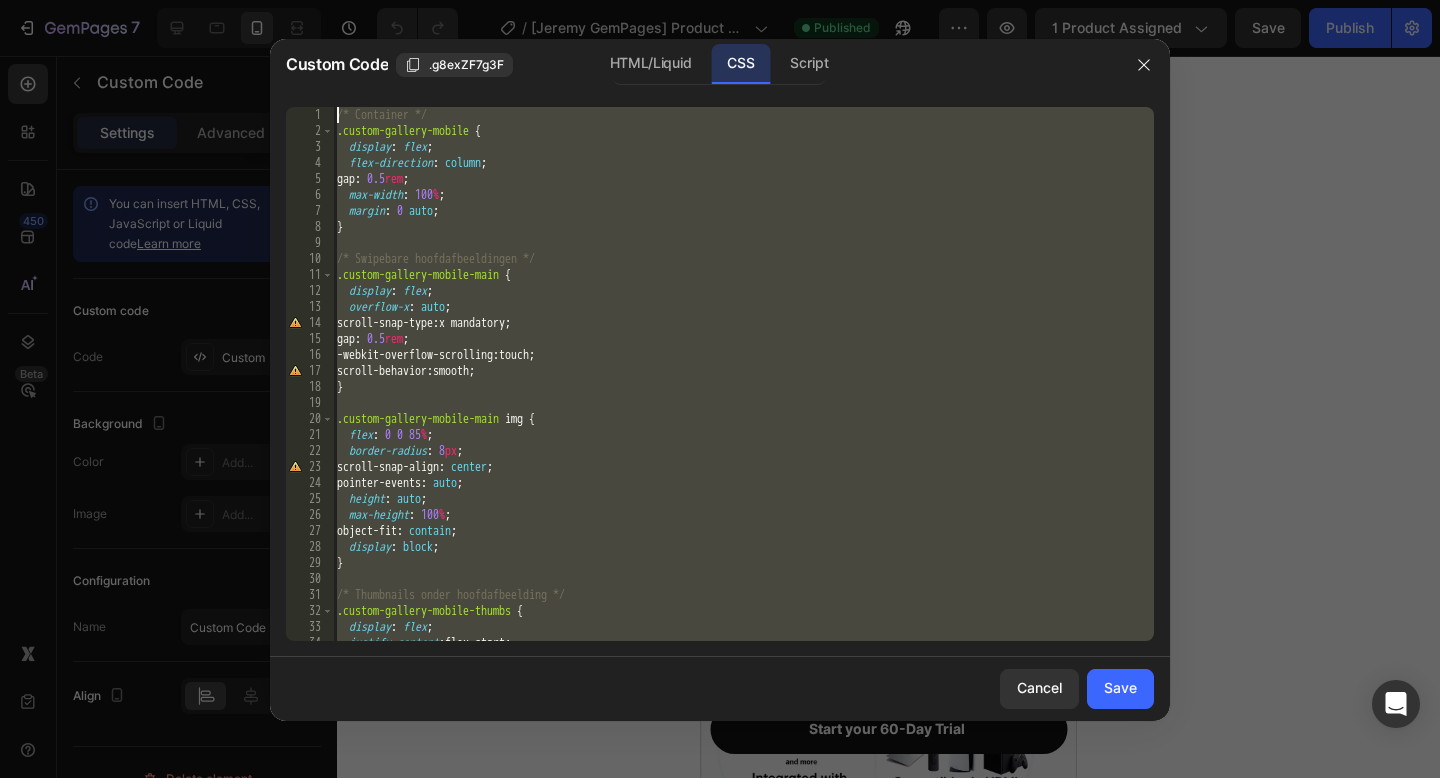 drag, startPoint x: 425, startPoint y: 634, endPoint x: 472, endPoint y: -29, distance: 664.6638 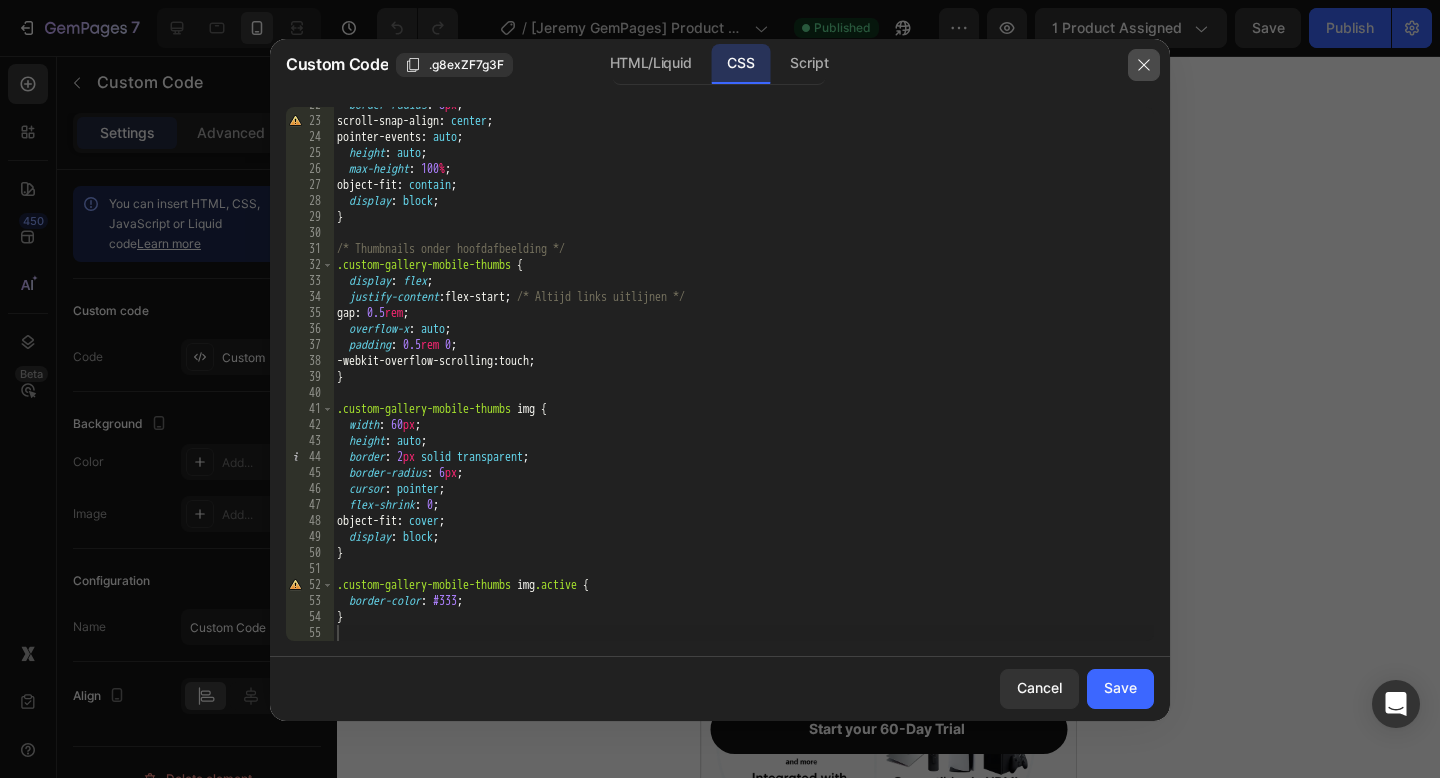 click 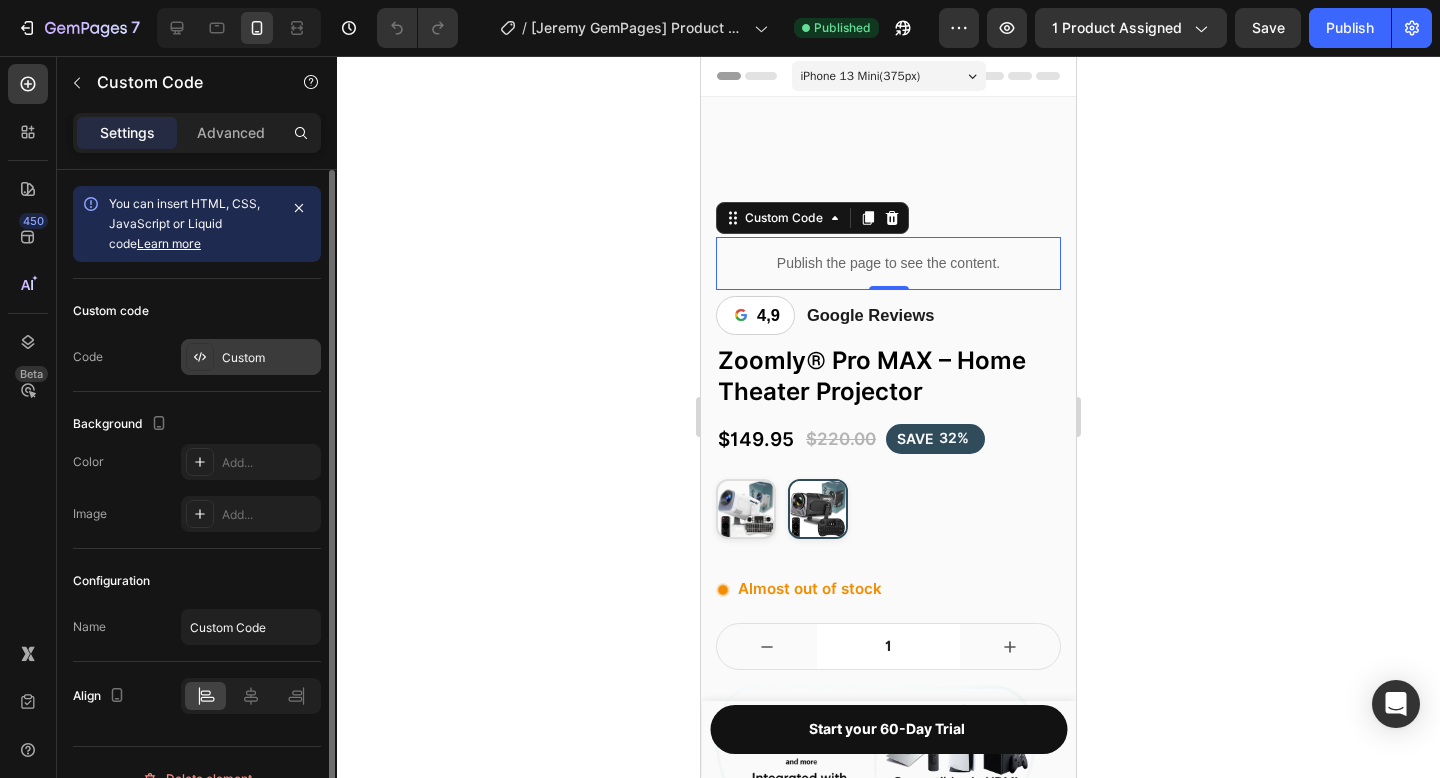 click on "Custom" at bounding box center [269, 358] 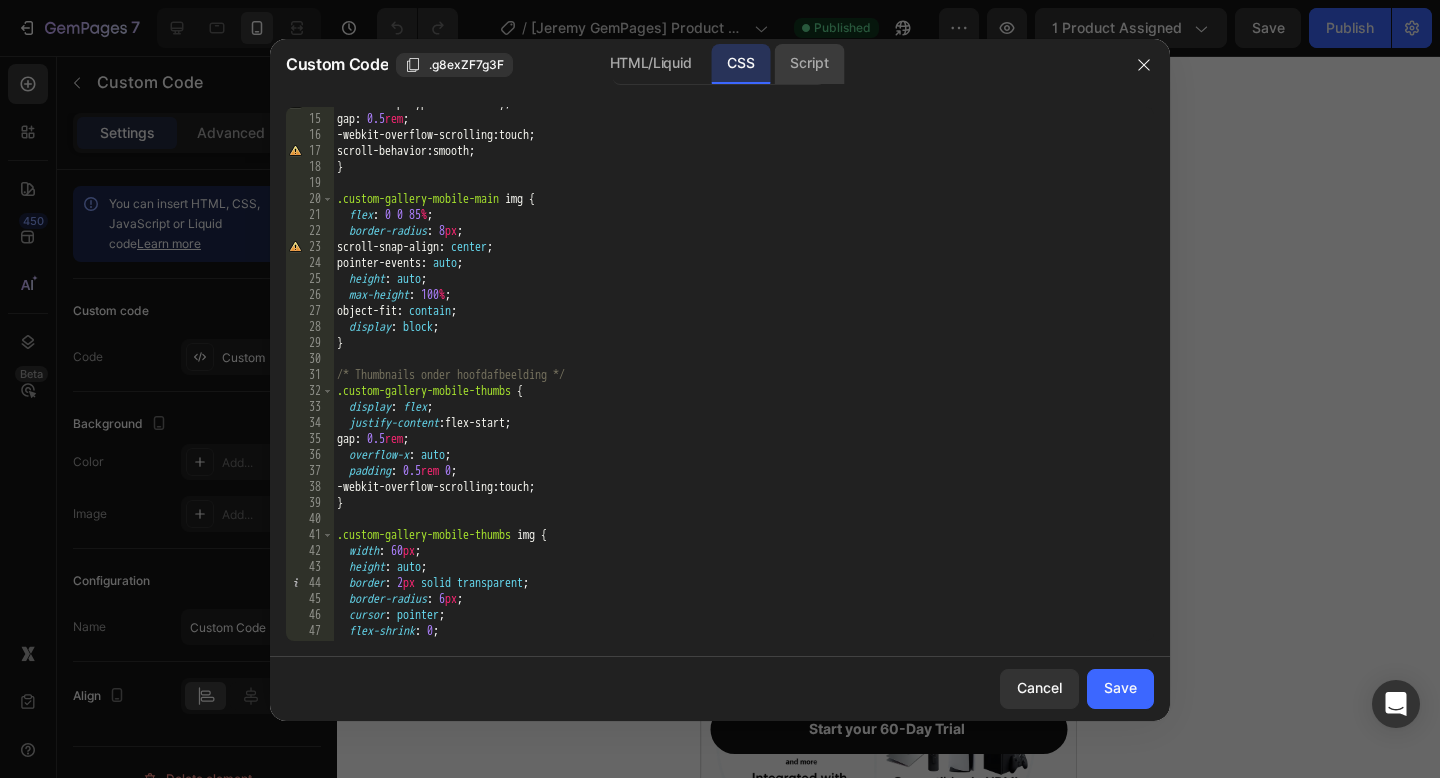 scroll, scrollTop: 220, scrollLeft: 0, axis: vertical 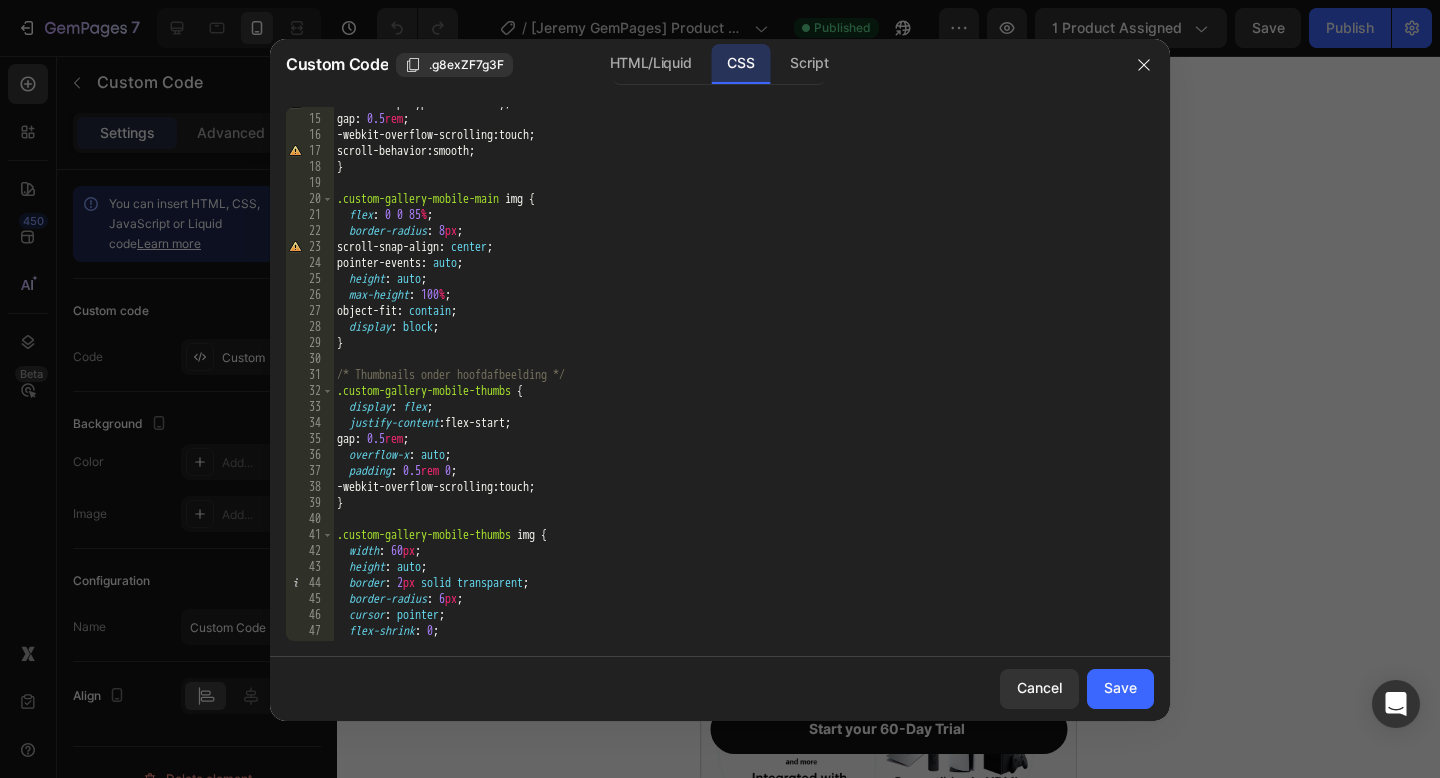 click on "Script" 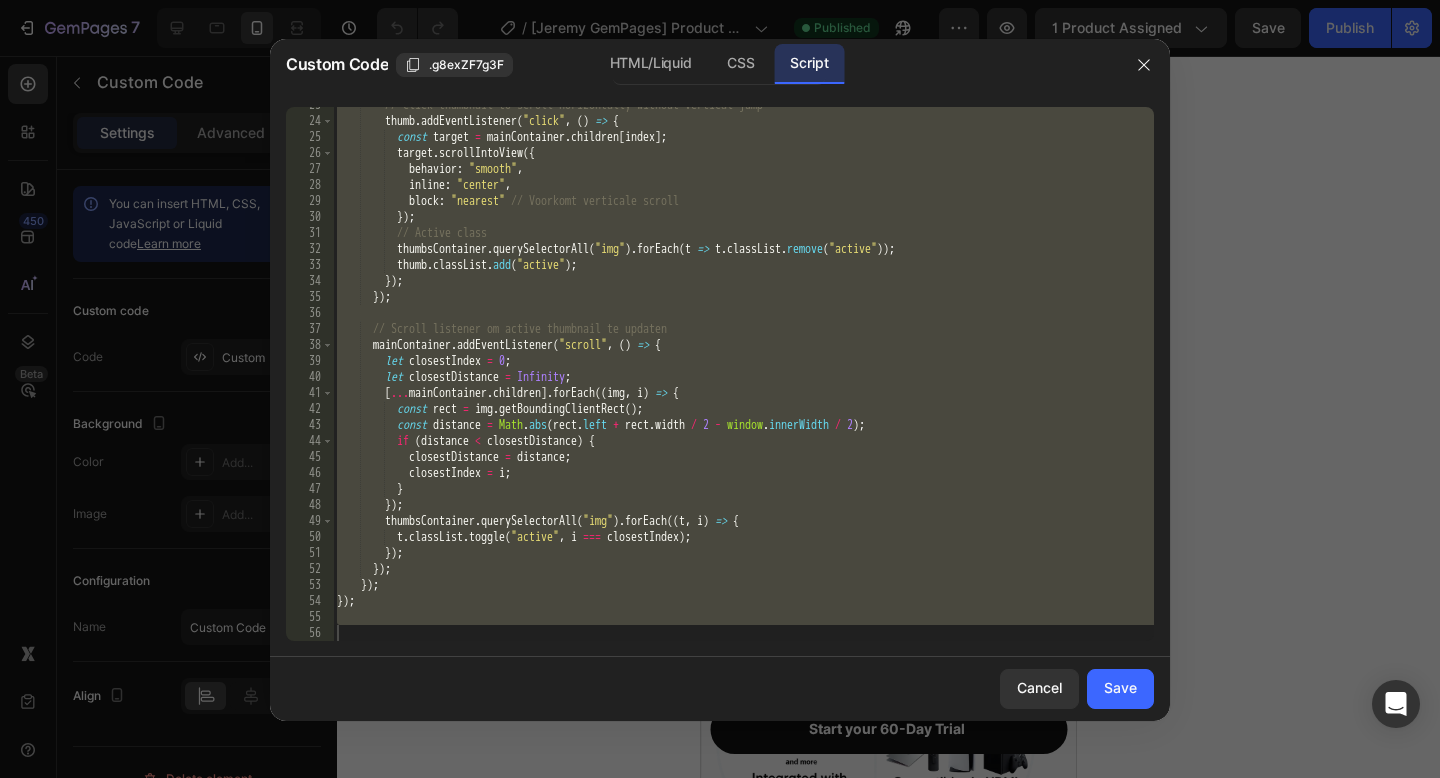 scroll, scrollTop: 362, scrollLeft: 0, axis: vertical 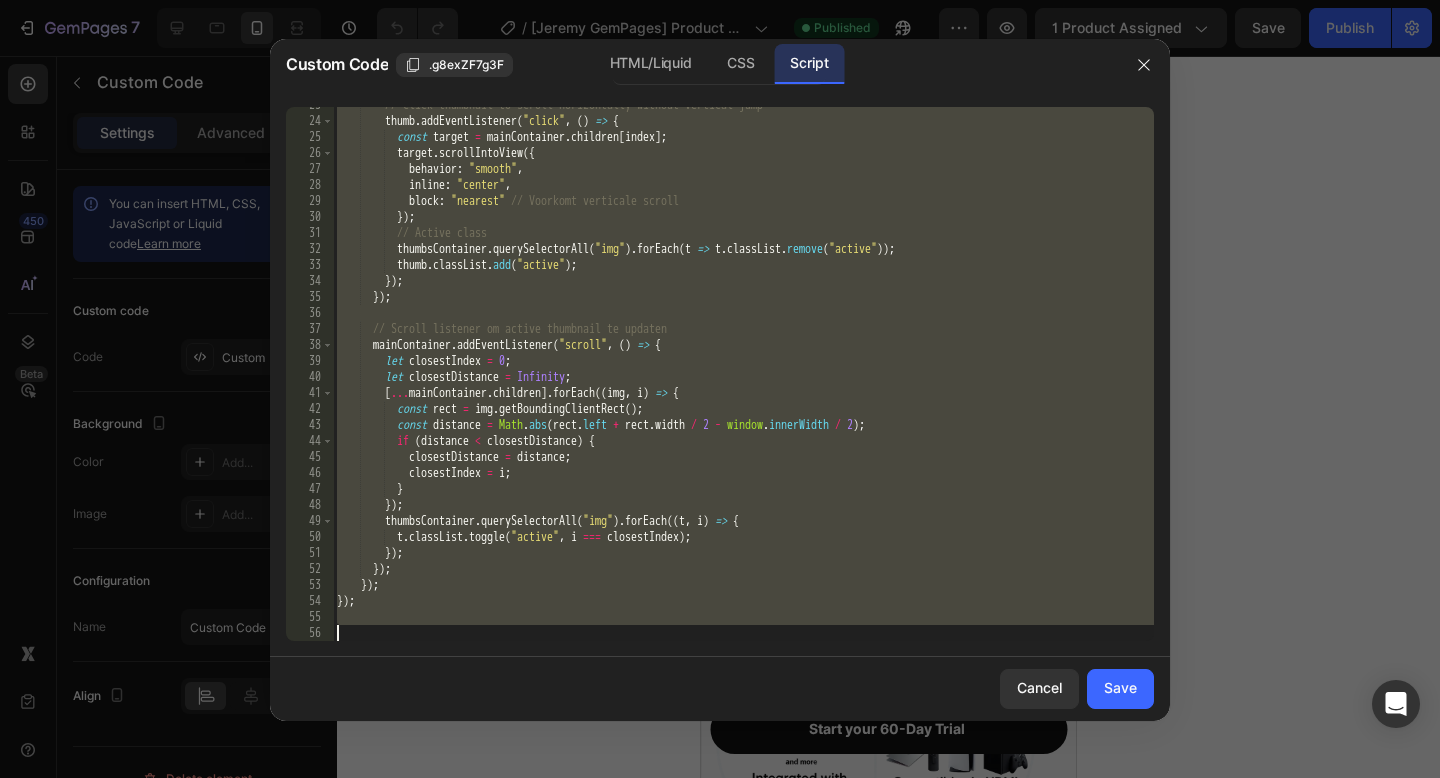 type on "inline: "center"," 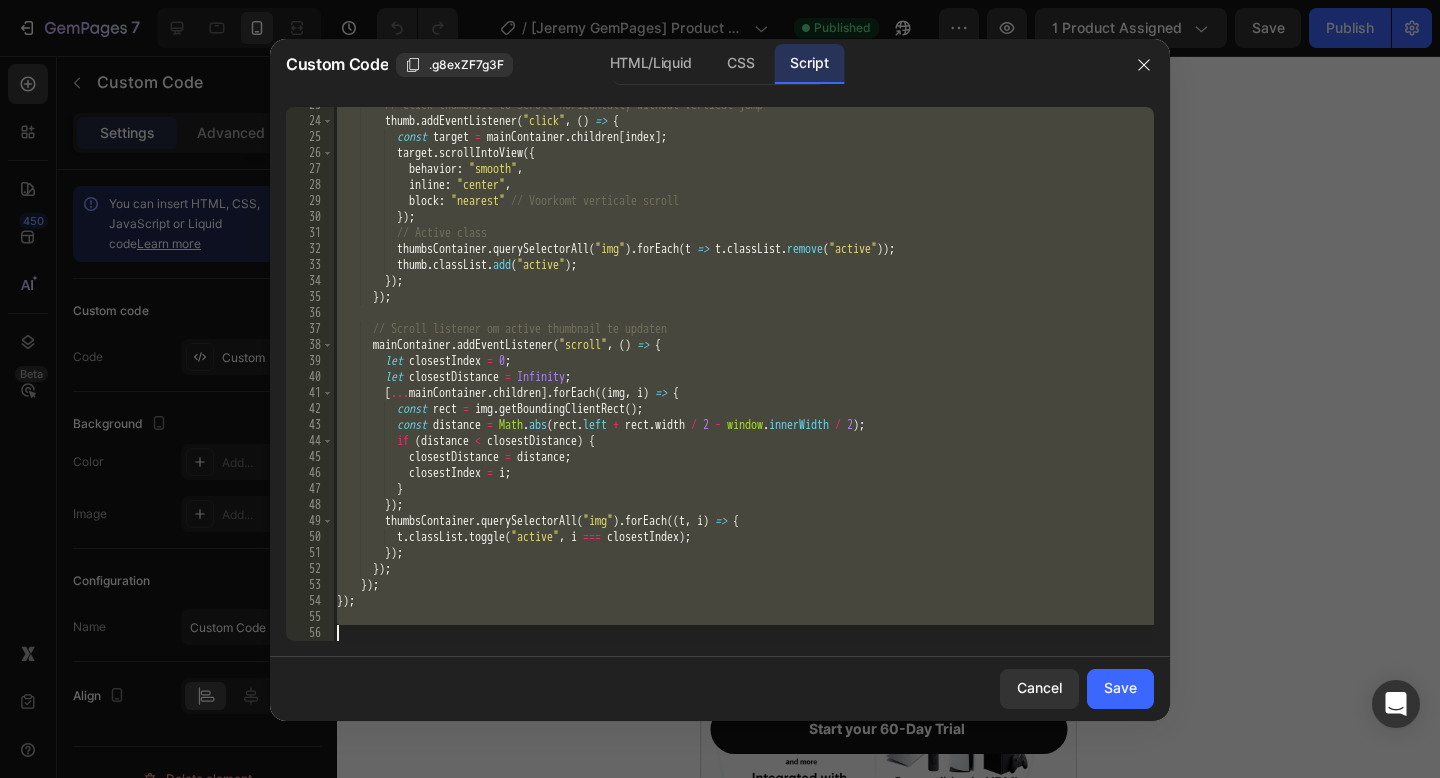 drag, startPoint x: 443, startPoint y: 605, endPoint x: 443, endPoint y: 591, distance: 14 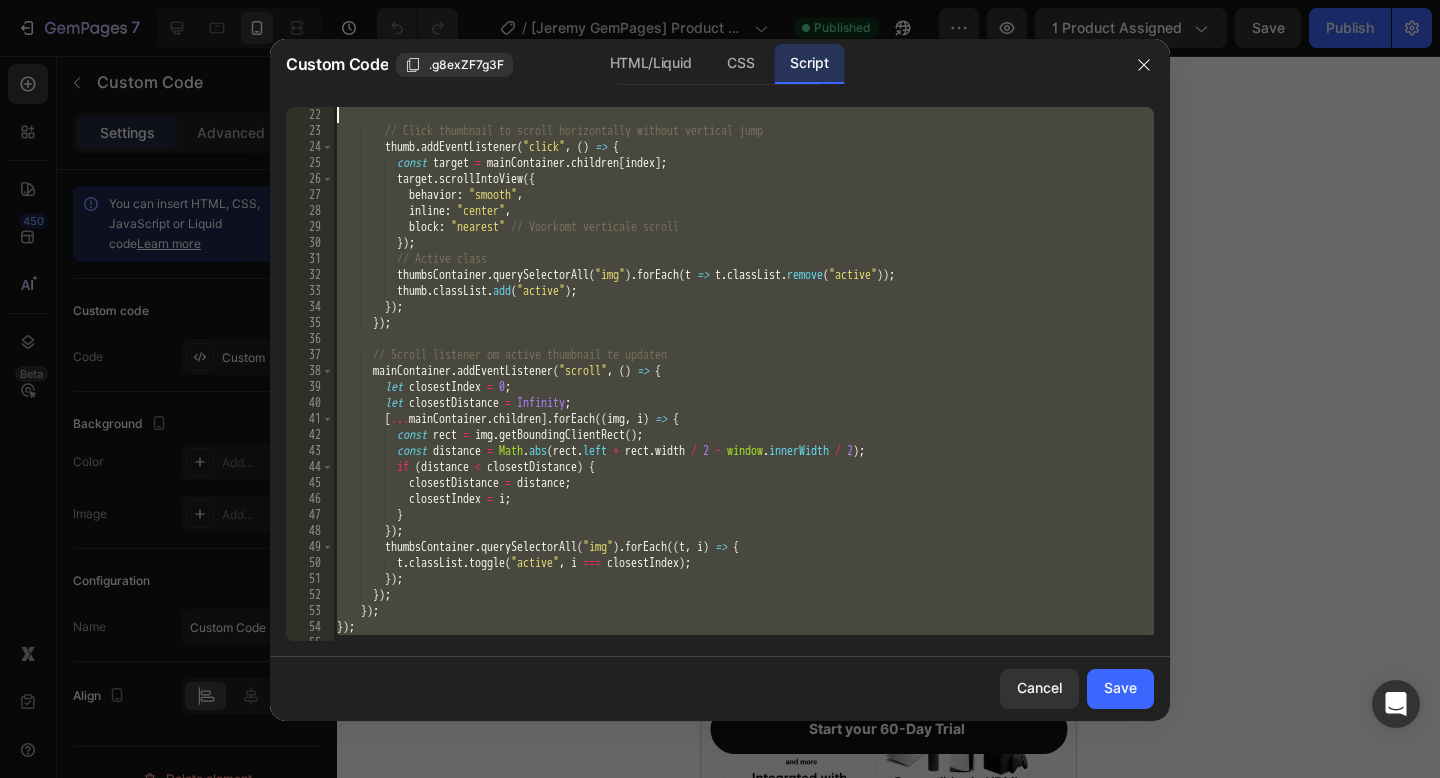 scroll, scrollTop: 0, scrollLeft: 0, axis: both 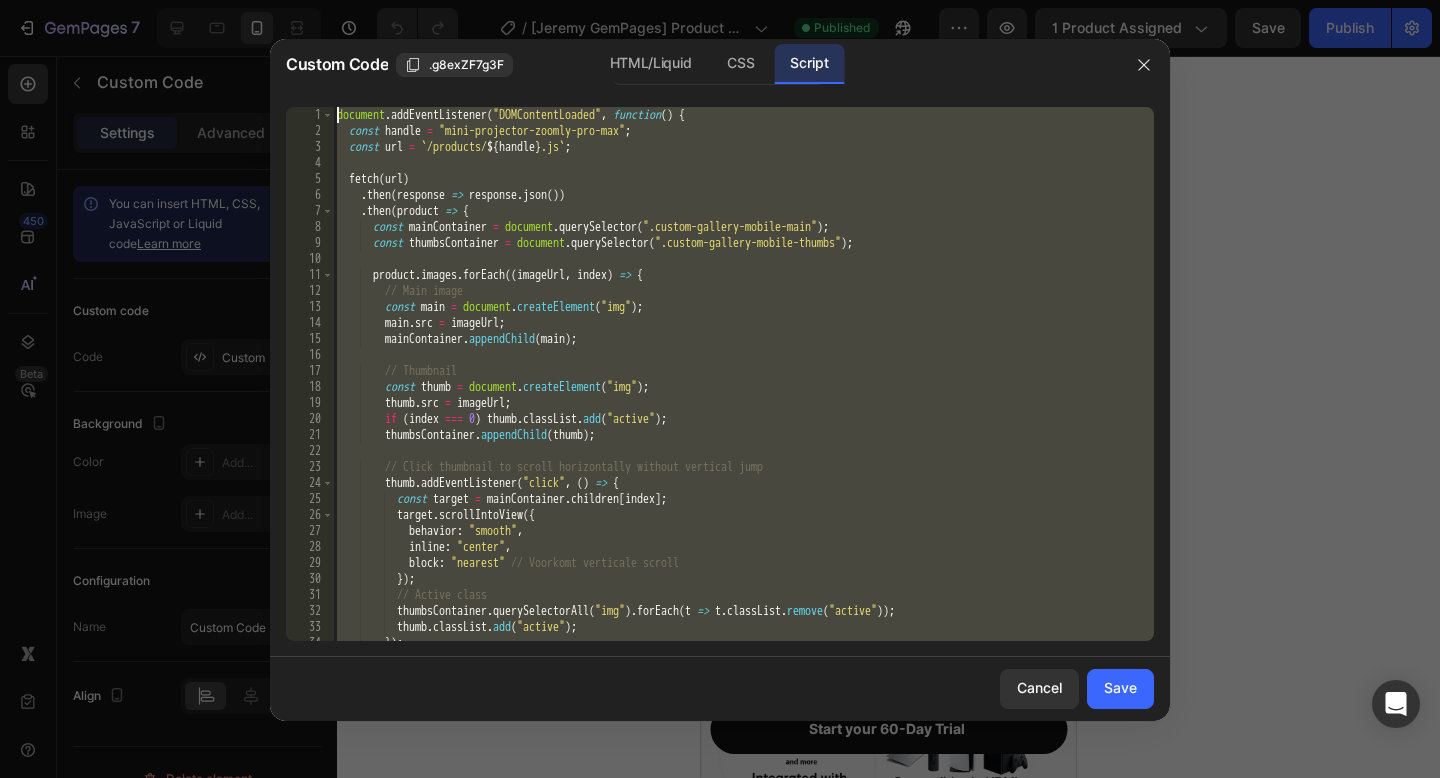 drag, startPoint x: 360, startPoint y: 617, endPoint x: 404, endPoint y: 35, distance: 583.6609 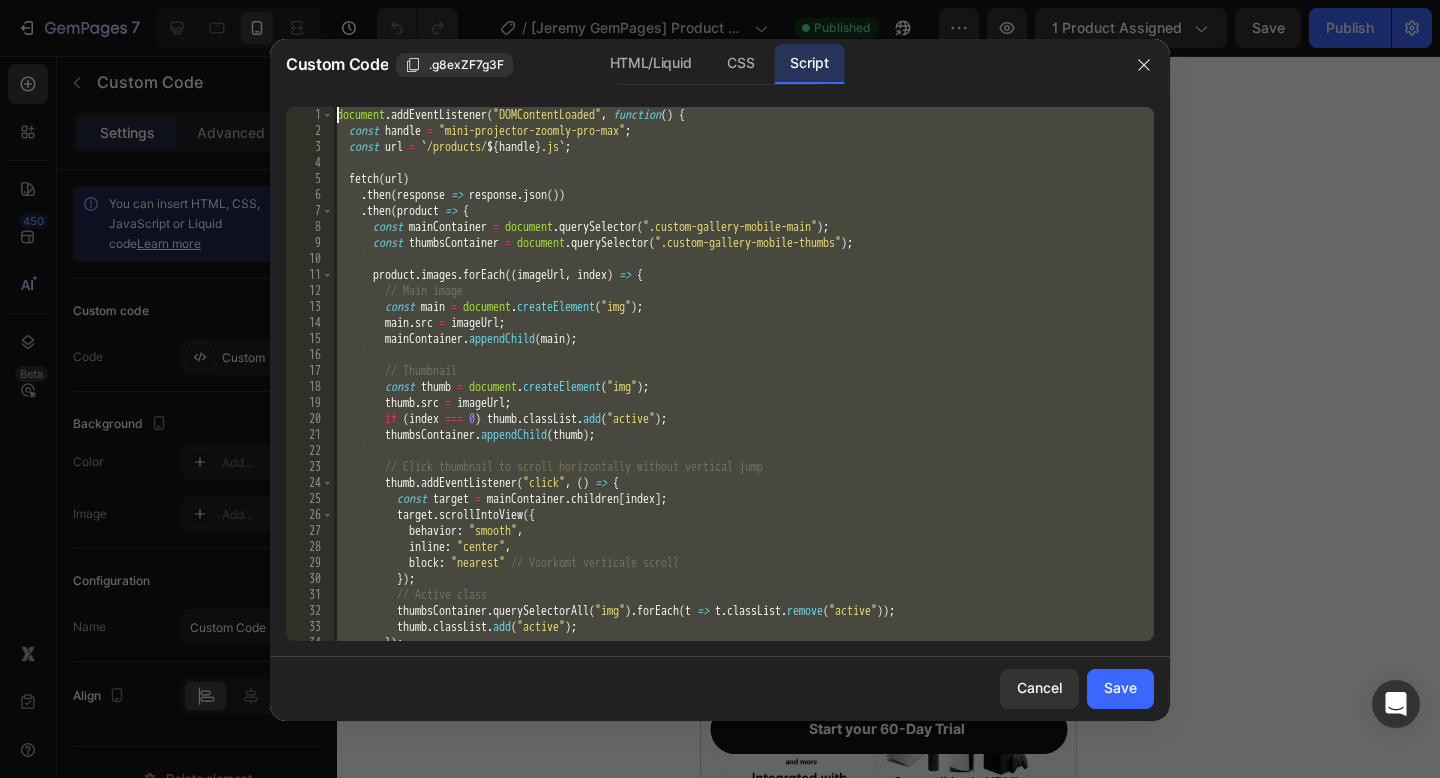 paste 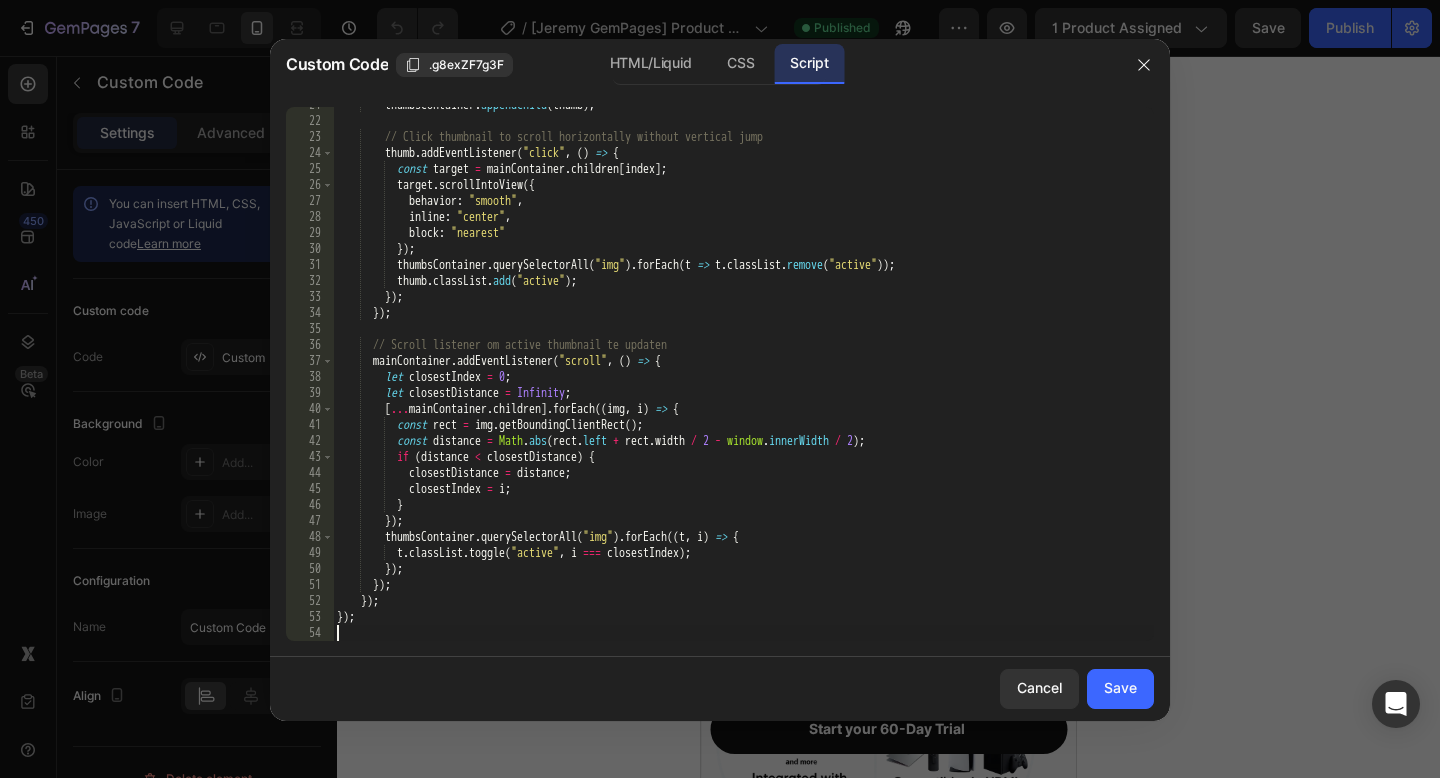 scroll, scrollTop: 330, scrollLeft: 0, axis: vertical 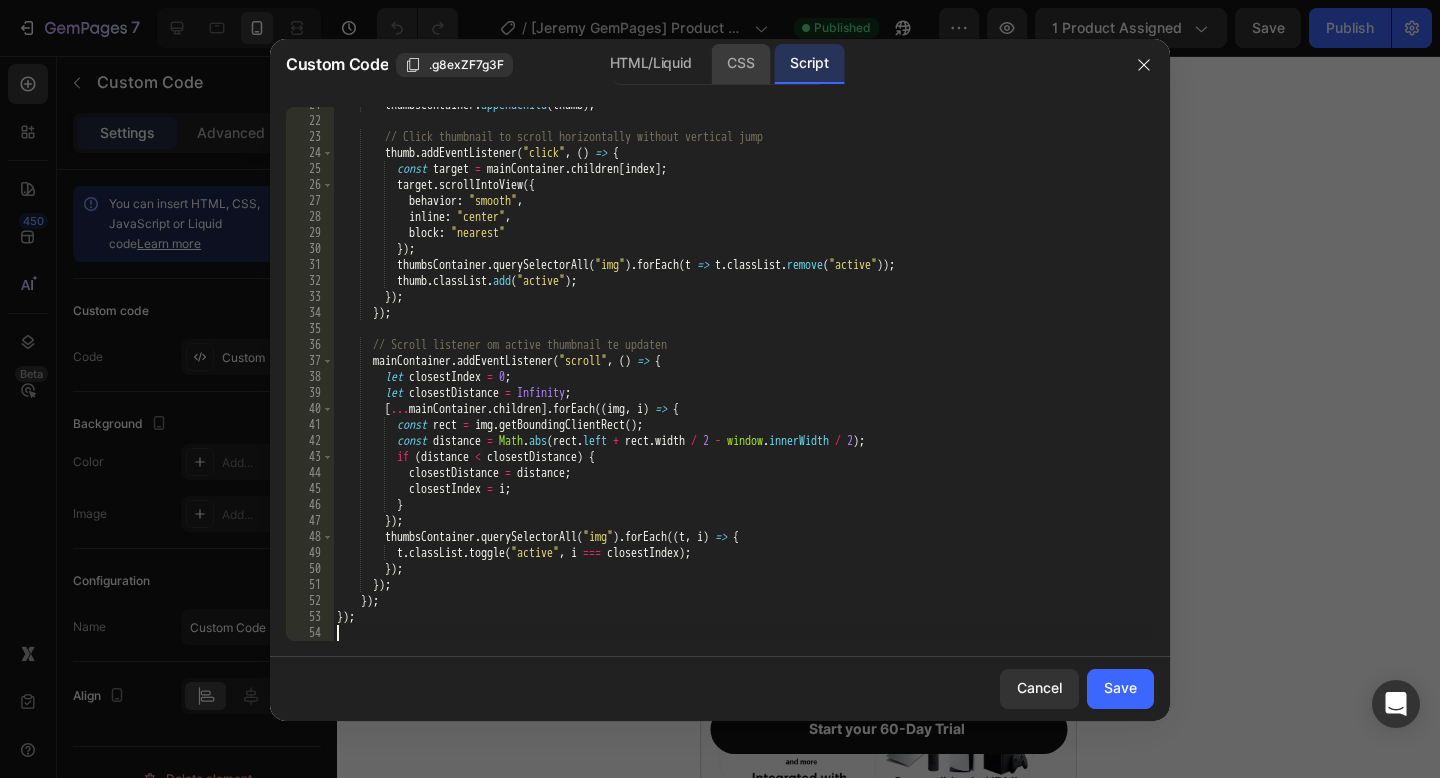 click on "CSS" 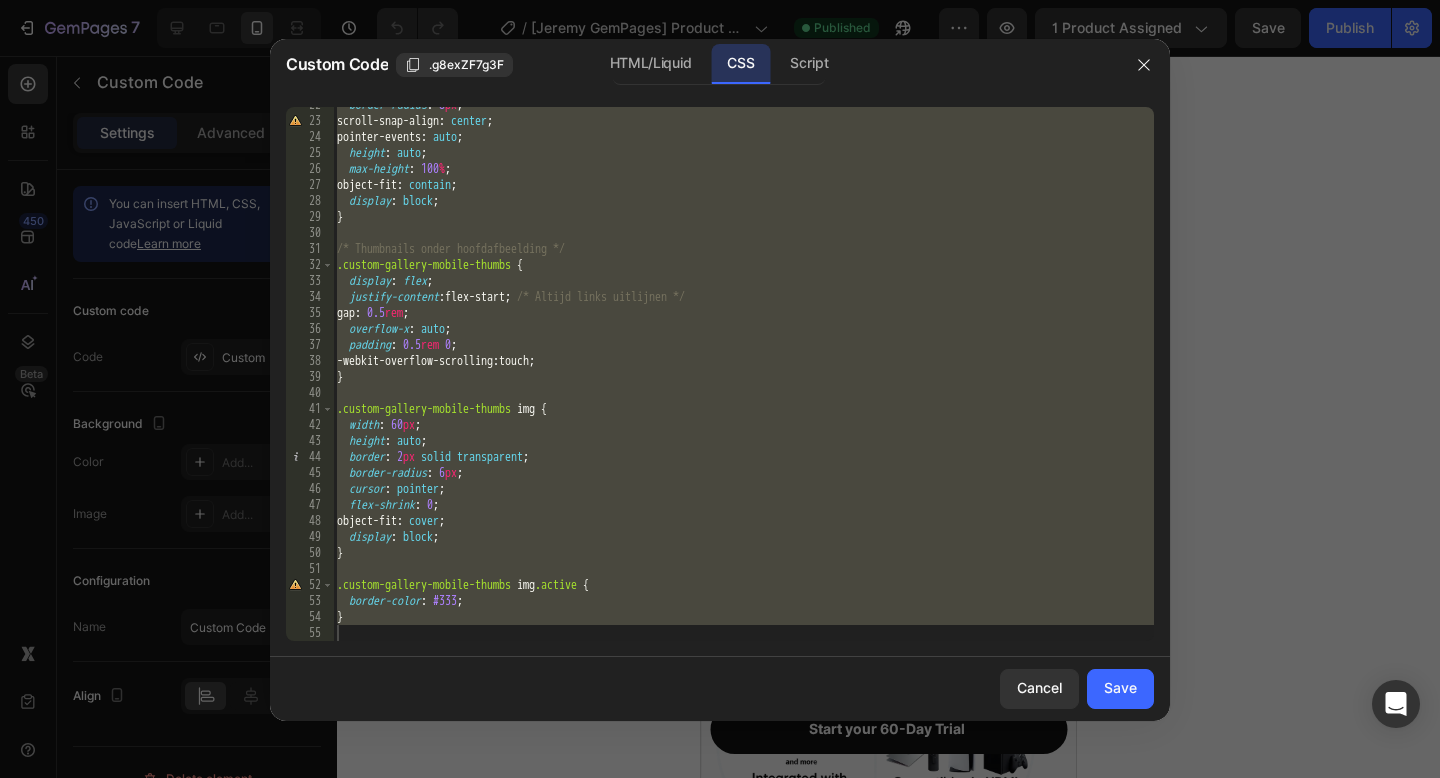 scroll, scrollTop: 346, scrollLeft: 0, axis: vertical 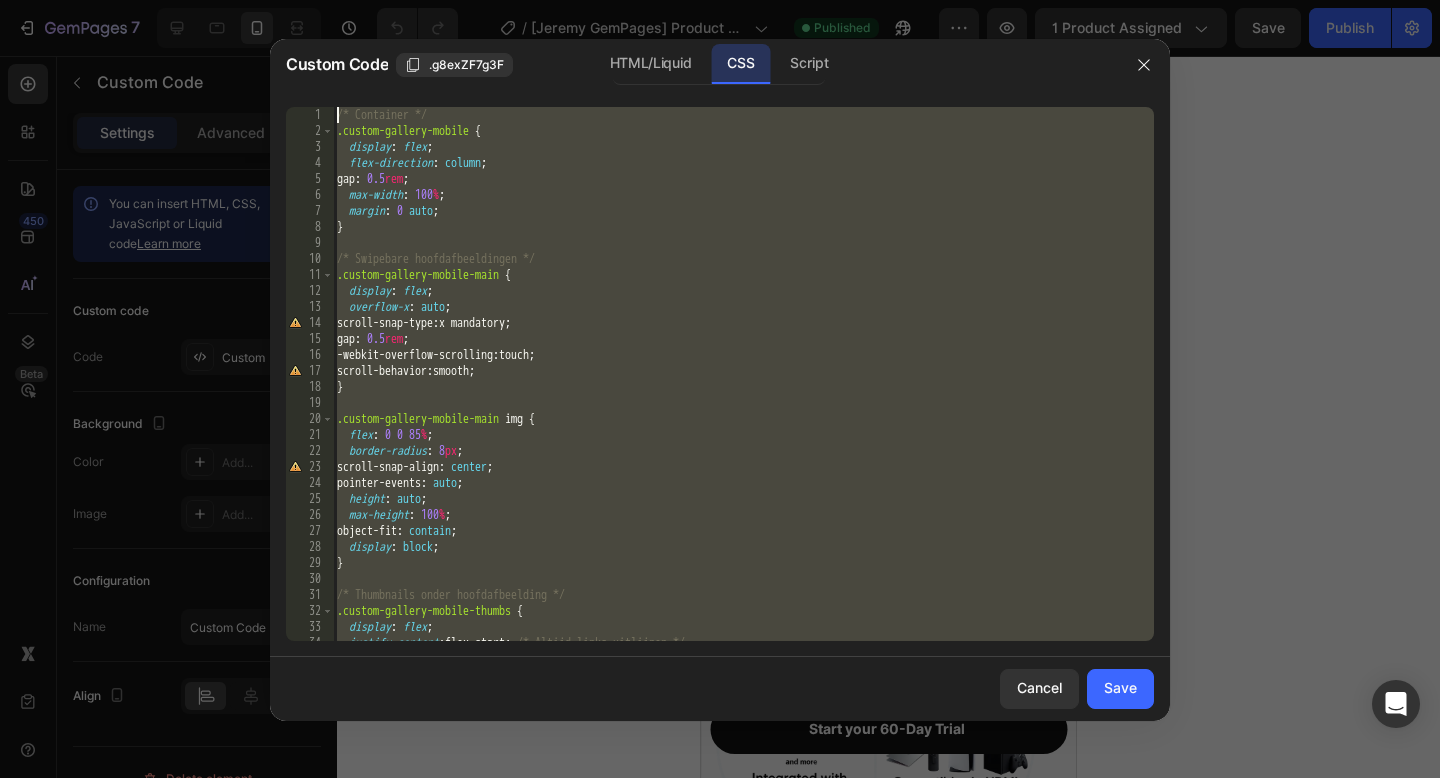 drag, startPoint x: 448, startPoint y: 622, endPoint x: 543, endPoint y: -56, distance: 684.6232 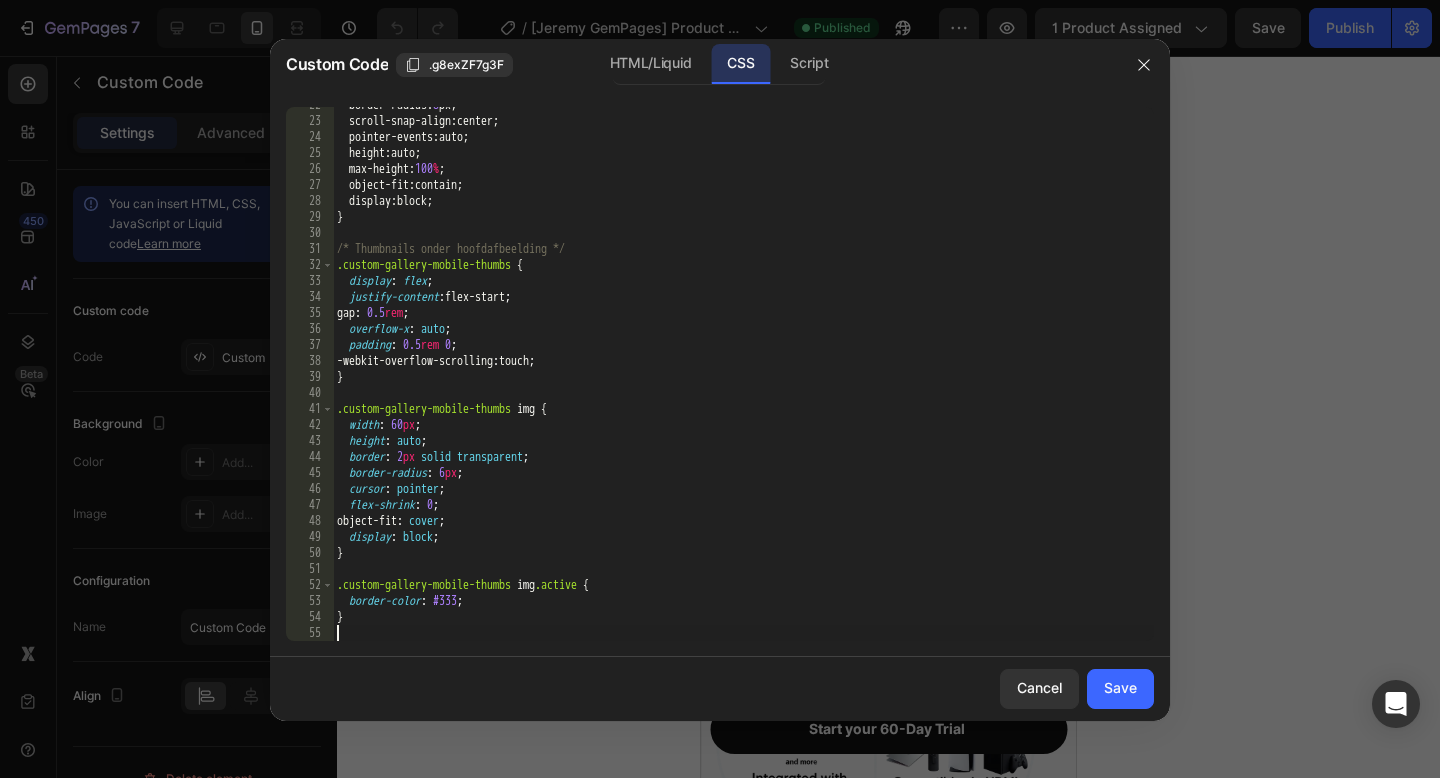 scroll, scrollTop: 362, scrollLeft: 0, axis: vertical 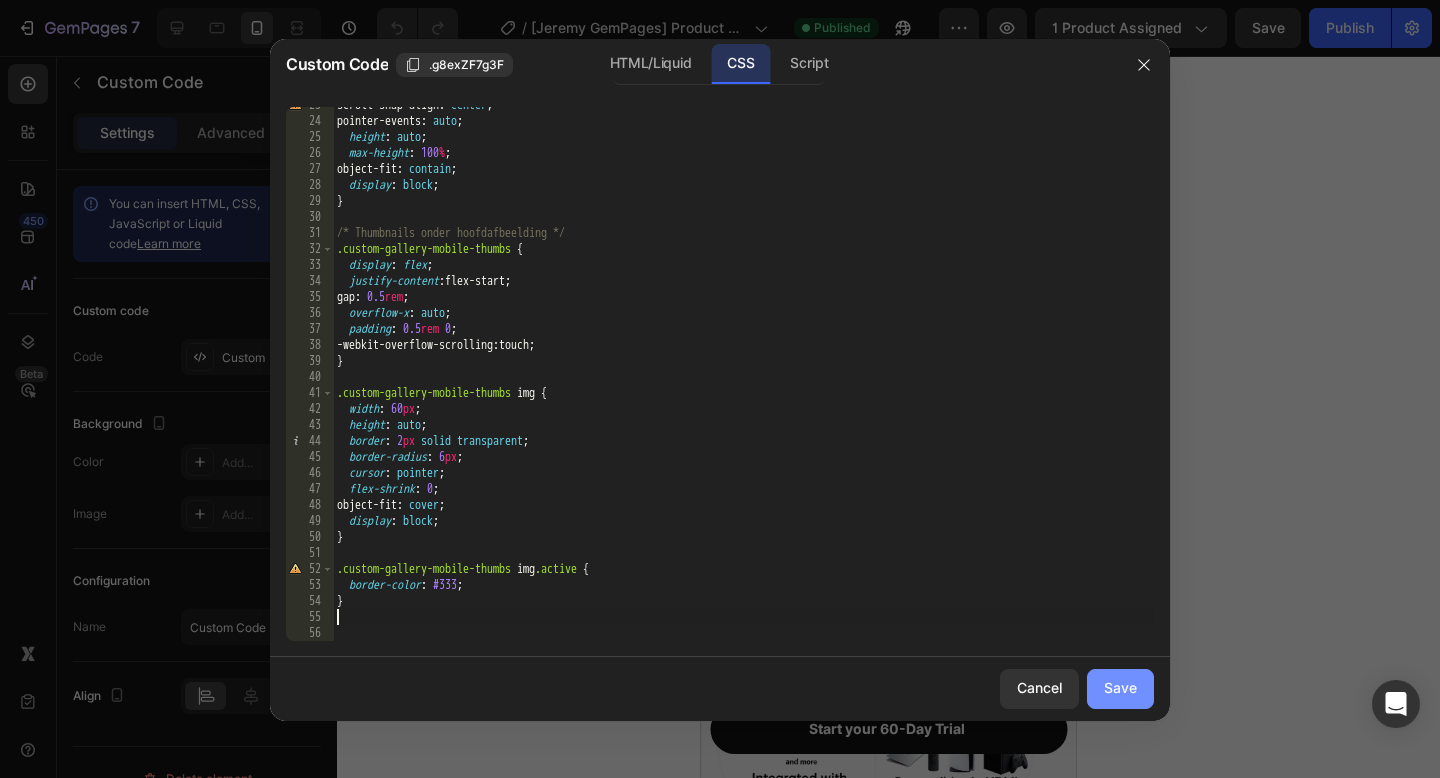 click on "Save" at bounding box center (1120, 688) 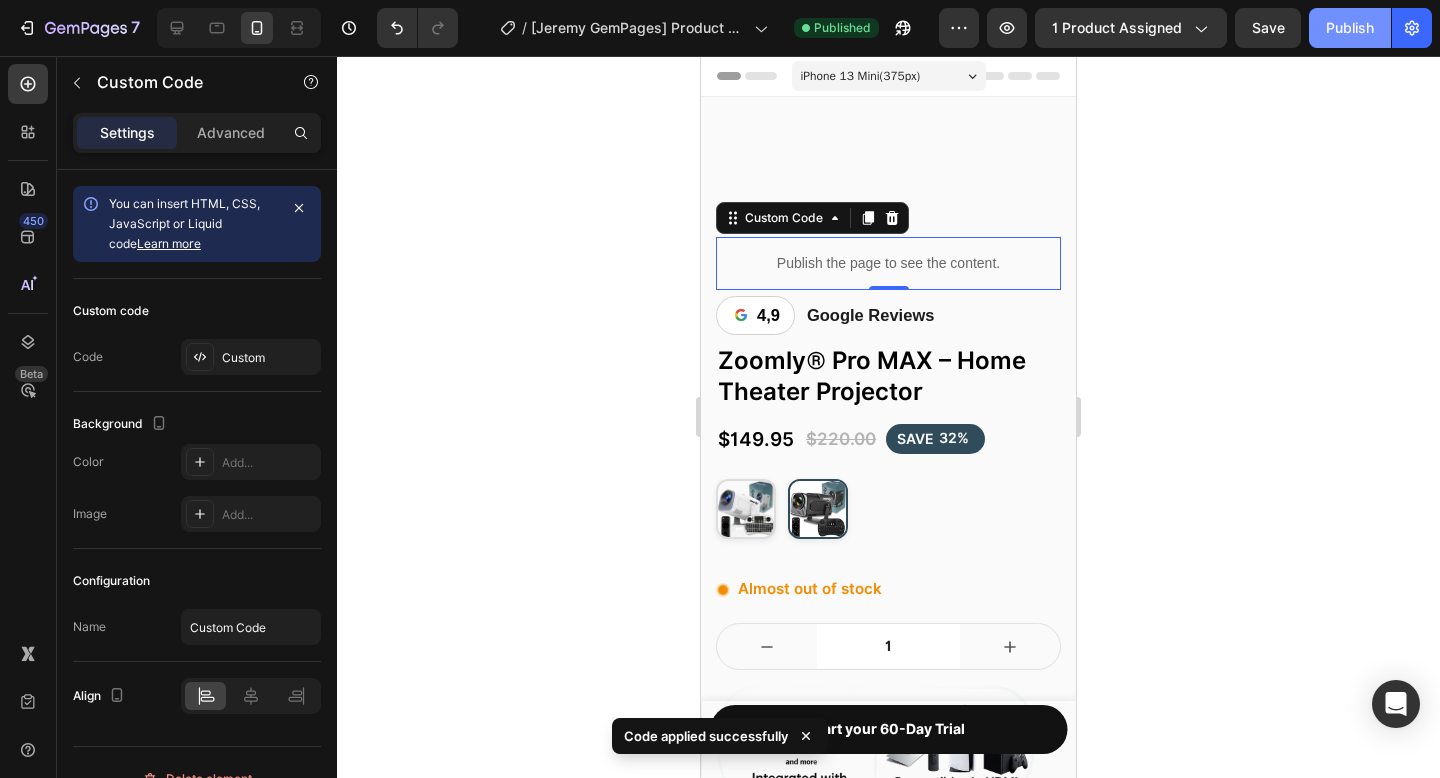click on "Publish" at bounding box center [1350, 28] 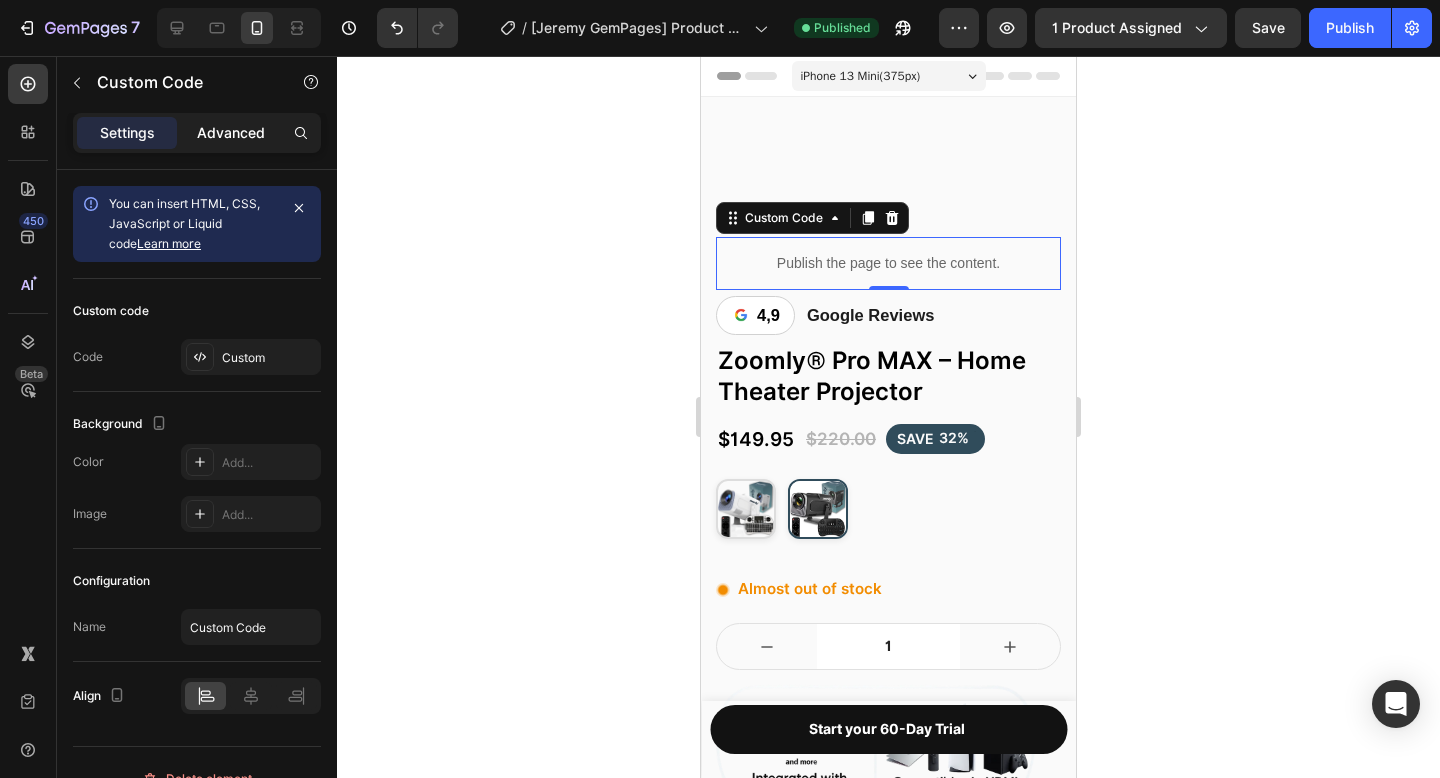click on "Advanced" at bounding box center [231, 133] 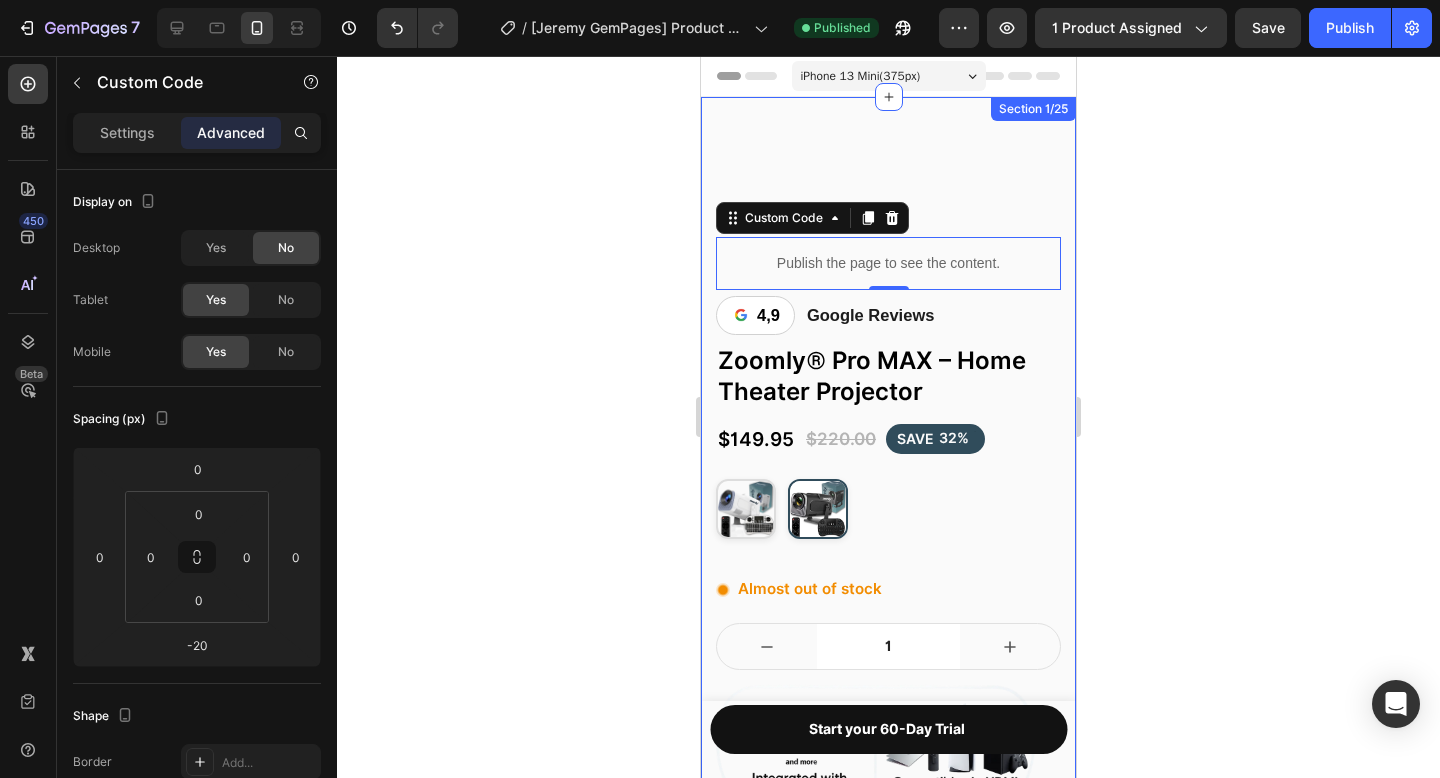 click on "Custom Code sectie klarna paypal 16/25
custom kleine code
Publish the page to see the content.
custom kleine code" at bounding box center [888, 659] 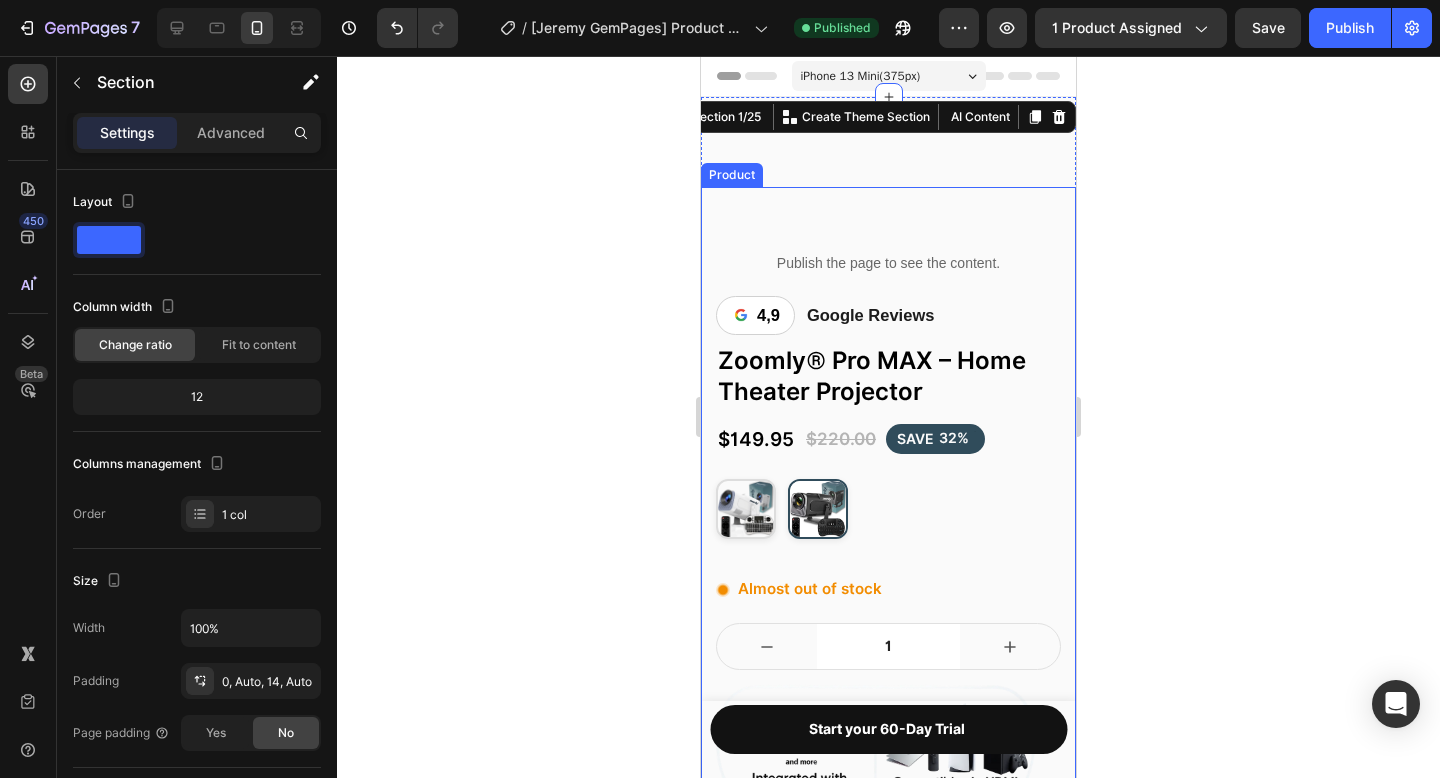 click on "Custom Code sectie klarna paypal 16/25" at bounding box center [888, 697] 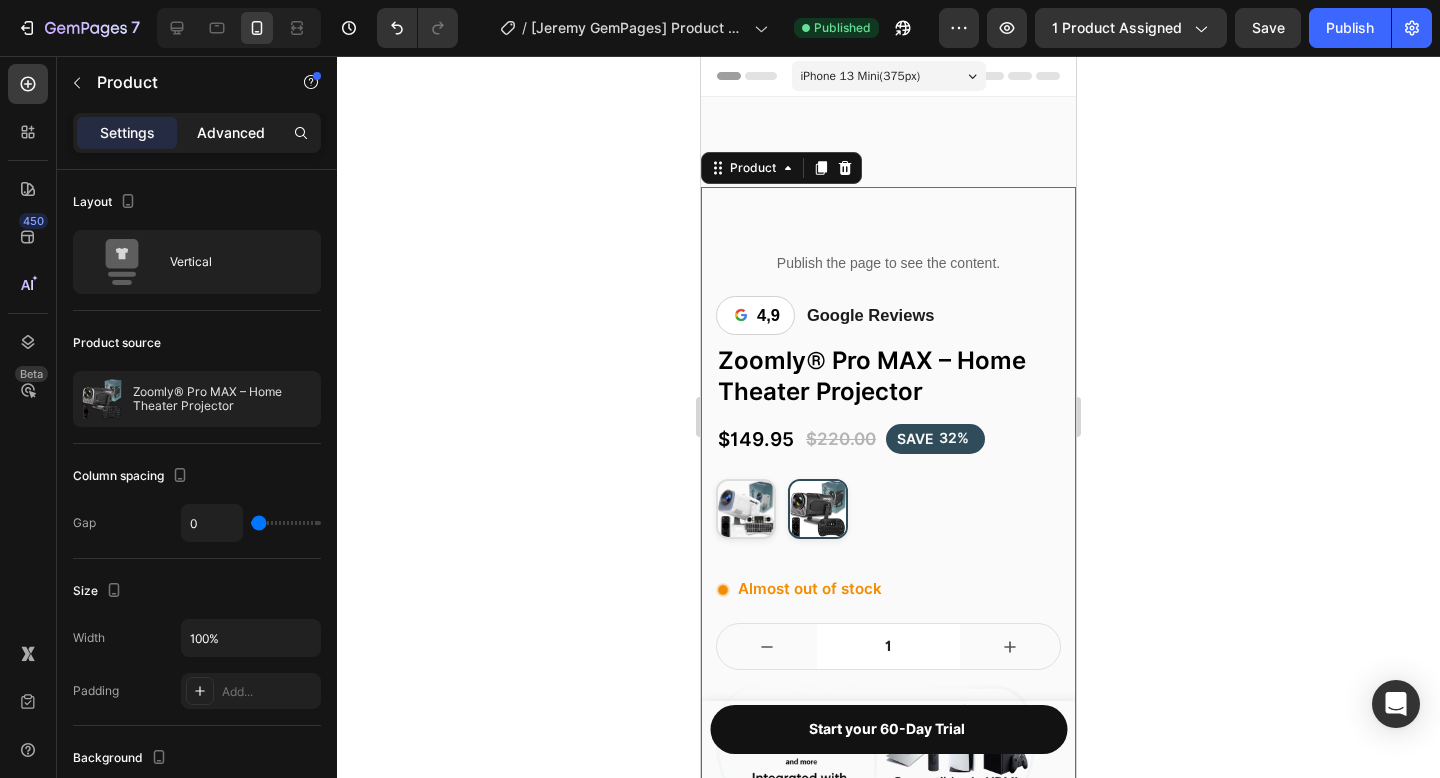 click on "Advanced" at bounding box center (231, 133) 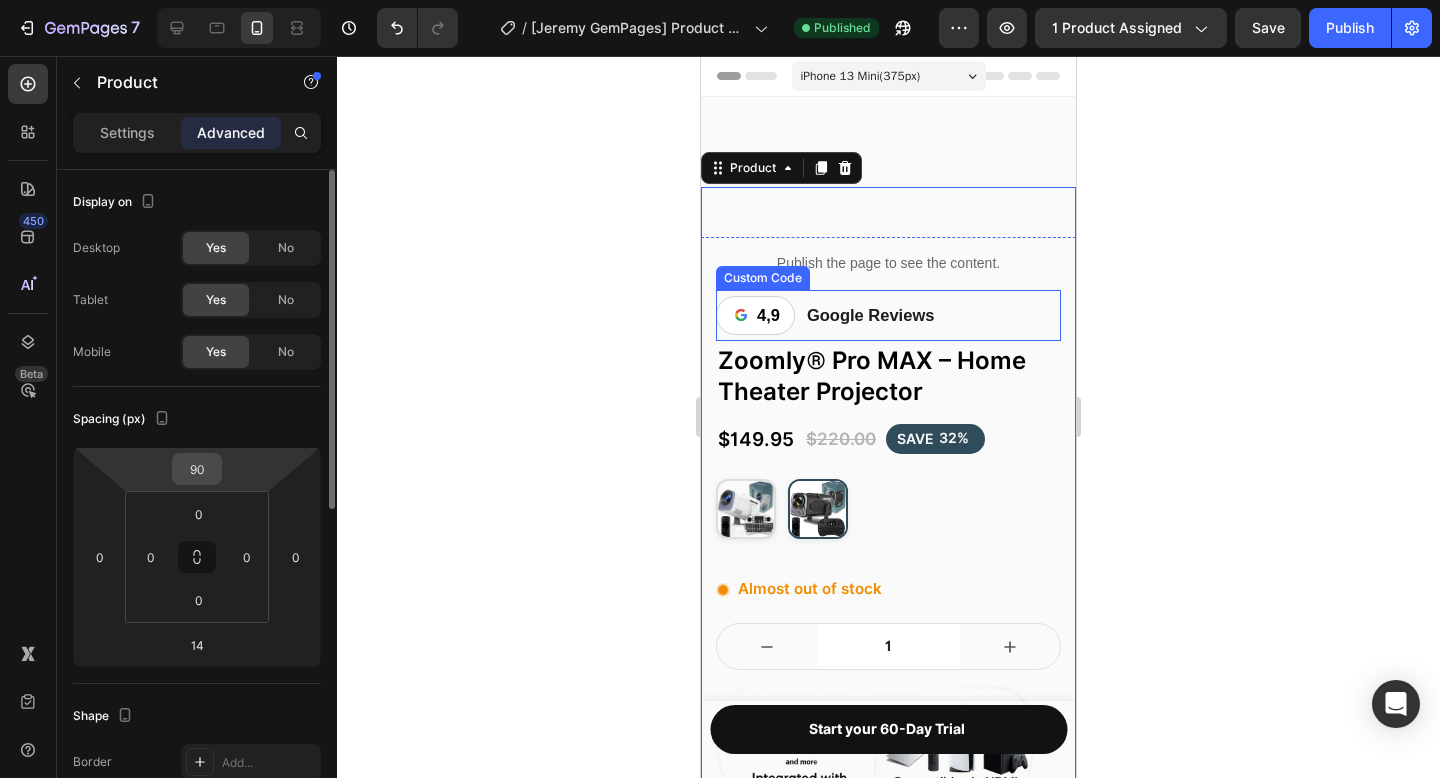 click on "90" at bounding box center [197, 469] 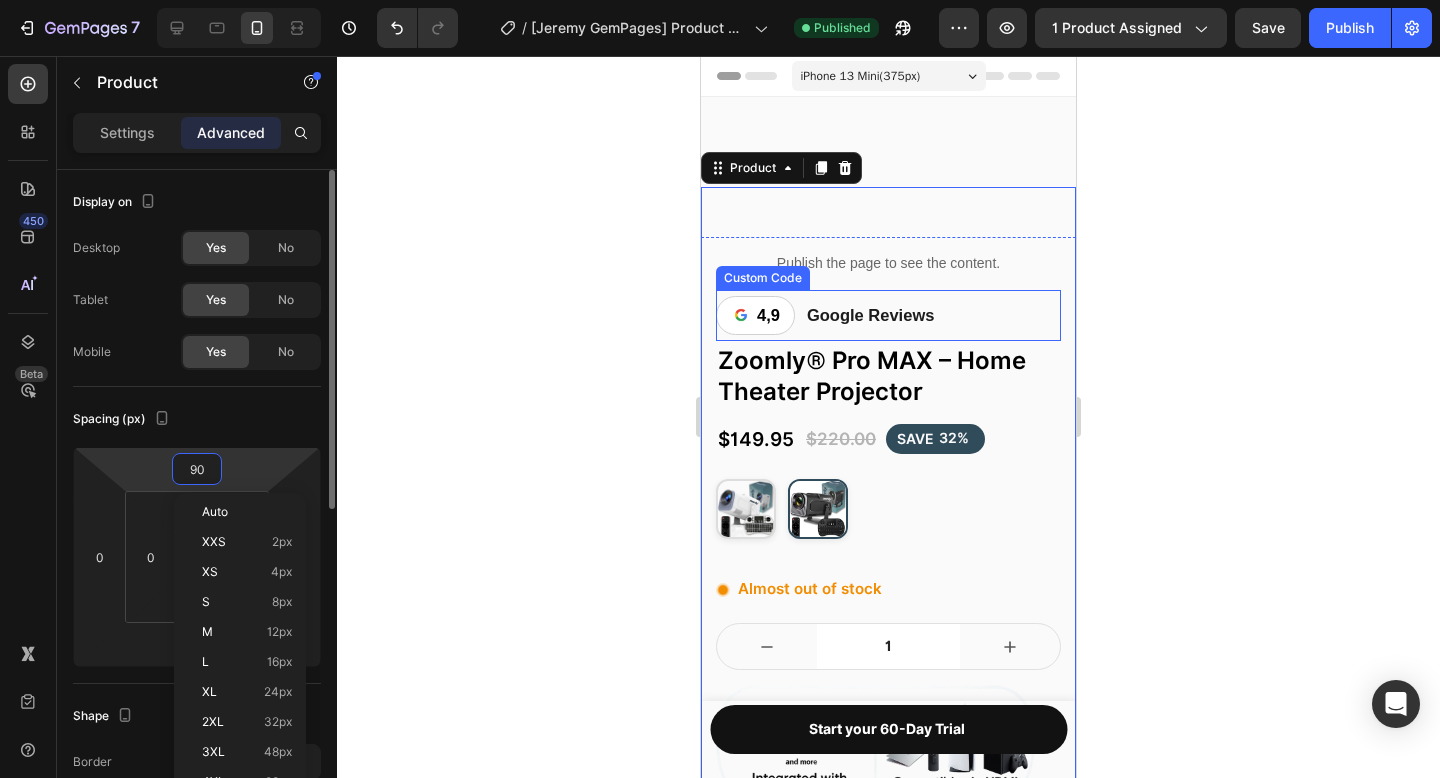 type on "1" 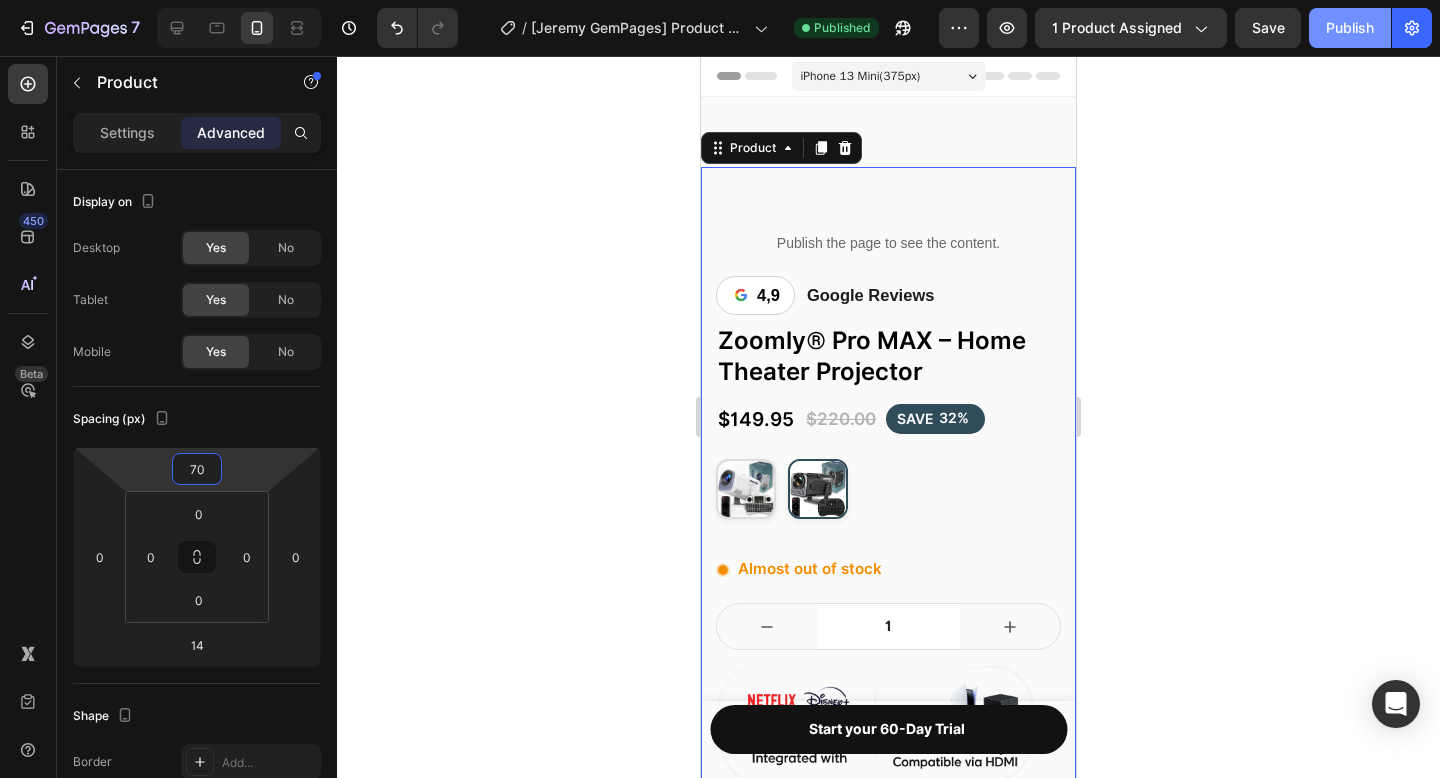 type on "70" 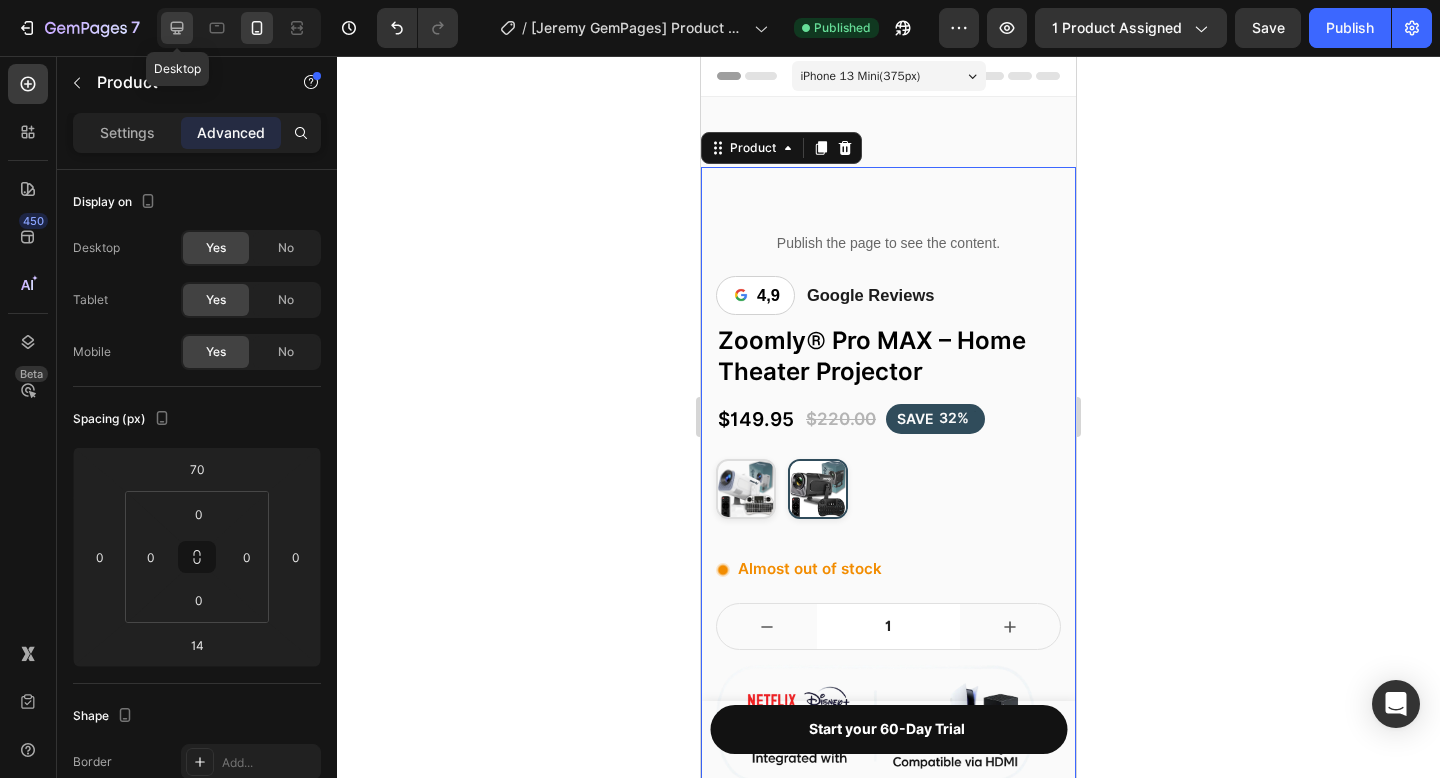 click 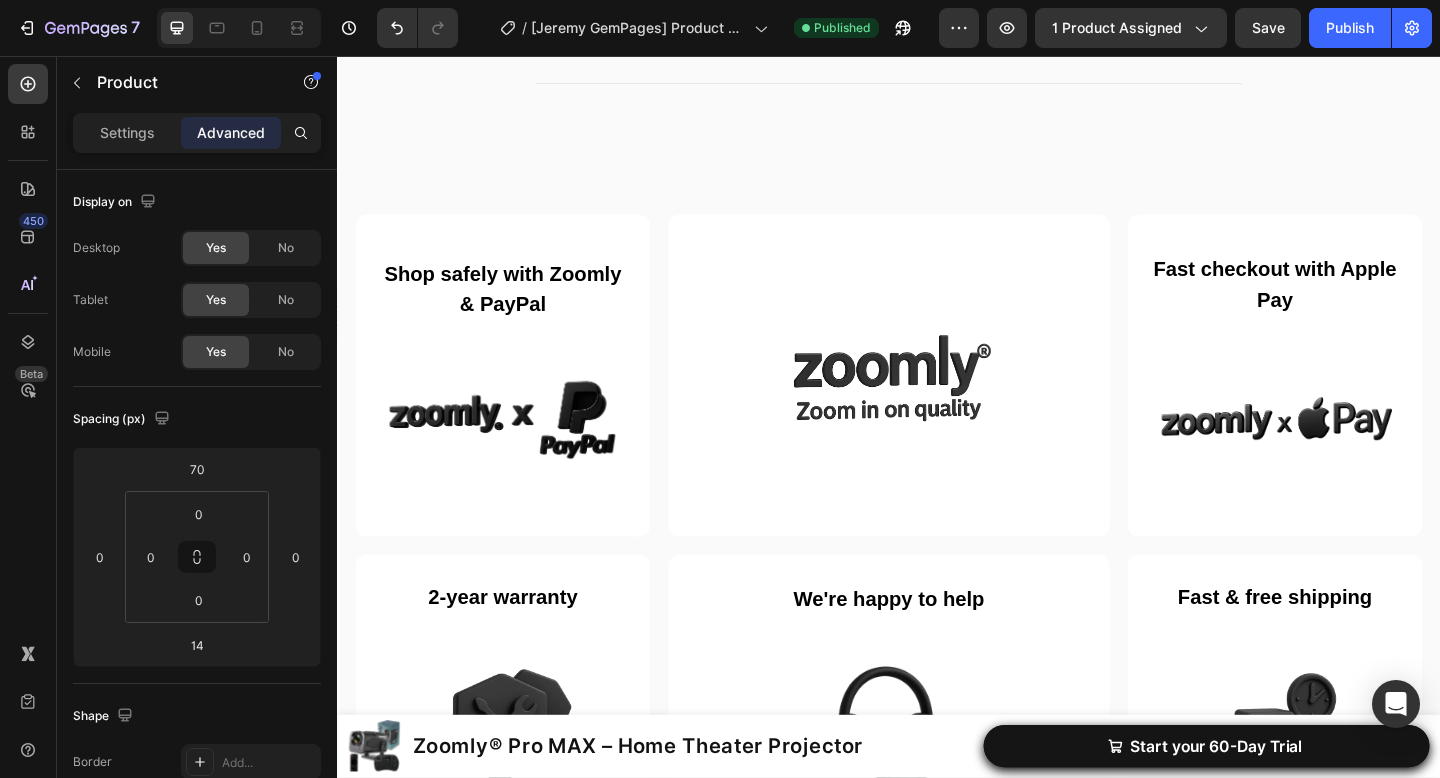scroll, scrollTop: 4633, scrollLeft: 0, axis: vertical 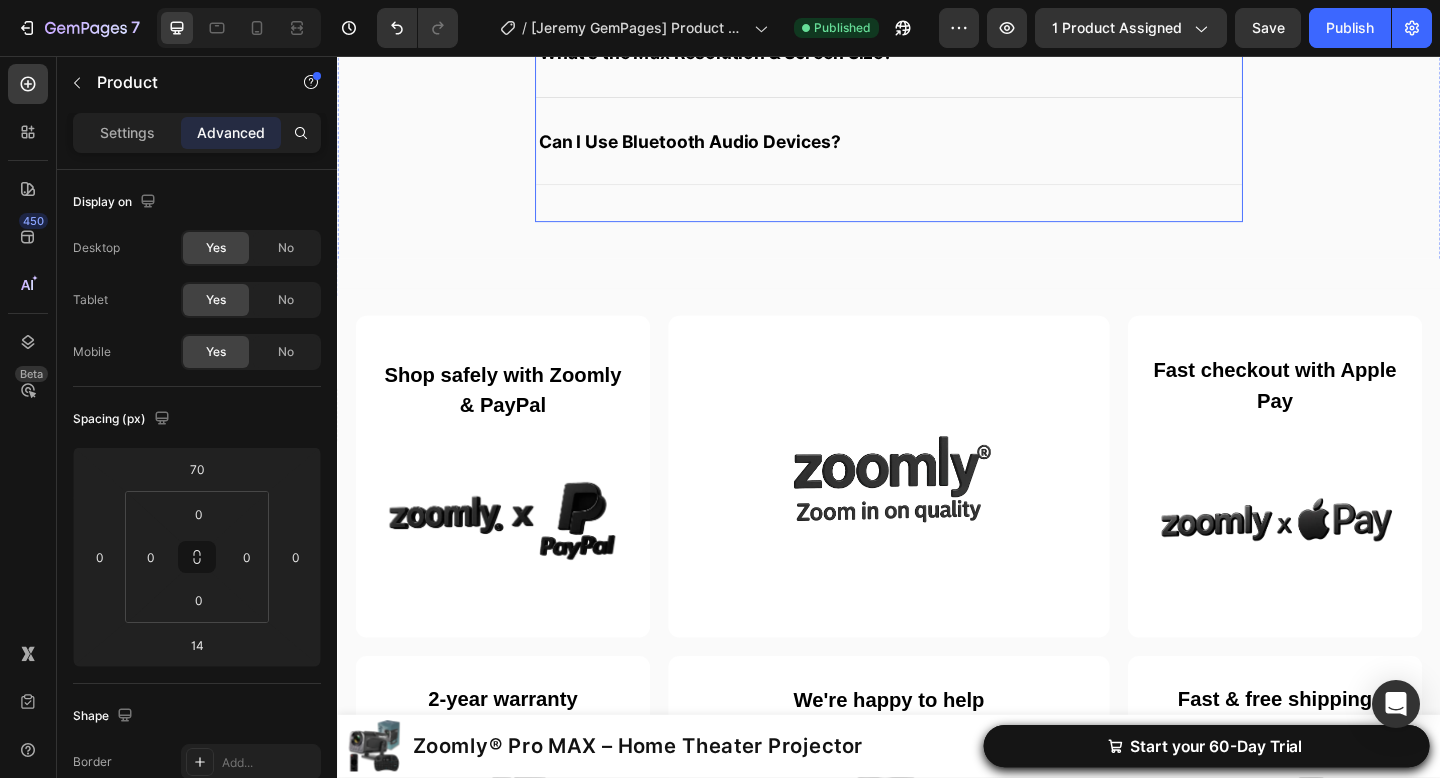 click on "Frequently asked questions Heading                Title Line How Easy is it to Set Up? What’s in the Box? Can I Stream My Favorite Shows & Apps? Will it work with my devices? What’s the Max Resolution & Screen Size? Can I Use Bluetooth Audio Devices? Accordion Row Section 13/25" at bounding box center (937, -101) 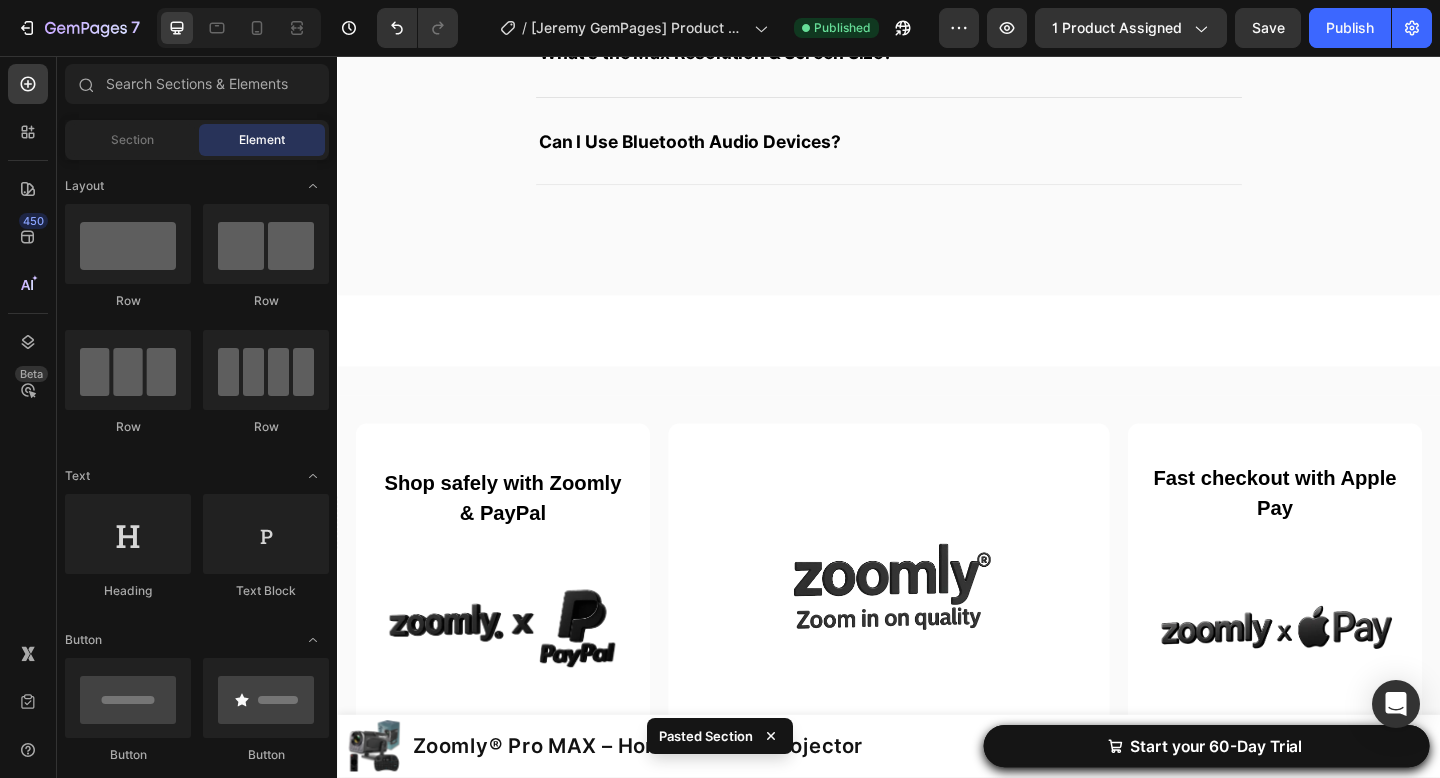 click on "Custom Code sectie klarna paypal 16/25
custom kleine code
Publish the page to see the content.
custom kleine code Row" at bounding box center (937, -1054) 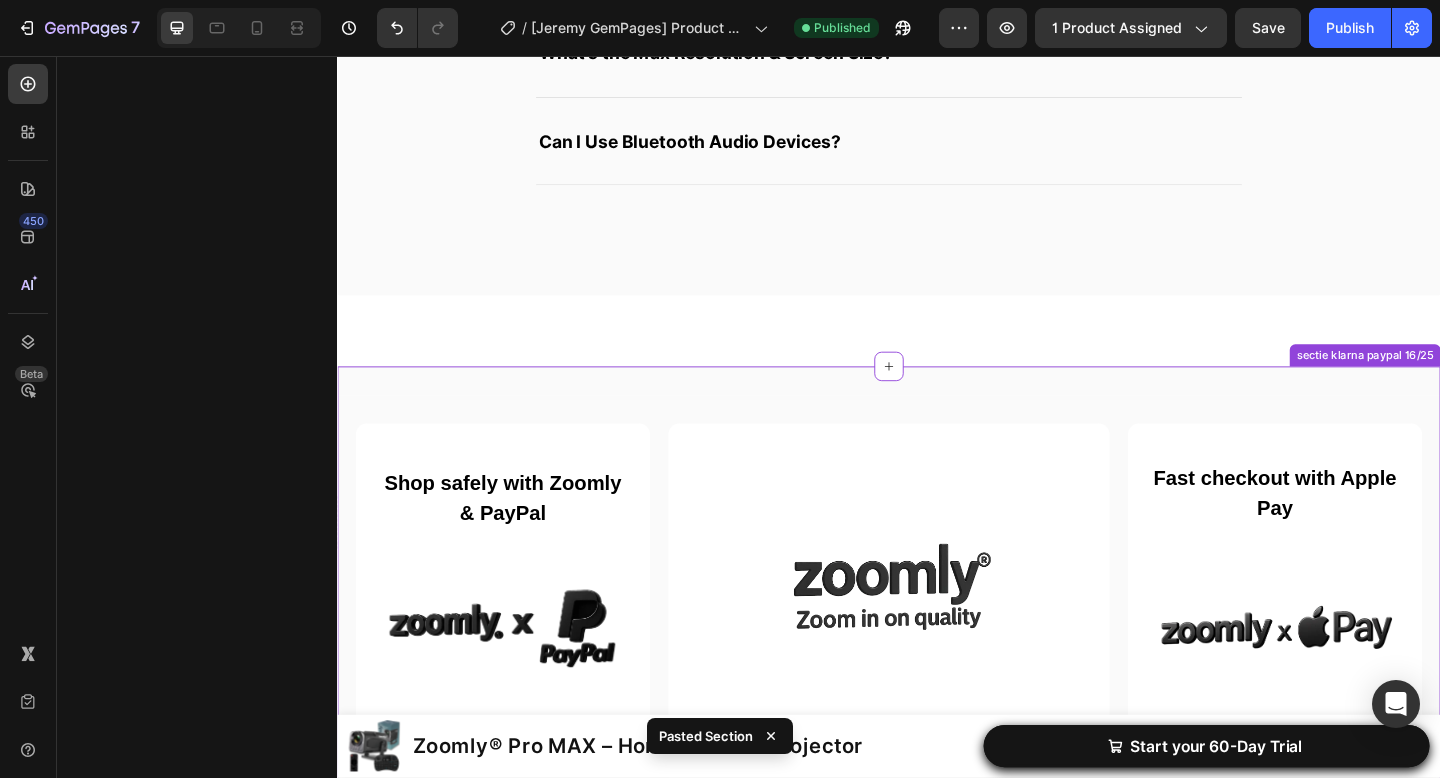 click on "Custom Code sectie klarna paypal 16/25" at bounding box center (937, 806) 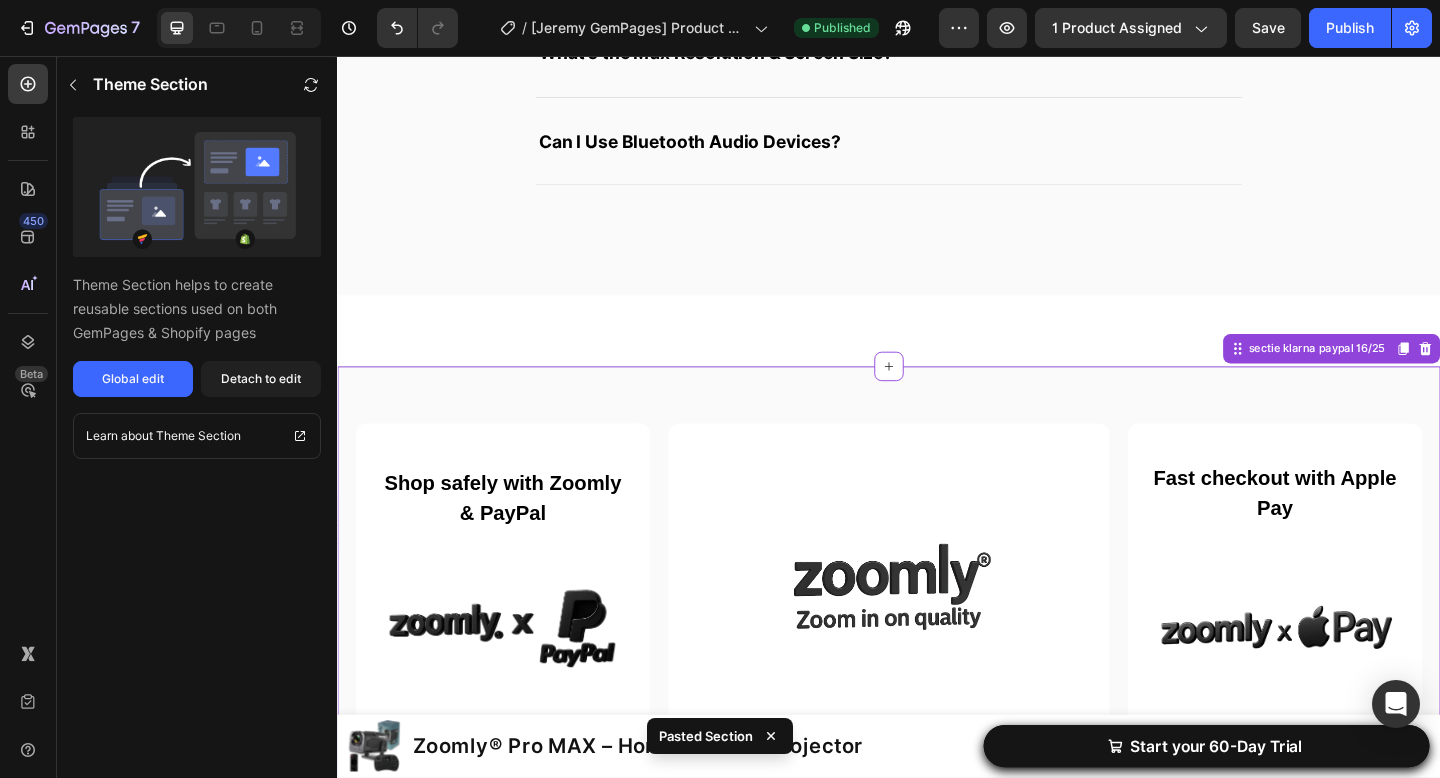 click on "Product Images Zoomly® Pro MAX – Home Theater Projector Product Title Row
Start your 60-Day Trial Product Cart Button Row Product Sticky Frequently asked questions Heading                Title Line How Easy is it to Set Up? What’s in the Box? Can I Stream My Favorite Shows & Apps? Will it work with my devices? What’s the Max Resolution & Screen Size? Can I Use Bluetooth Audio Devices? Accordion Row Section 13/25
Publish the page to see the content.
Reviews google allemaal Section 14/25
Drop element here Section 15/25
Shop safely with Zoomly & PayPal
Fast checkout with Apple Pay
2-year warranty
We're happy to help
Fast & free shipping
Custom Code sectie klarna paypal 16/25
custom kleine code
Publish the page to see the content.
custom kleine code" at bounding box center (937, -1054) 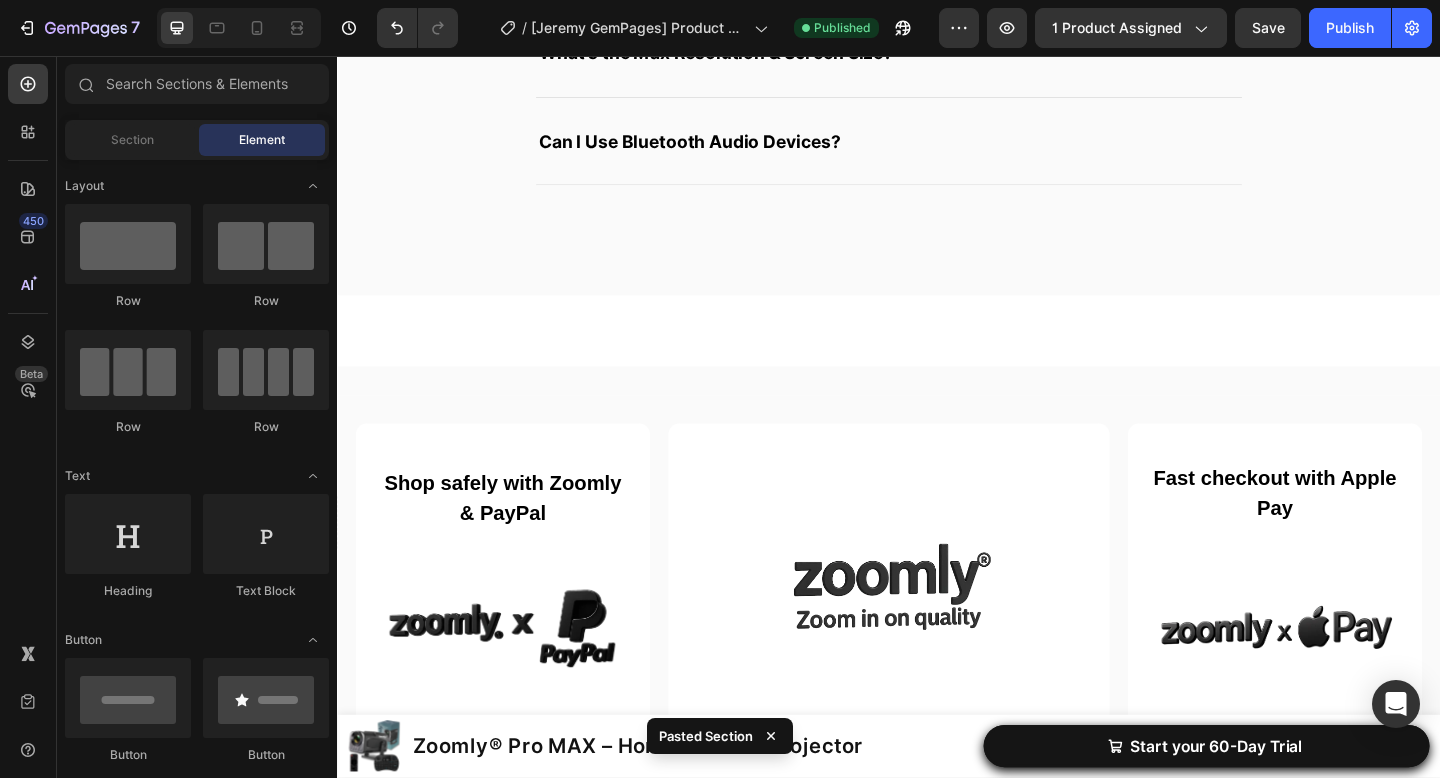 click on "Custom Code sectie klarna paypal 16/25
custom kleine code
Publish the page to see the content.
custom kleine code Row" at bounding box center (937, -1054) 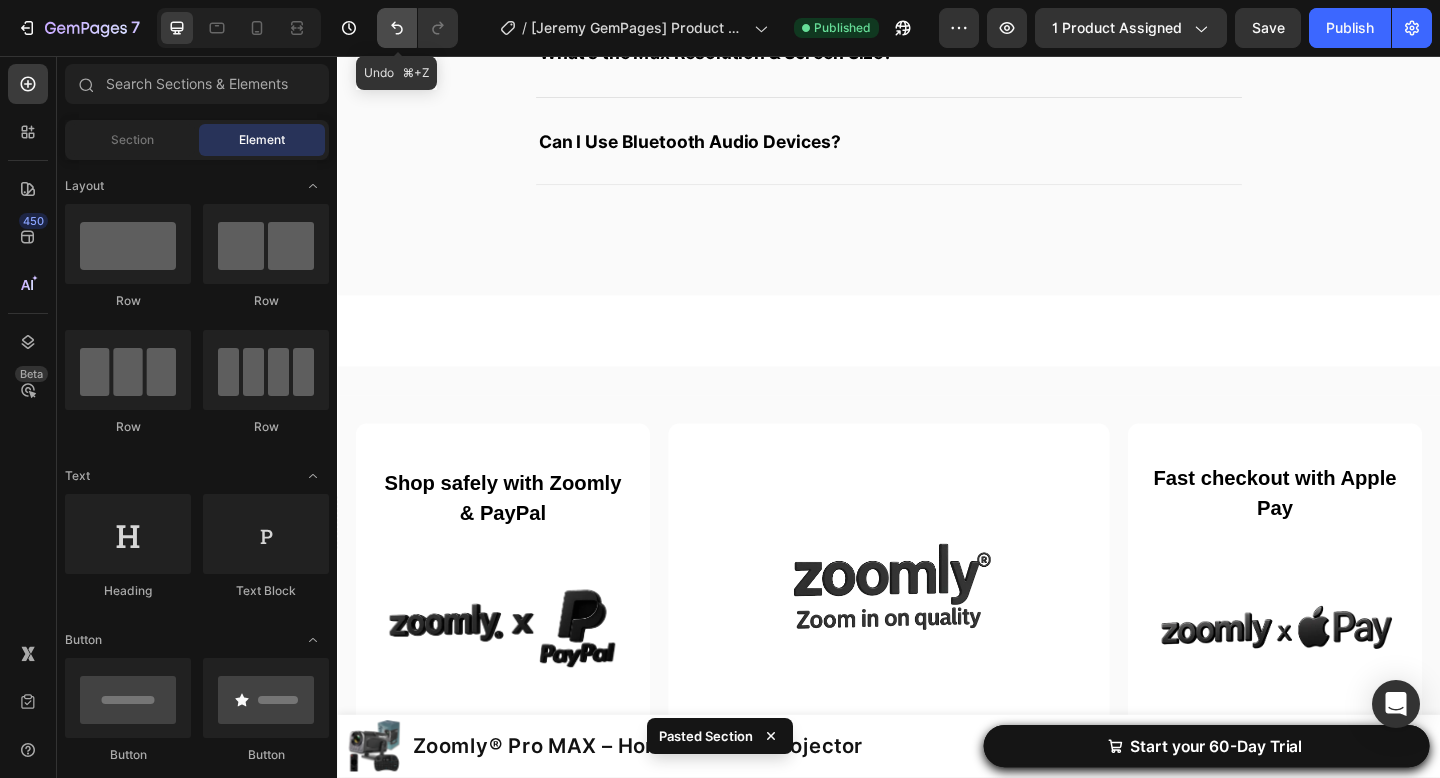 click 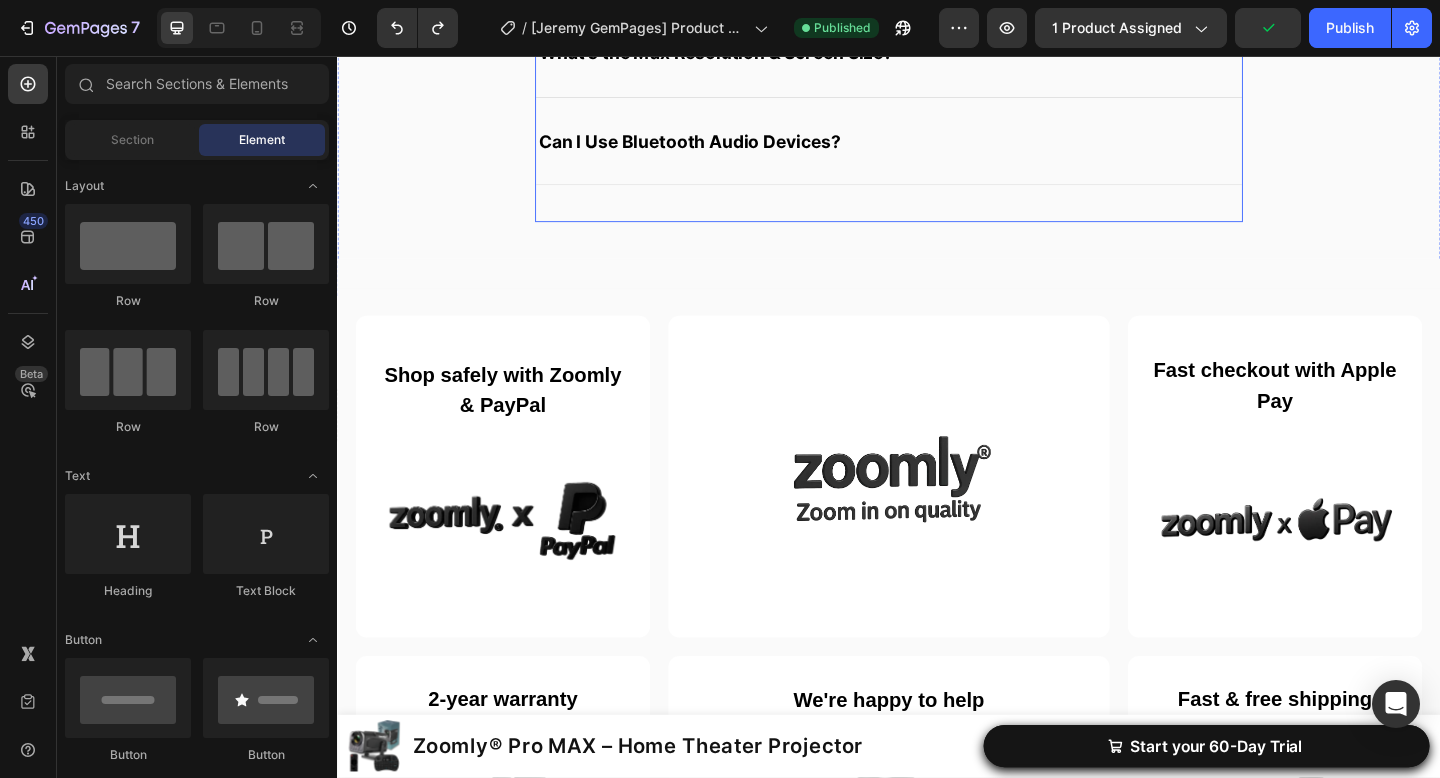 click on "Frequently asked questions Heading                Title Line How Easy is it to Set Up? What’s in the Box? Can I Stream My Favorite Shows & Apps? Will it work with my devices? What’s the Max Resolution & Screen Size? Can I Use Bluetooth Audio Devices? Accordion" at bounding box center (937, -101) 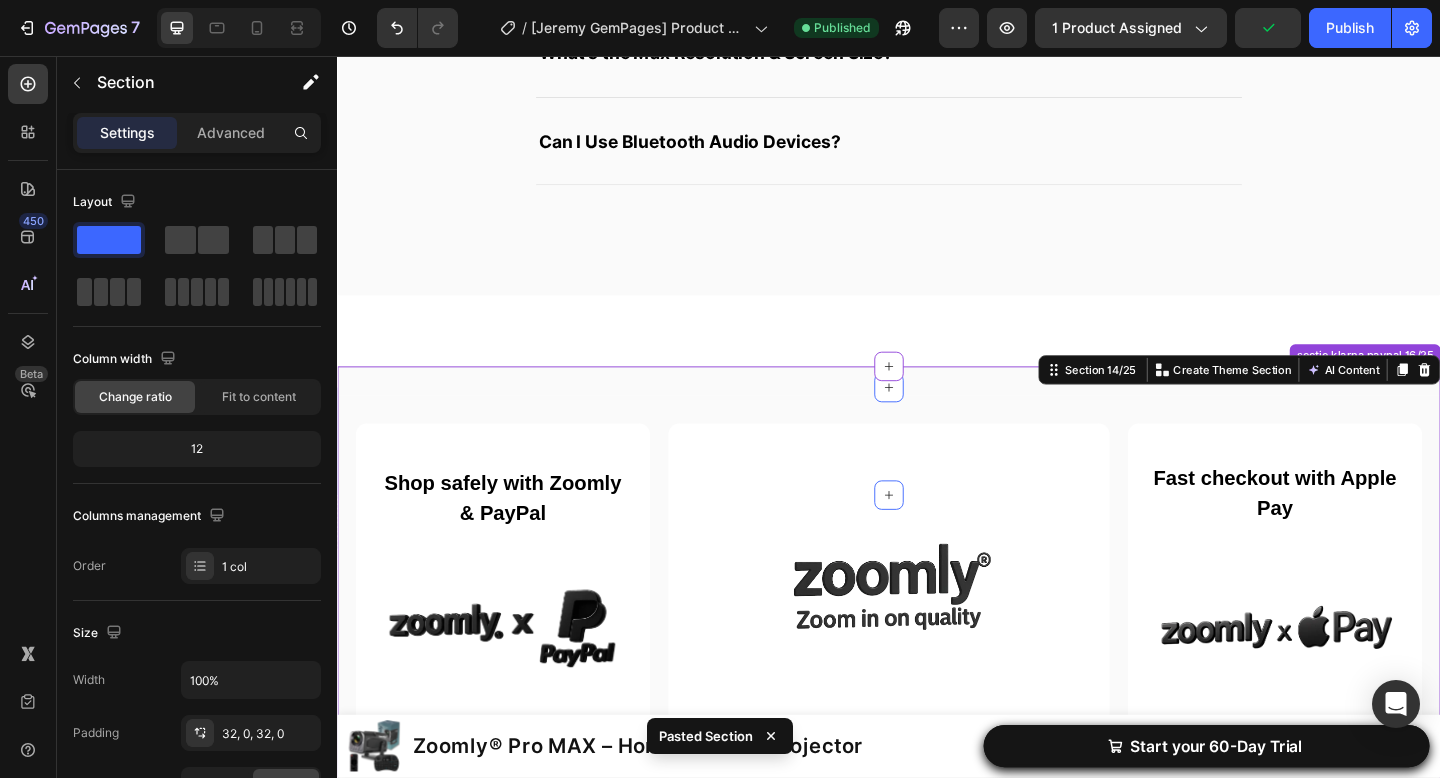 click on "Custom Code sectie klarna paypal 16/25" at bounding box center [937, 806] 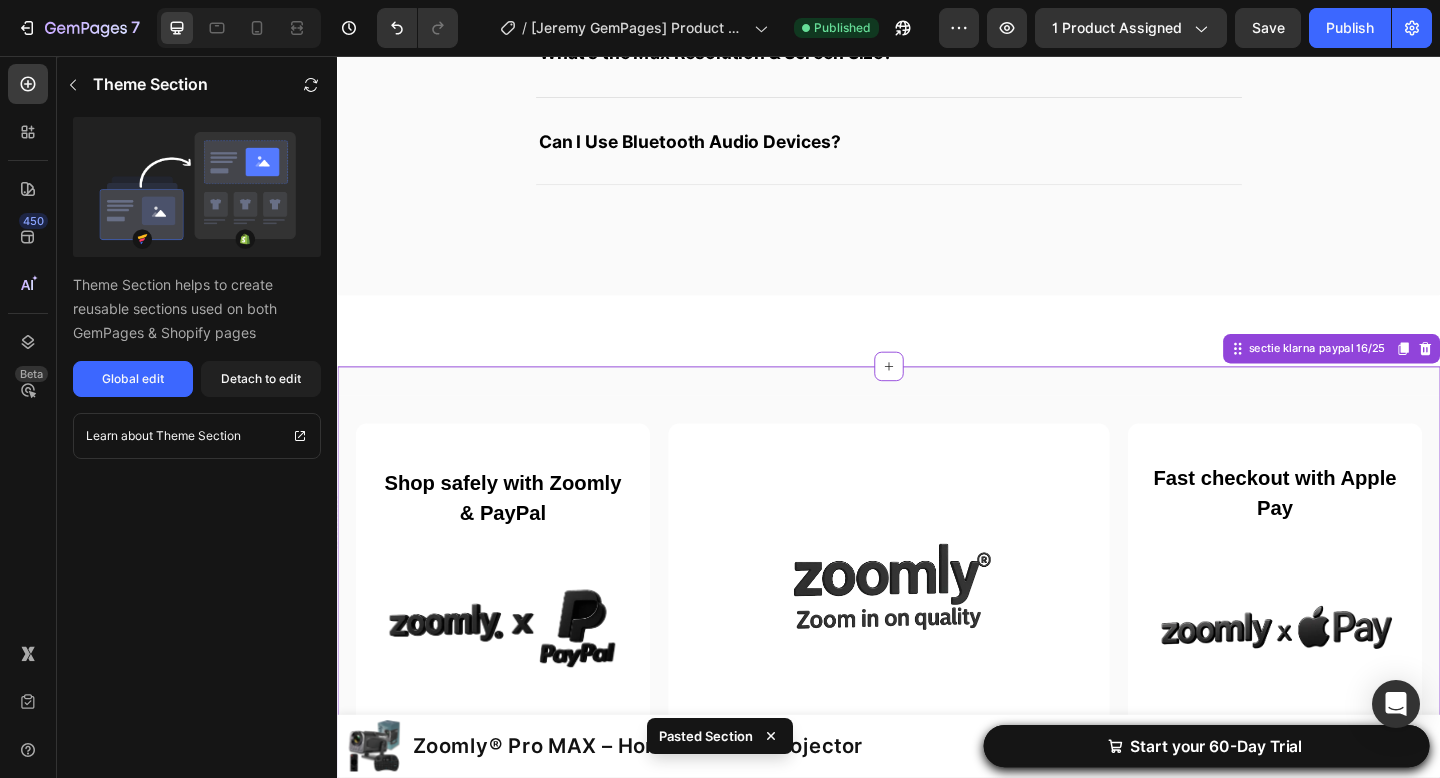 click on "Product Images Zoomly® Pro MAX – Home Theater Projector Product Title Row
Start your 60-Day Trial Product Cart Button Row Product Sticky Frequently asked questions Heading                Title Line How Easy is it to Set Up? What’s in the Box? Can I Stream My Favorite Shows & Apps? Will it work with my devices? What’s the Max Resolution & Screen Size? Can I Use Bluetooth Audio Devices? Accordion Row Section 13/25
Publish the page to see the content.
Reviews google allemaal Section 14/25
Drop element here Section 15/25
Shop safely with Zoomly & PayPal
Fast checkout with Apple Pay
2-year warranty
We're happy to help
Fast & free shipping
Custom Code sectie klarna paypal 16/25
custom kleine code
Publish the page to see the content.
custom kleine code" at bounding box center [937, -1054] 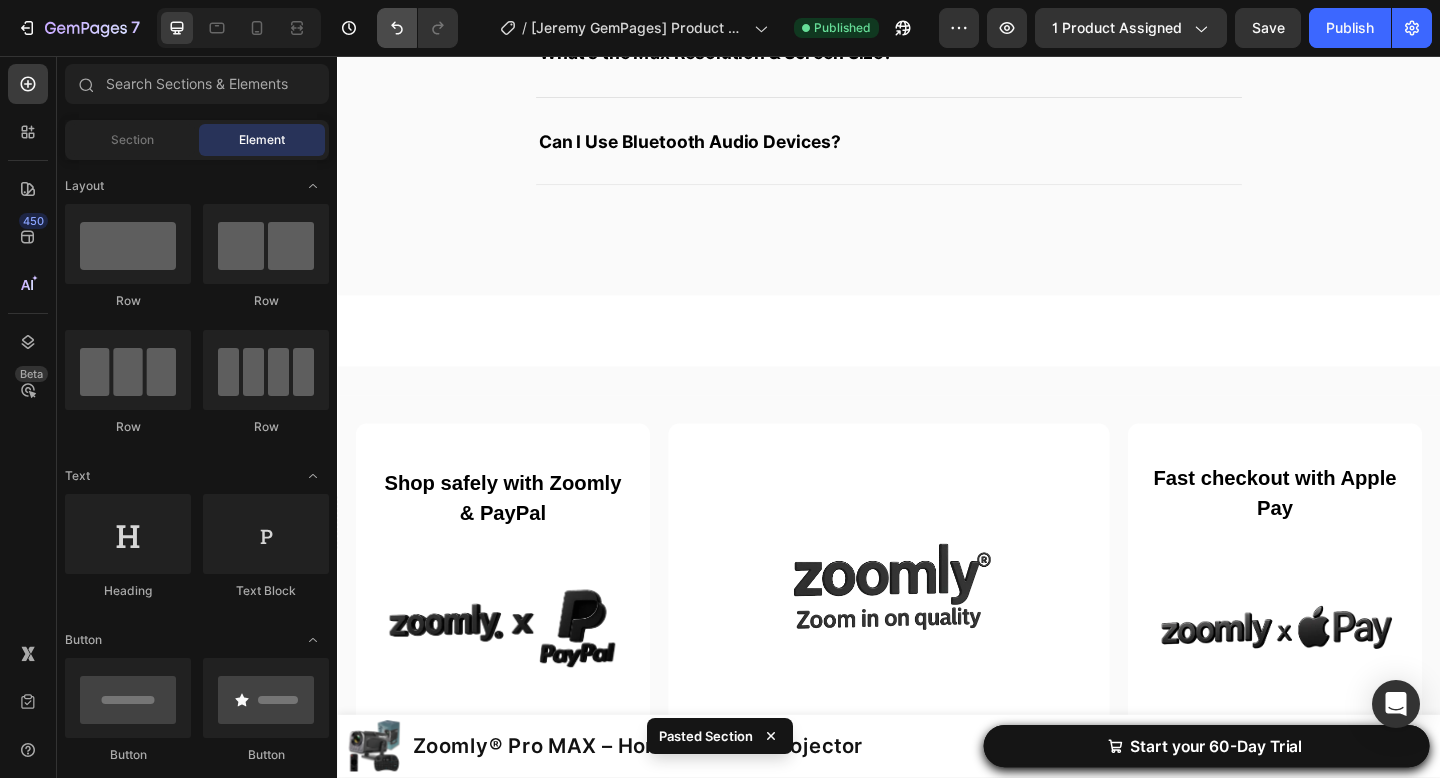 click 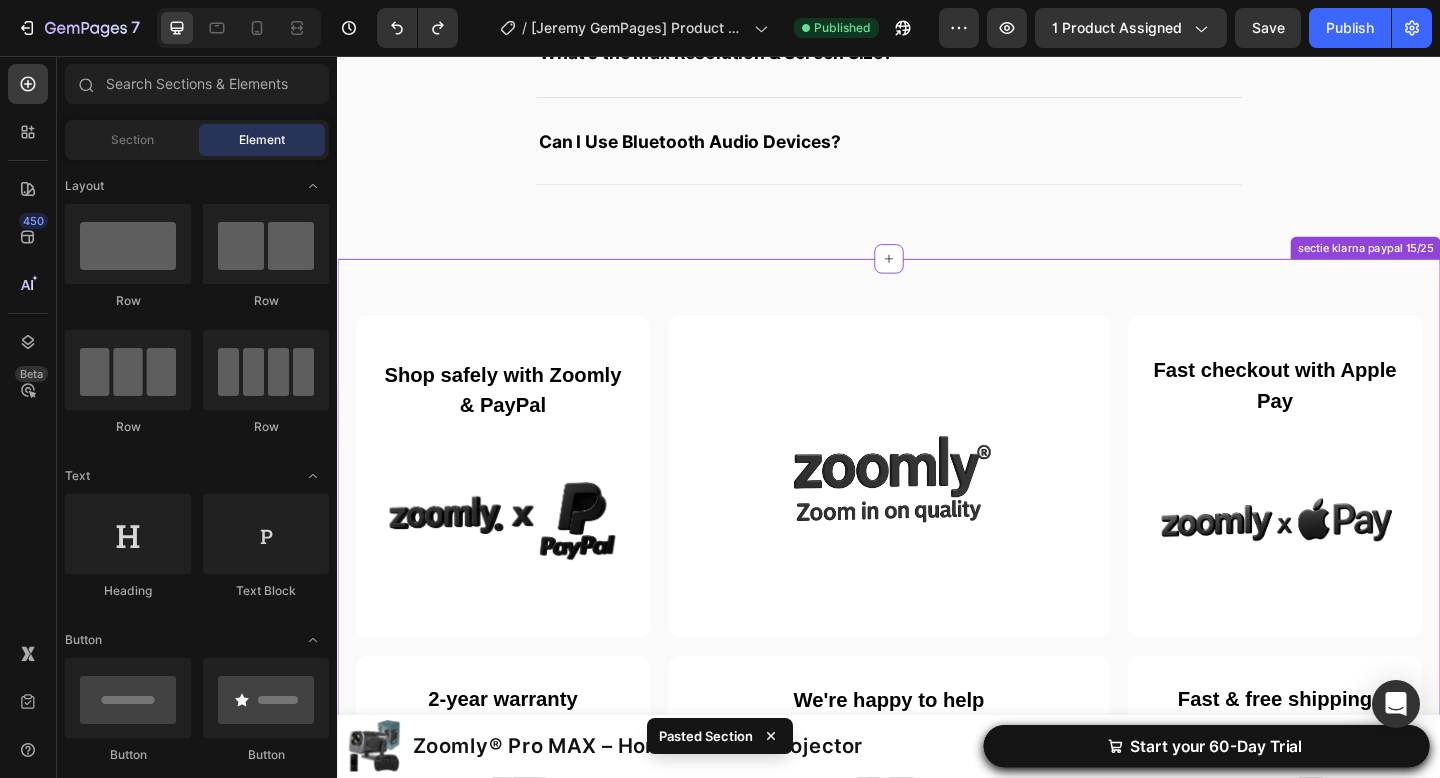 click on "Frequently asked questions Heading                Title Line How Easy is it to Set Up? What’s in the Box? Can I Stream My Favorite Shows & Apps? Will it work with my devices? What’s the Max Resolution & Screen Size? Can I Use Bluetooth Audio Devices? Accordion Row Section 13/25" at bounding box center [937, -101] 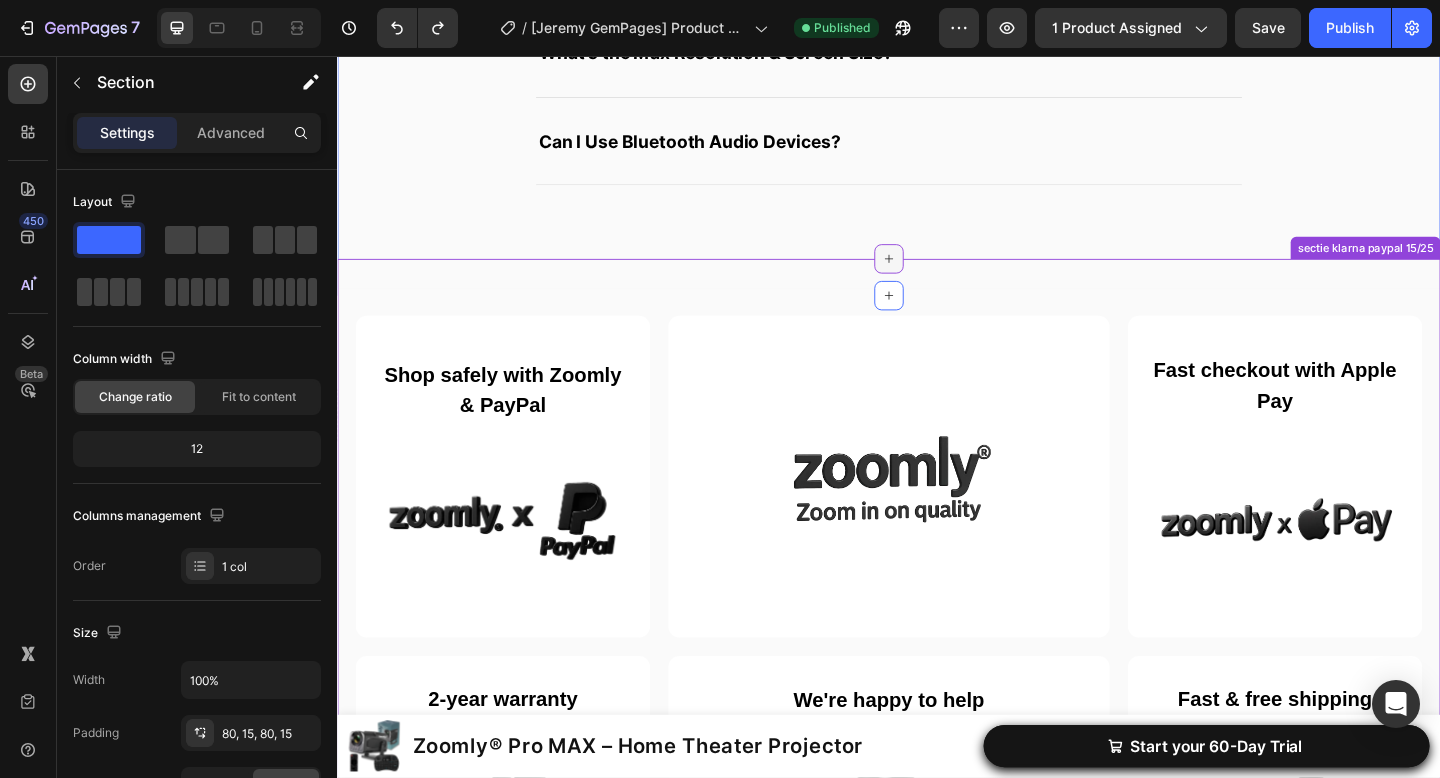 click 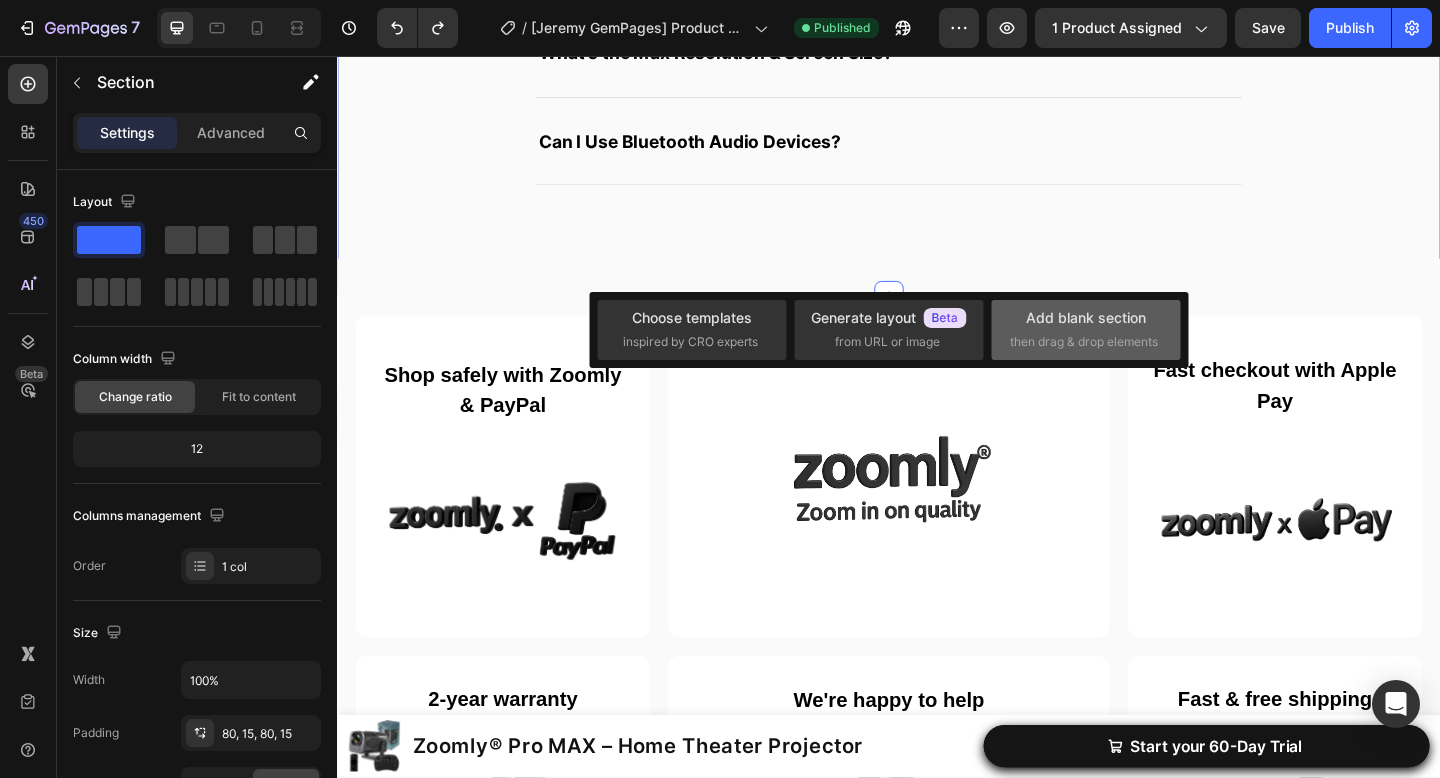 drag, startPoint x: 1019, startPoint y: 324, endPoint x: 681, endPoint y: 198, distance: 360.7215 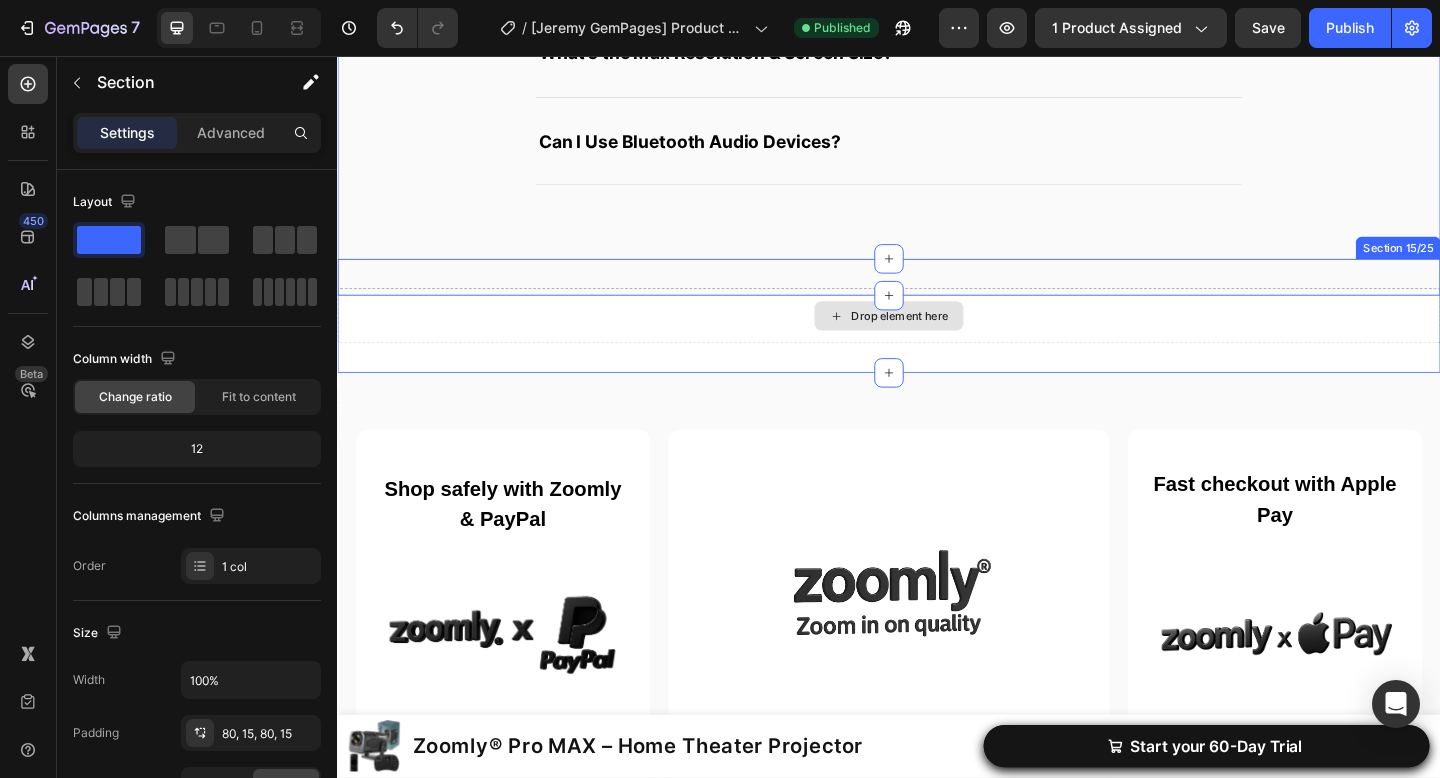 click on "Drop element here" at bounding box center (937, 339) 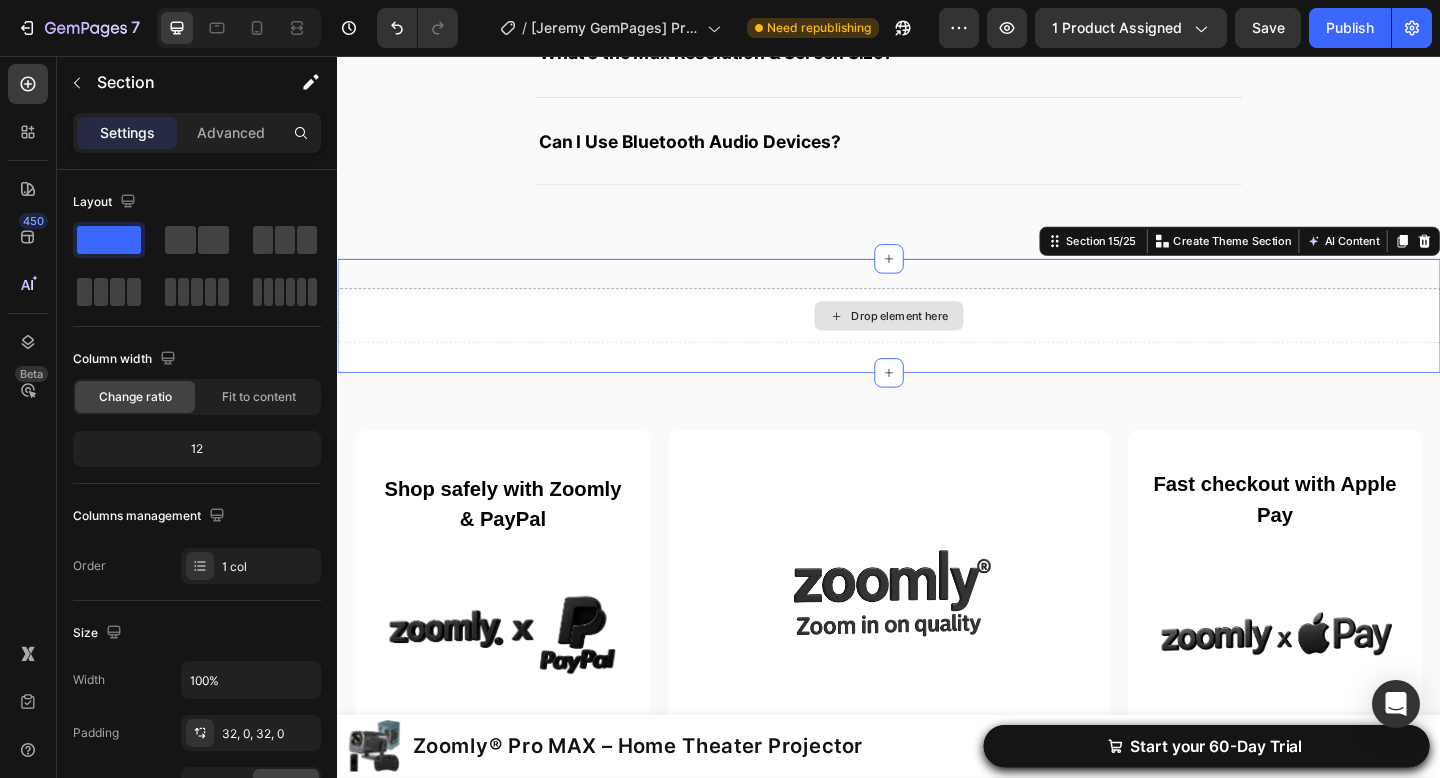 click on "Drop element here" at bounding box center [937, 339] 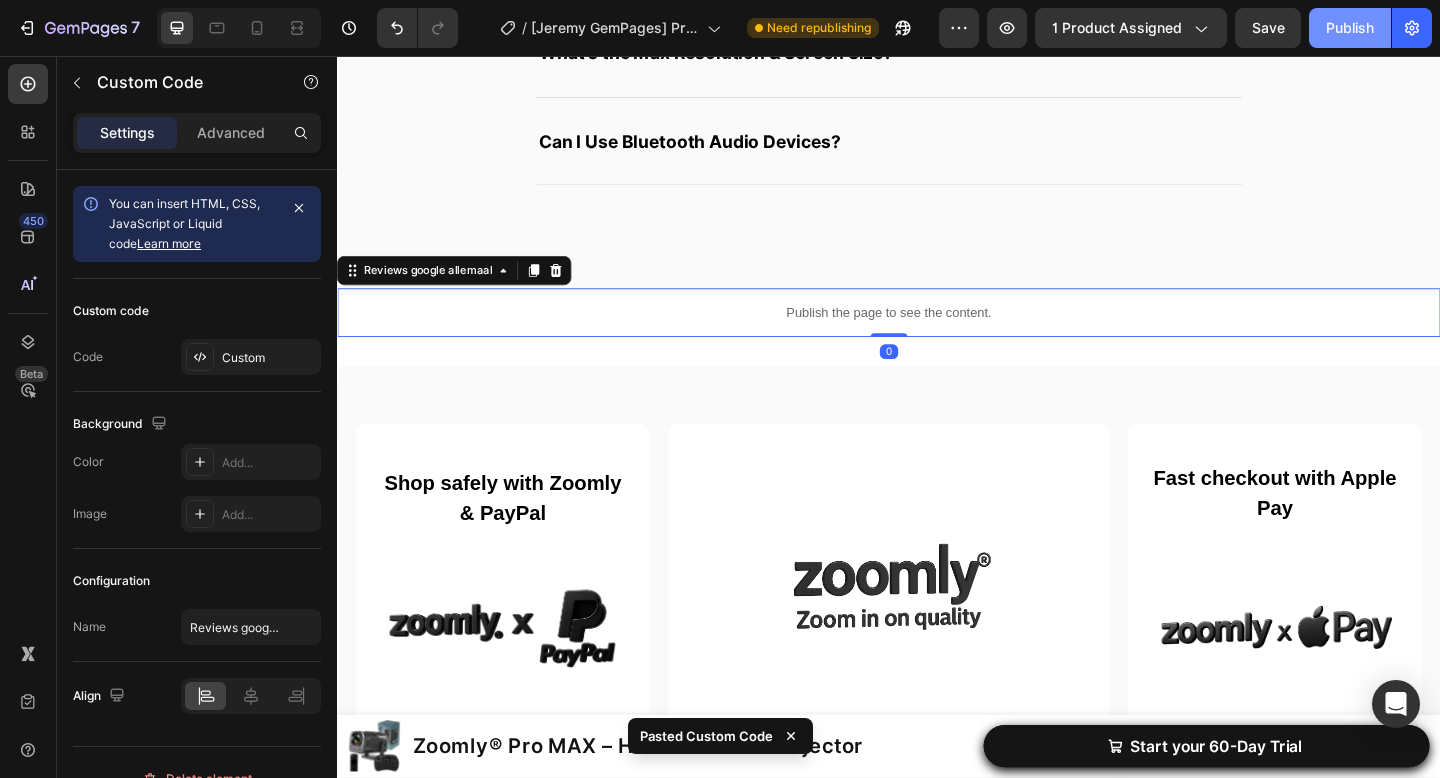 click on "Publish" at bounding box center [1350, 28] 